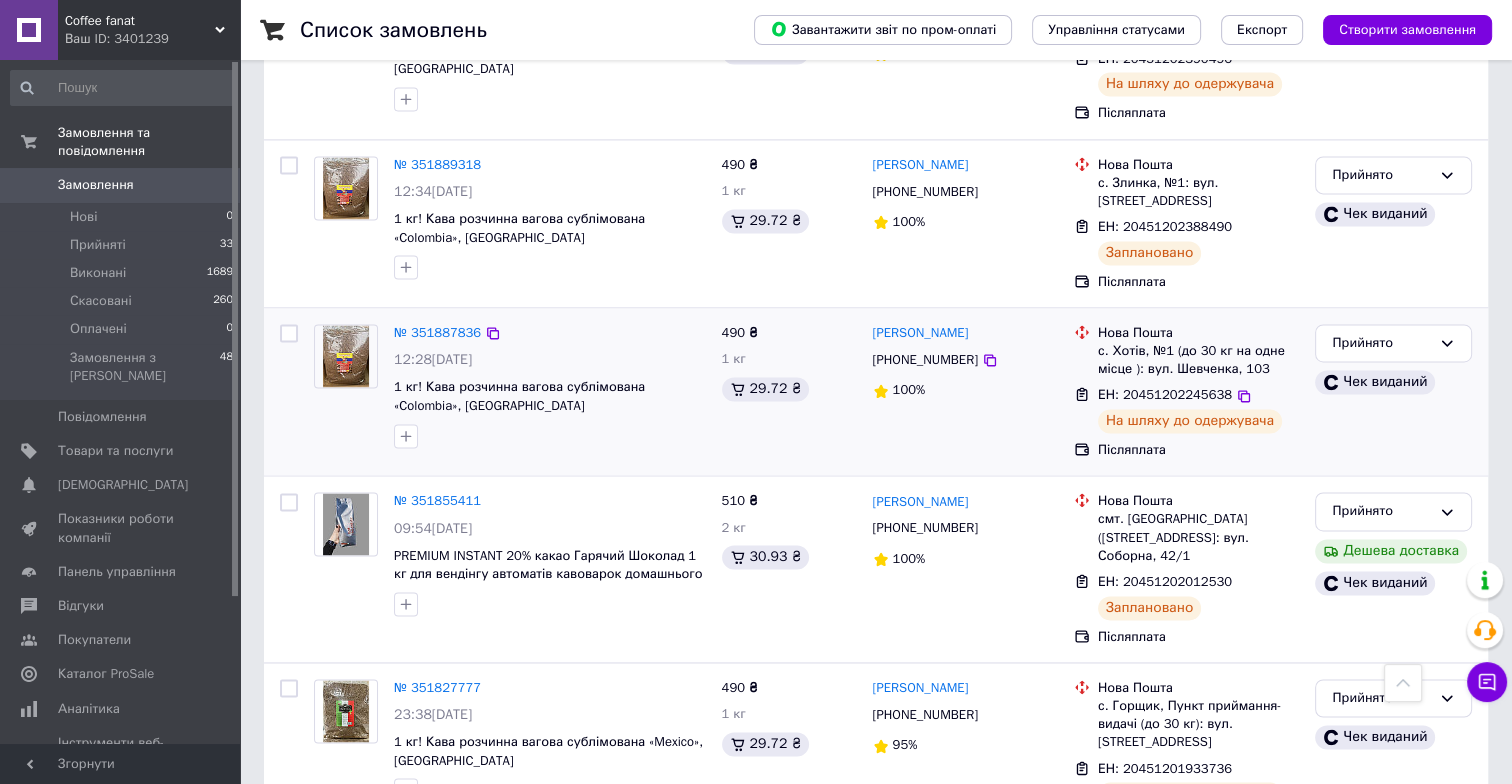 scroll, scrollTop: 3194, scrollLeft: 0, axis: vertical 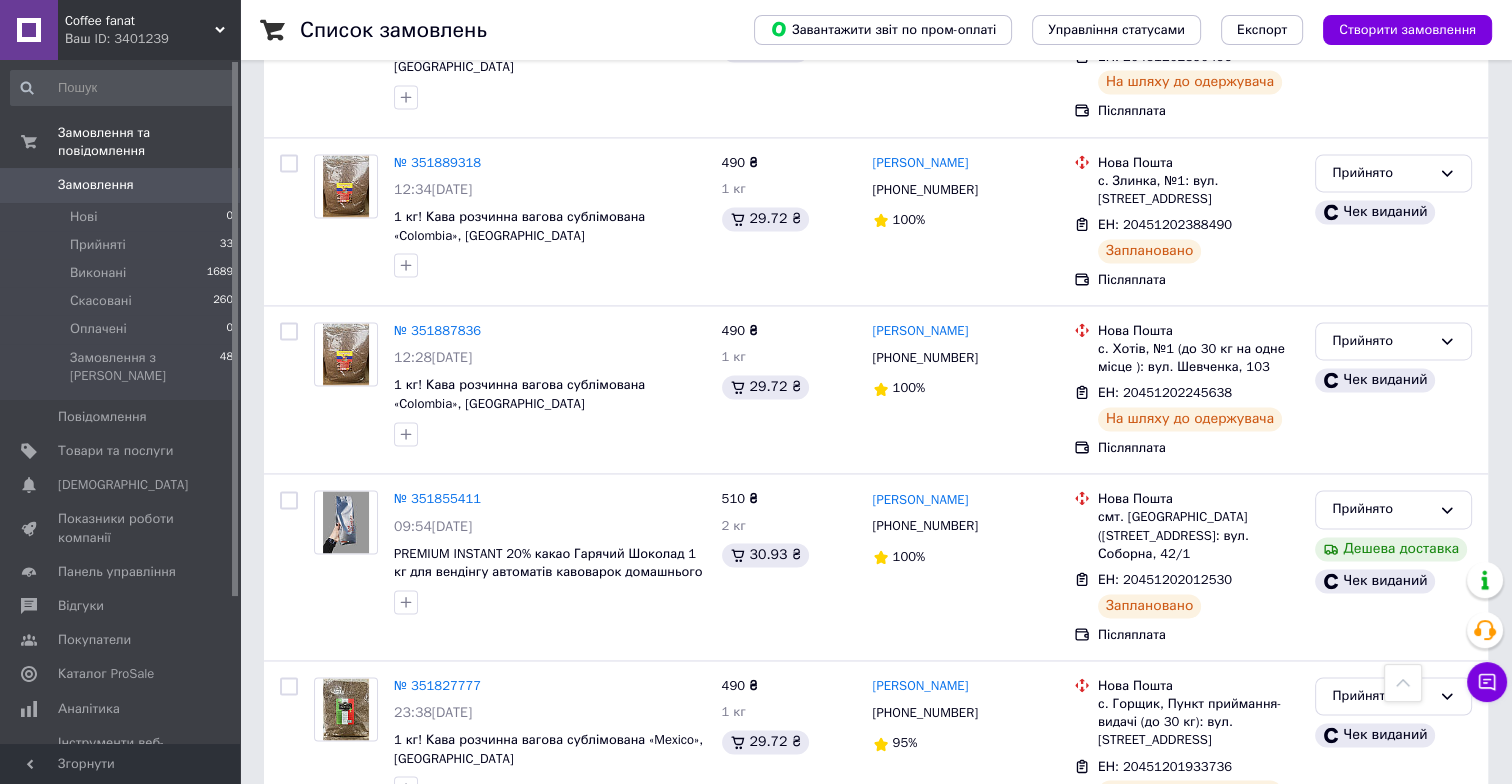 drag, startPoint x: 335, startPoint y: 736, endPoint x: 523, endPoint y: 704, distance: 190.70396 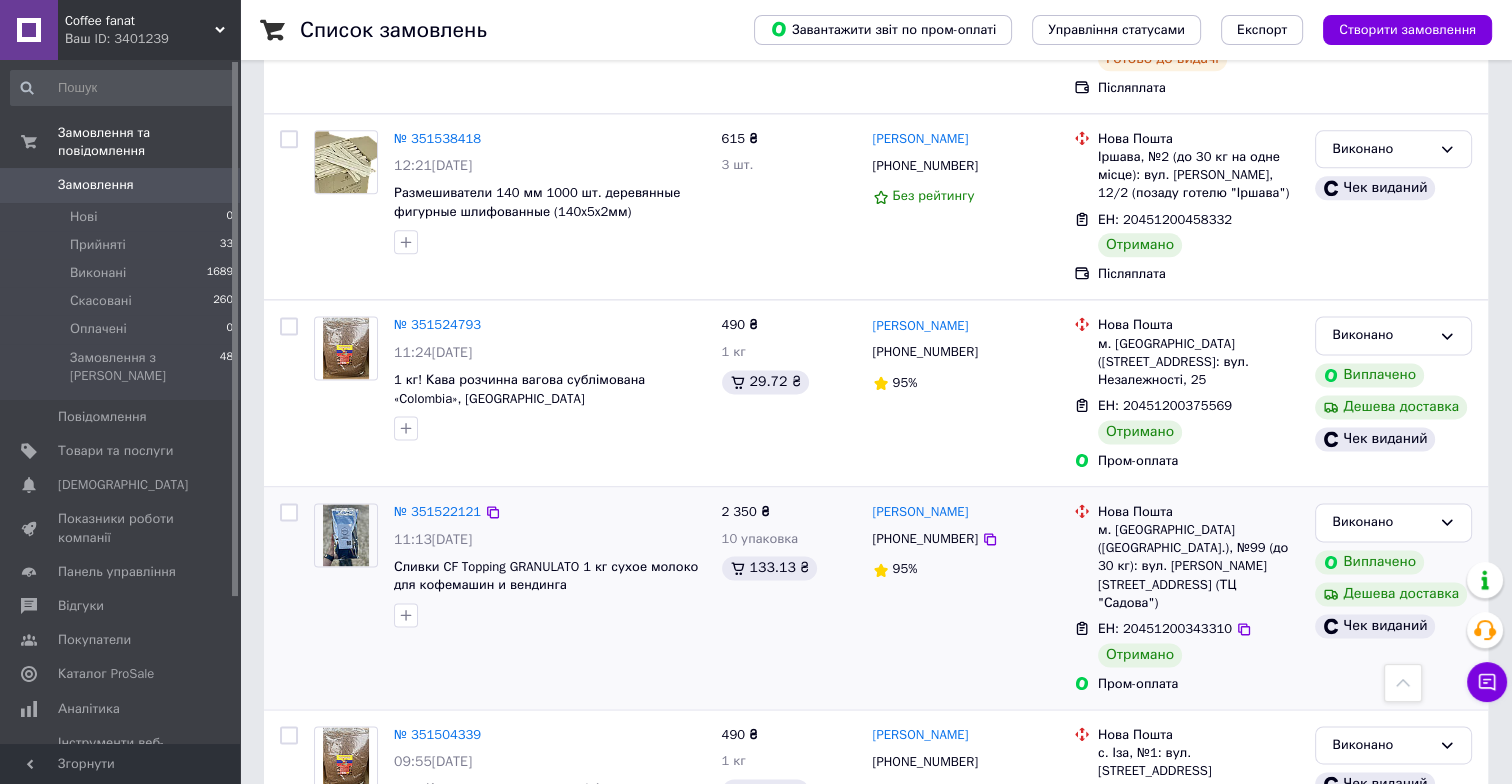 scroll, scrollTop: 3090, scrollLeft: 0, axis: vertical 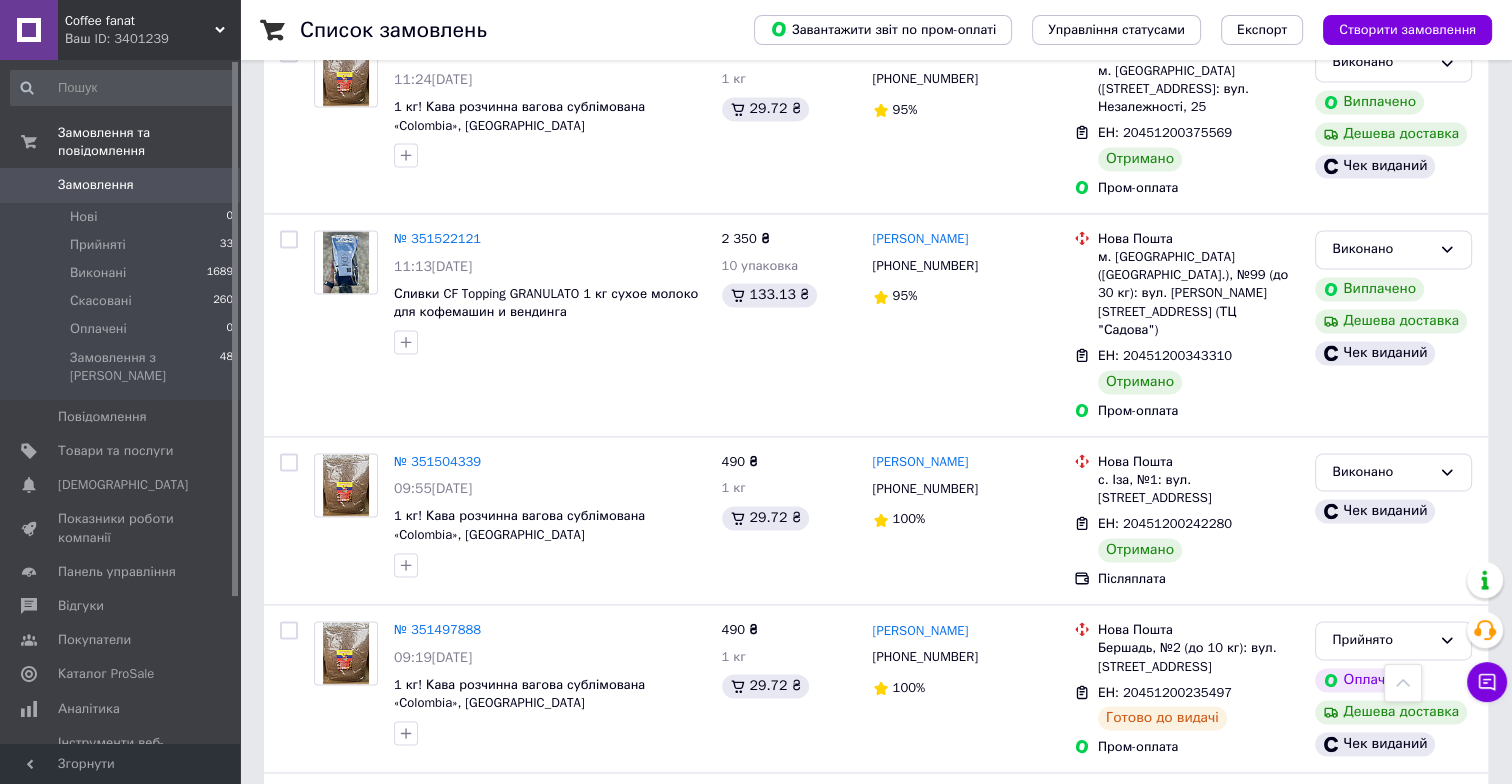 click on "1" at bounding box center (404, 1004) 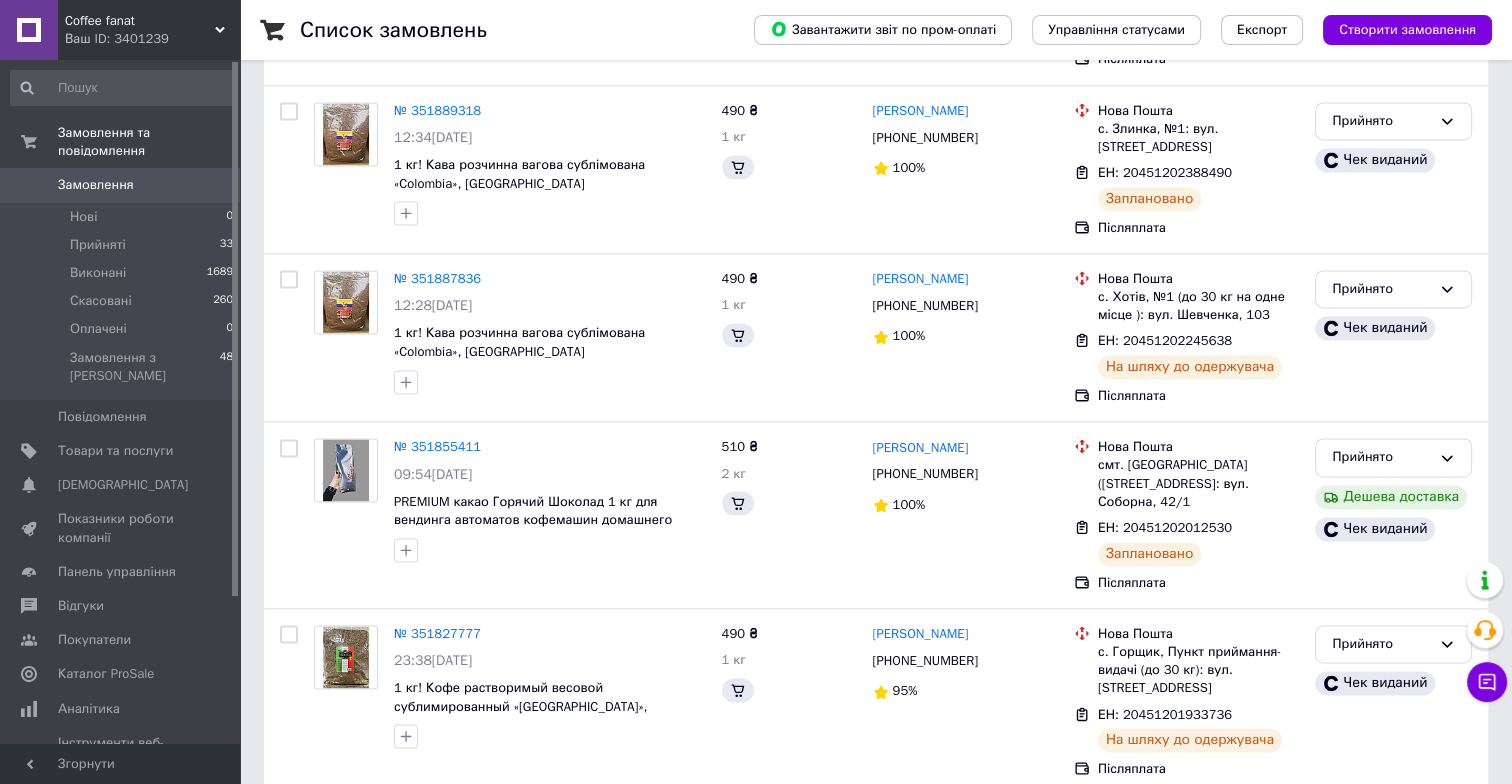 scroll, scrollTop: 0, scrollLeft: 0, axis: both 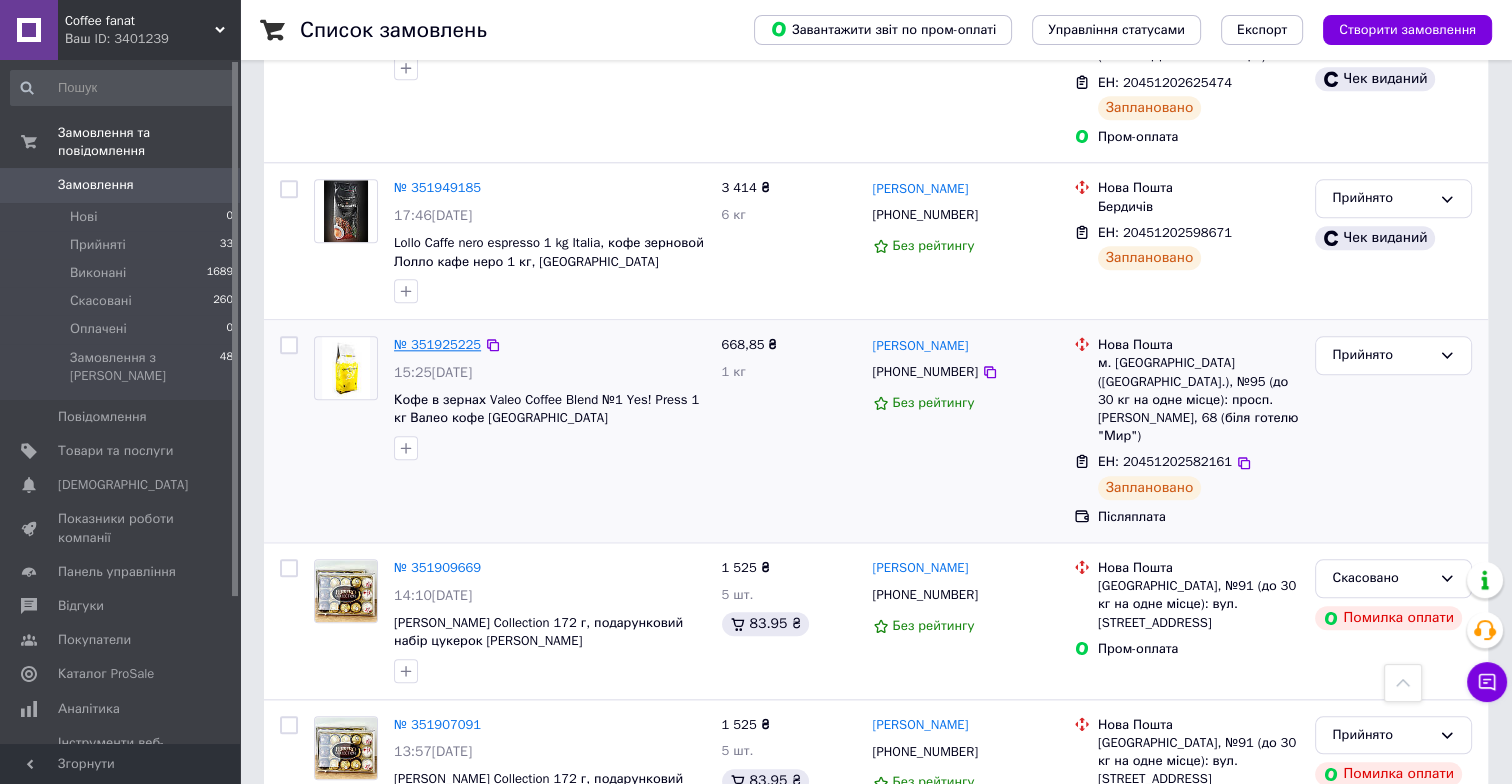 click on "№ 351925225" at bounding box center [437, 344] 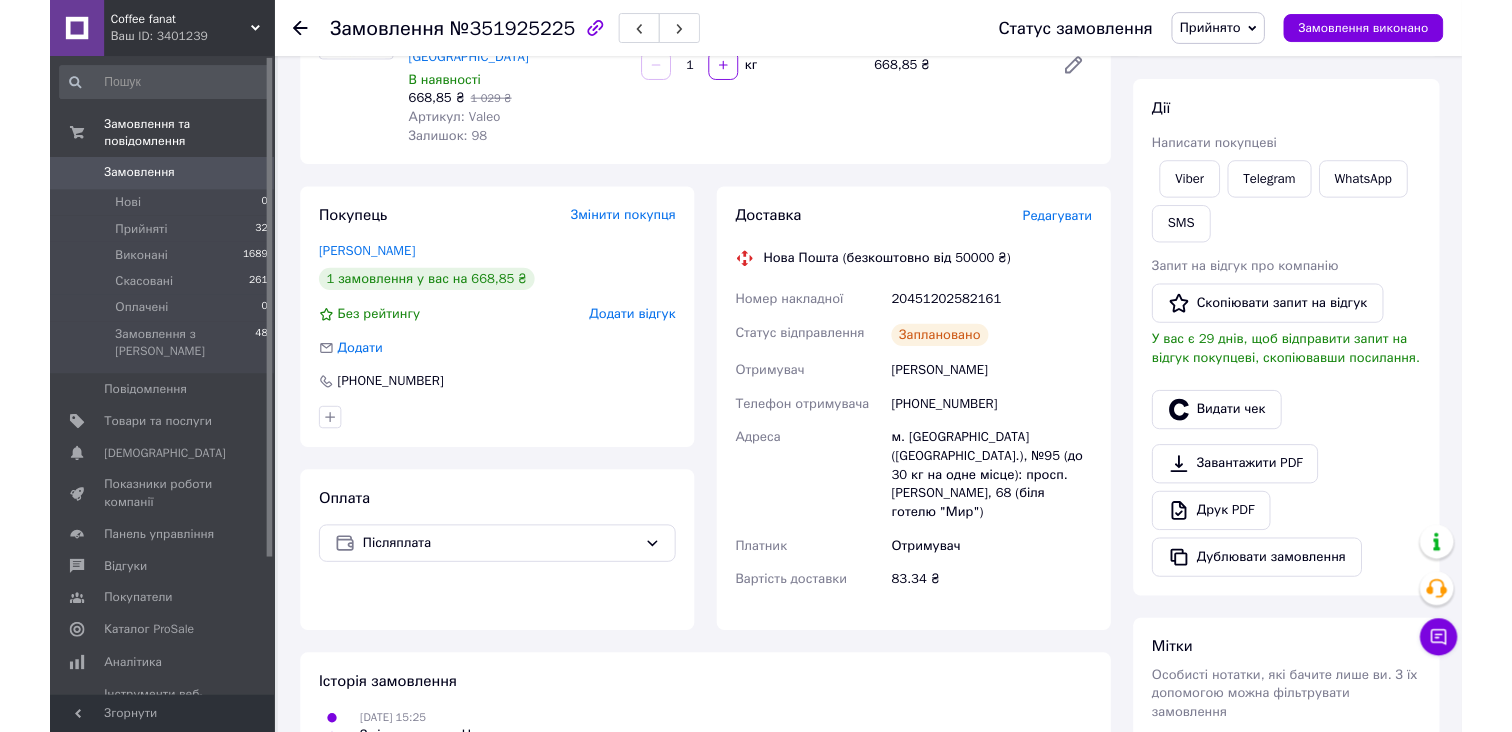 scroll, scrollTop: 272, scrollLeft: 0, axis: vertical 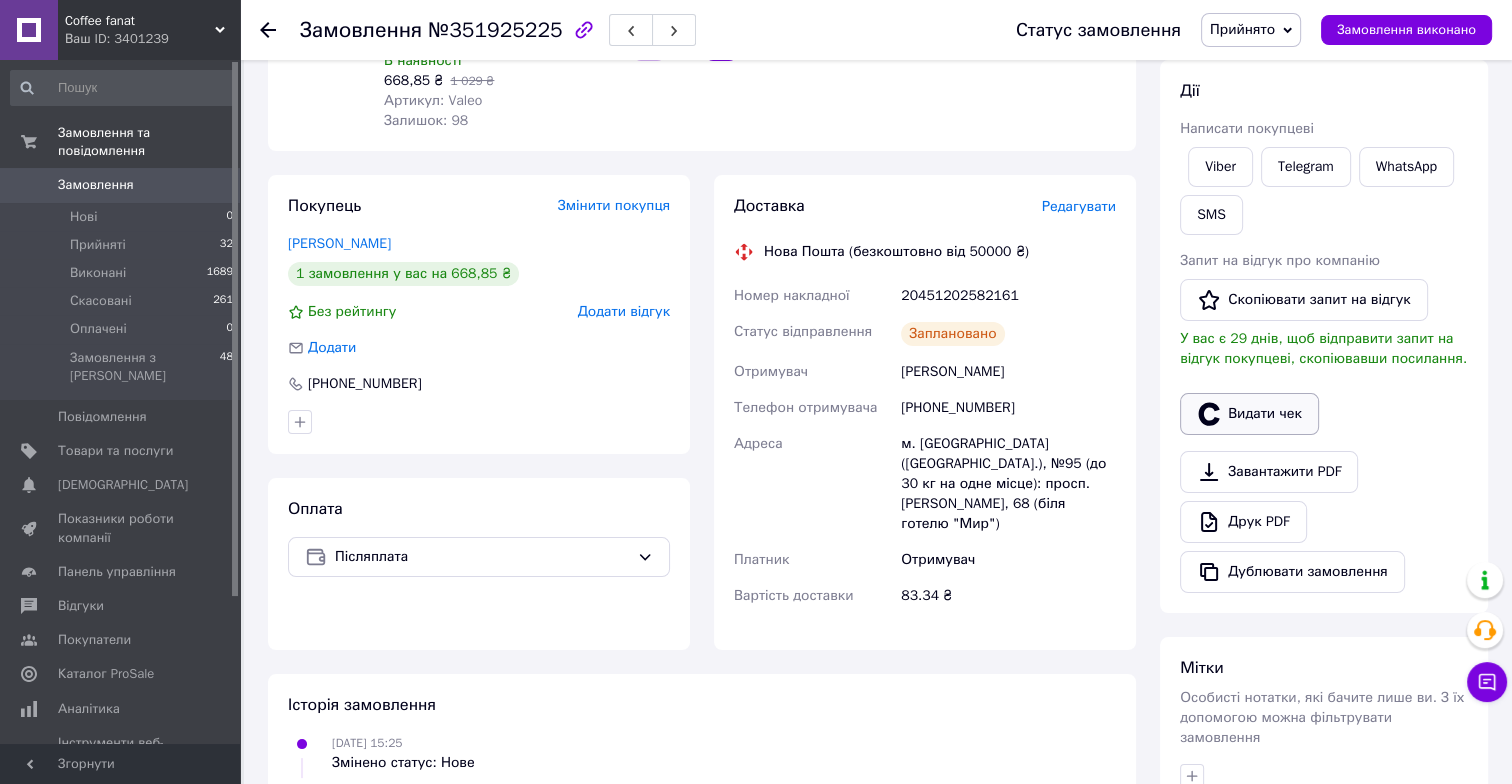 click on "Видати чек" at bounding box center [1249, 414] 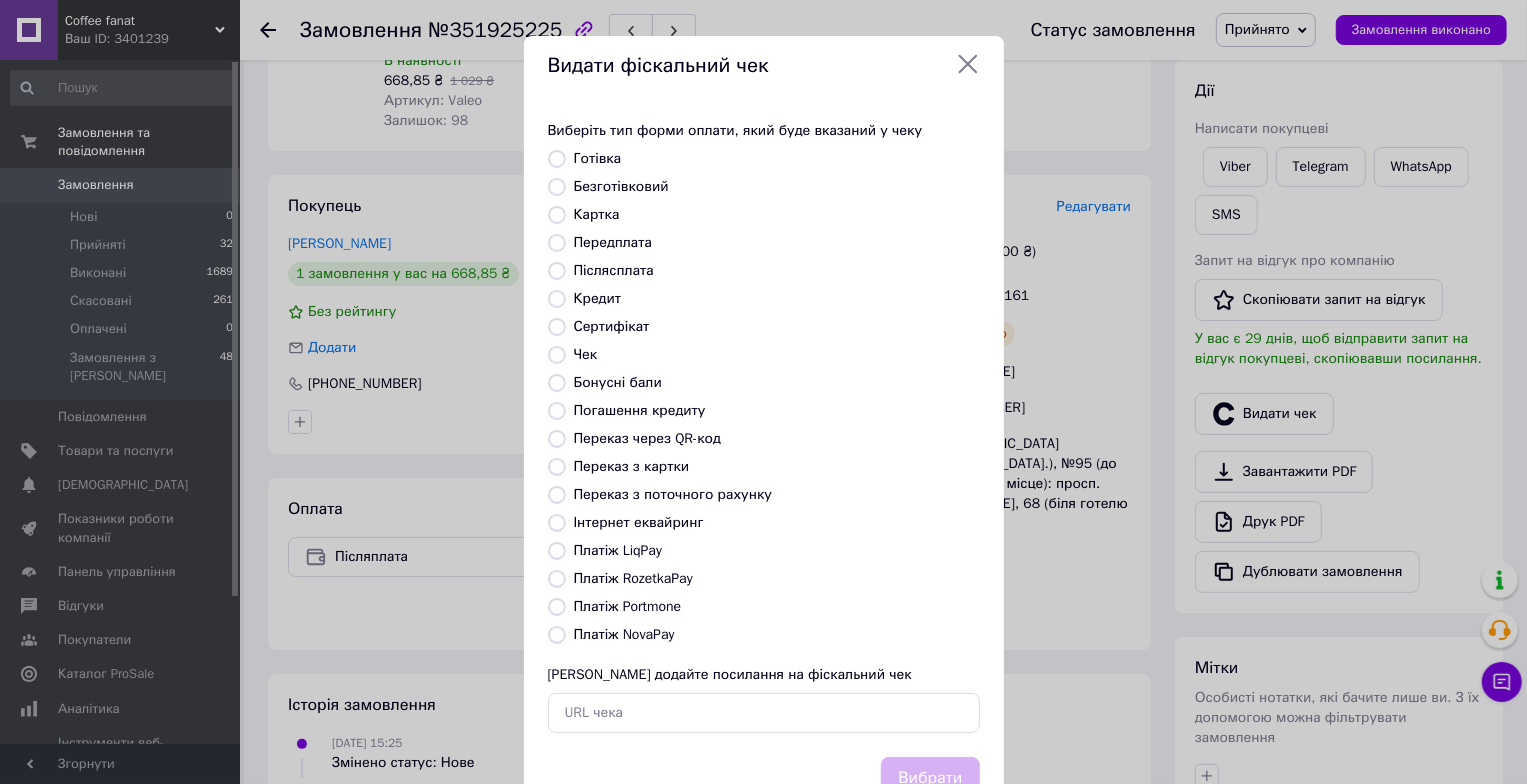 click on "Платіж NovaPay" at bounding box center (557, 635) 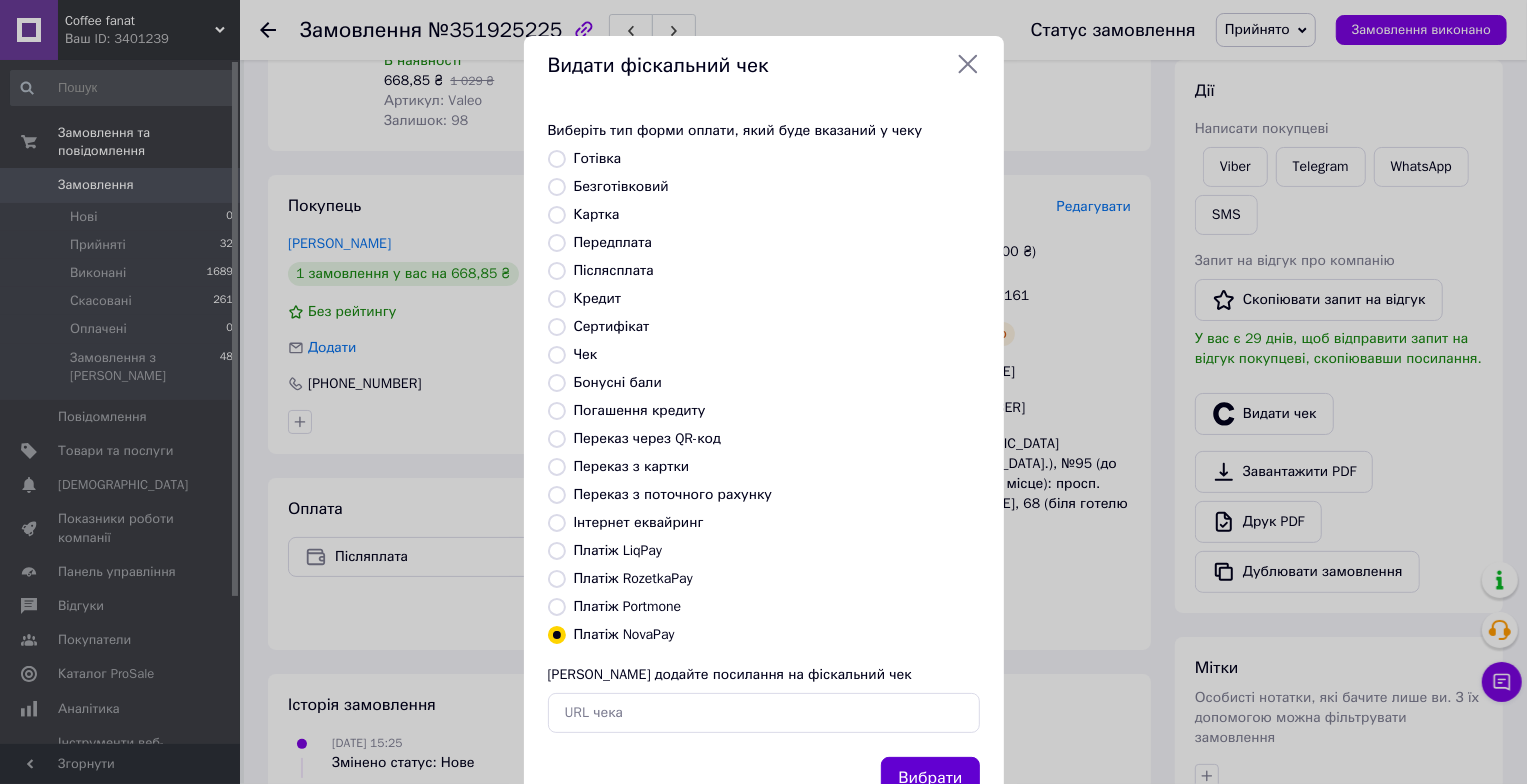 click on "Вибрати" at bounding box center (930, 778) 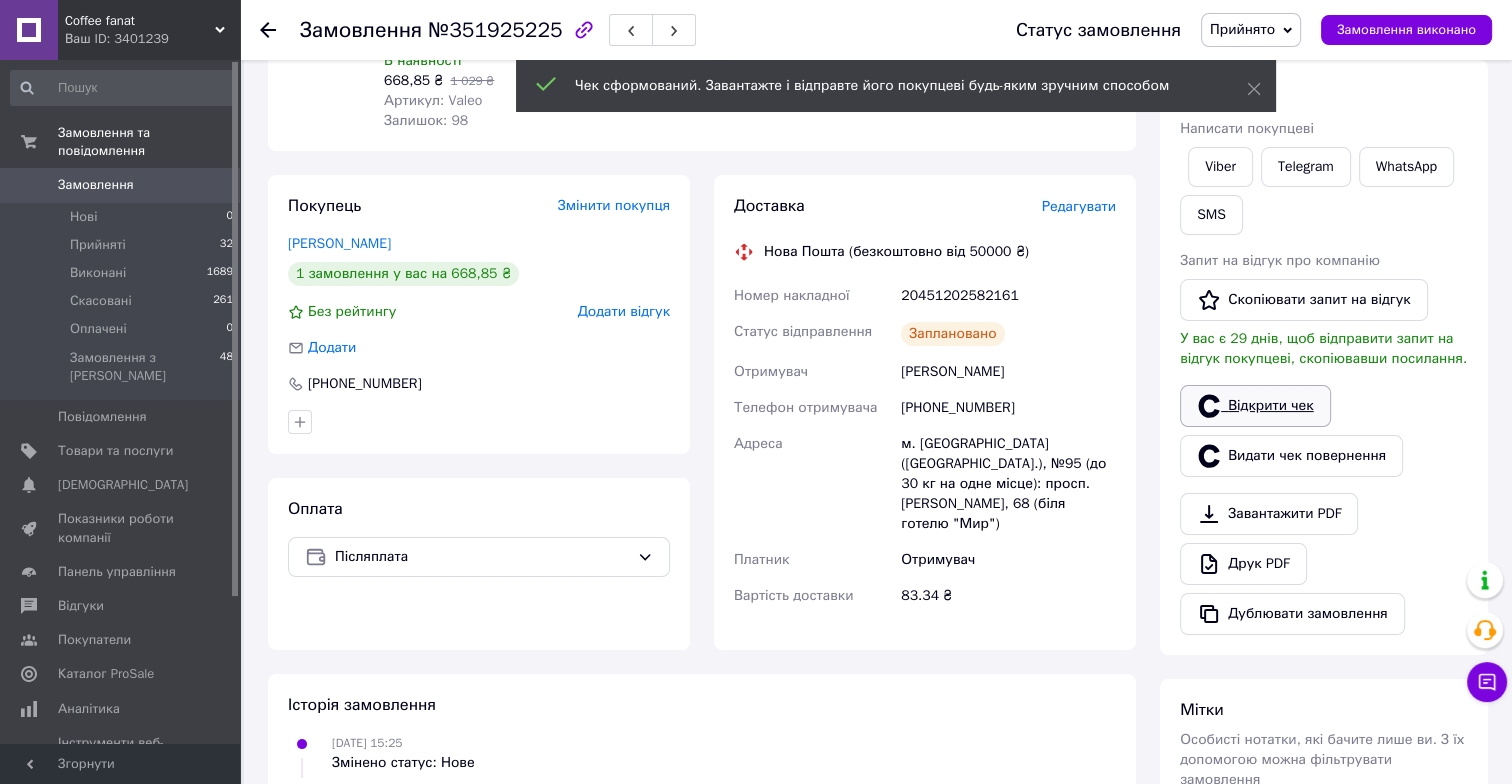 click on "Відкрити чек" at bounding box center [1255, 406] 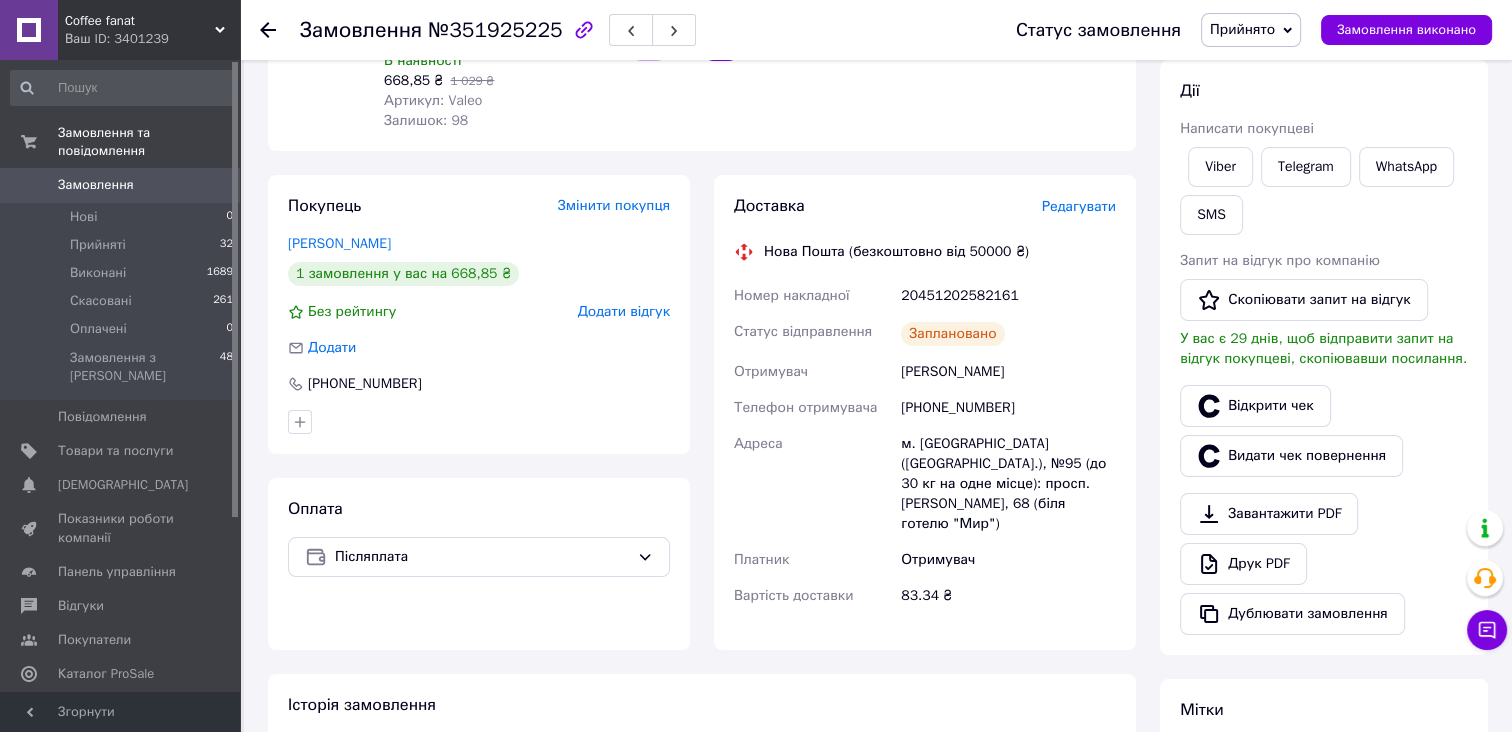 click 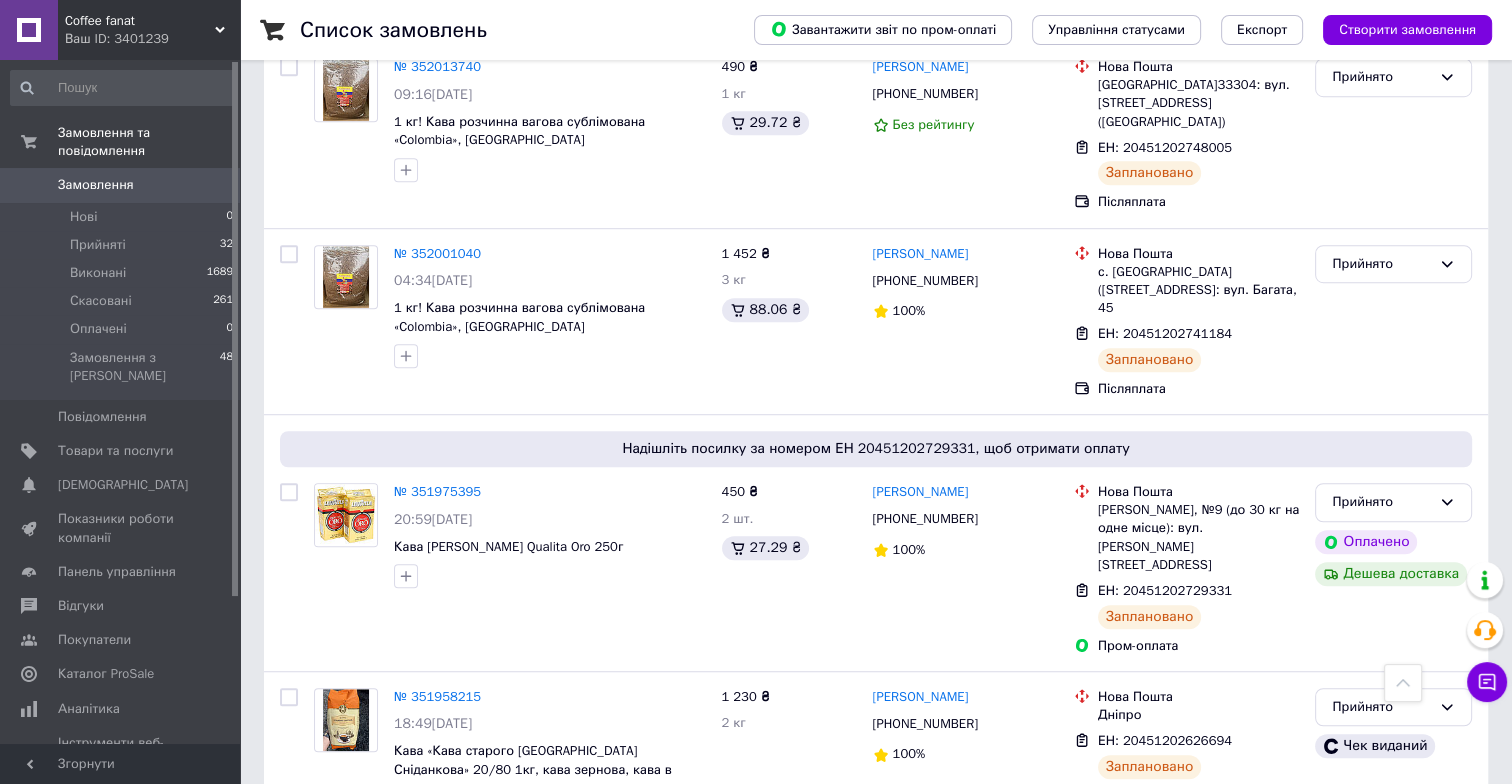 scroll, scrollTop: 1363, scrollLeft: 0, axis: vertical 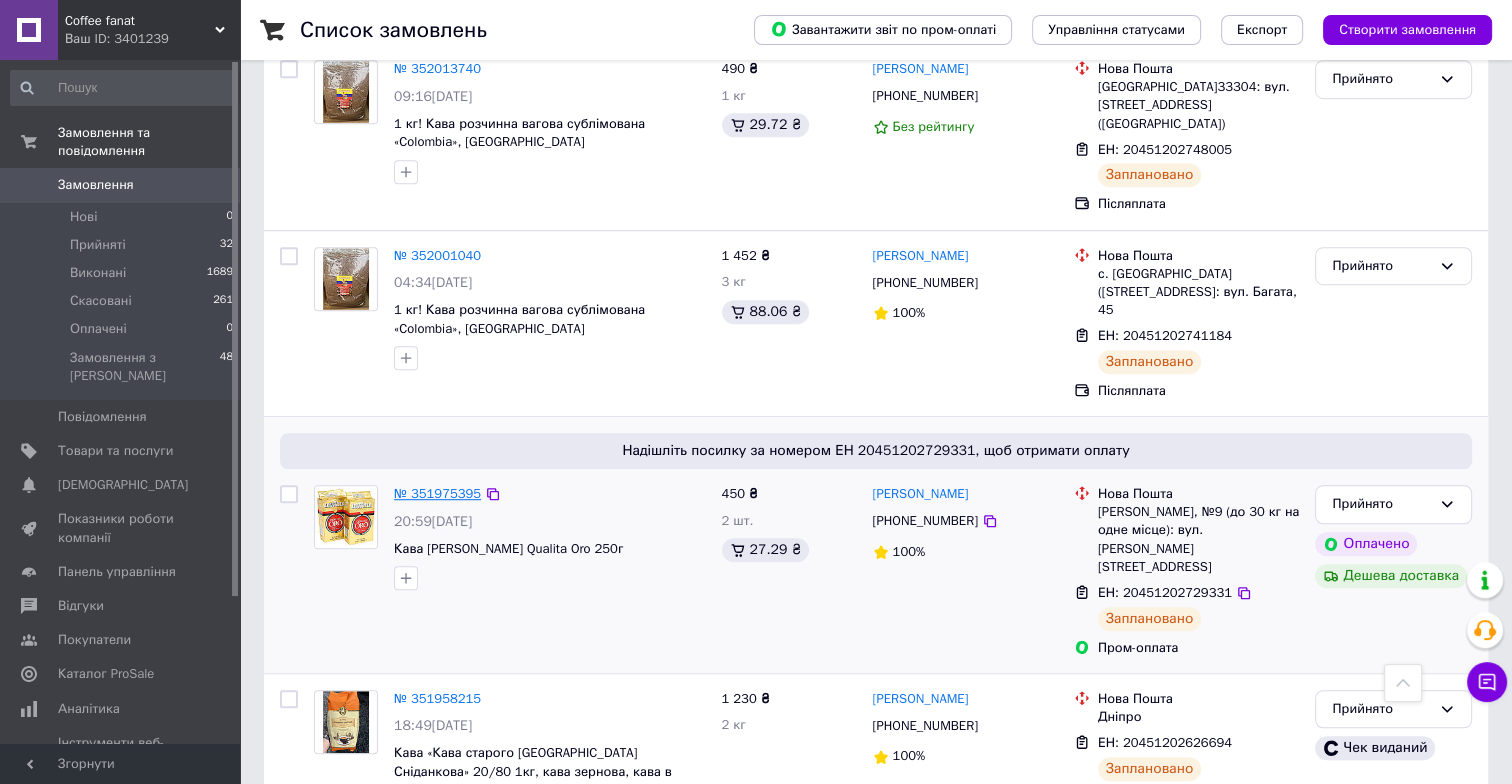 click on "№ 351975395" at bounding box center [437, 493] 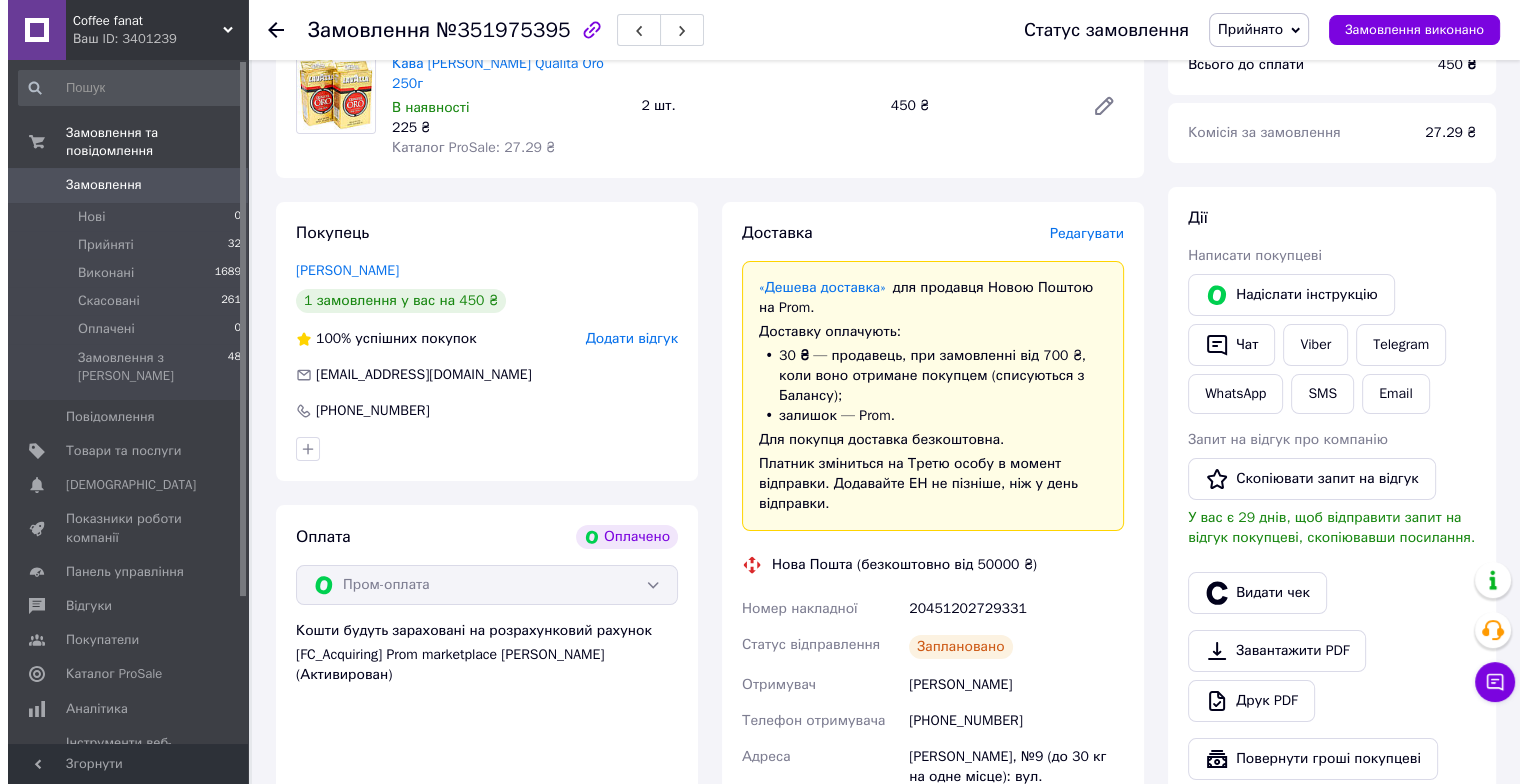 scroll, scrollTop: 220, scrollLeft: 0, axis: vertical 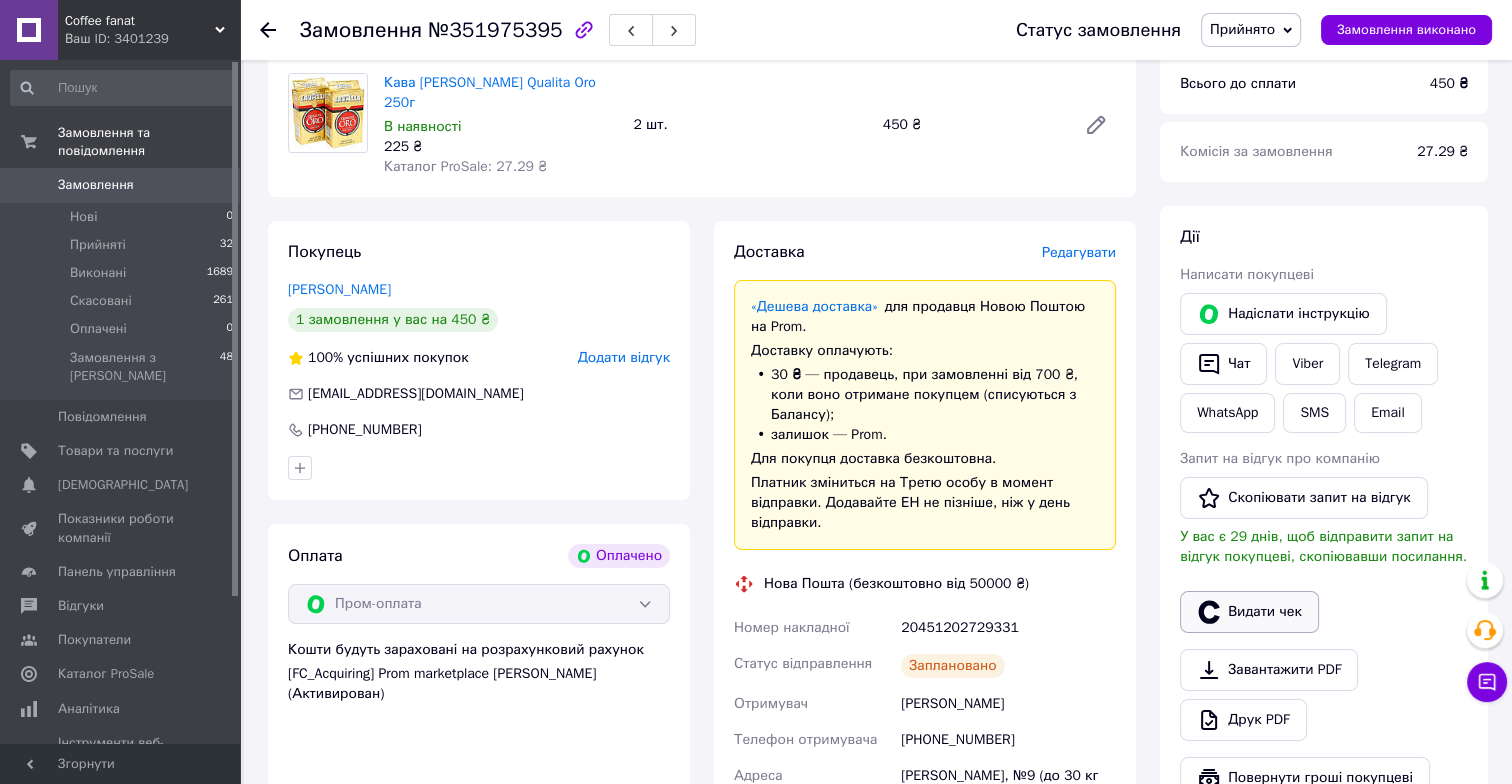 click on "Видати чек" at bounding box center (1249, 612) 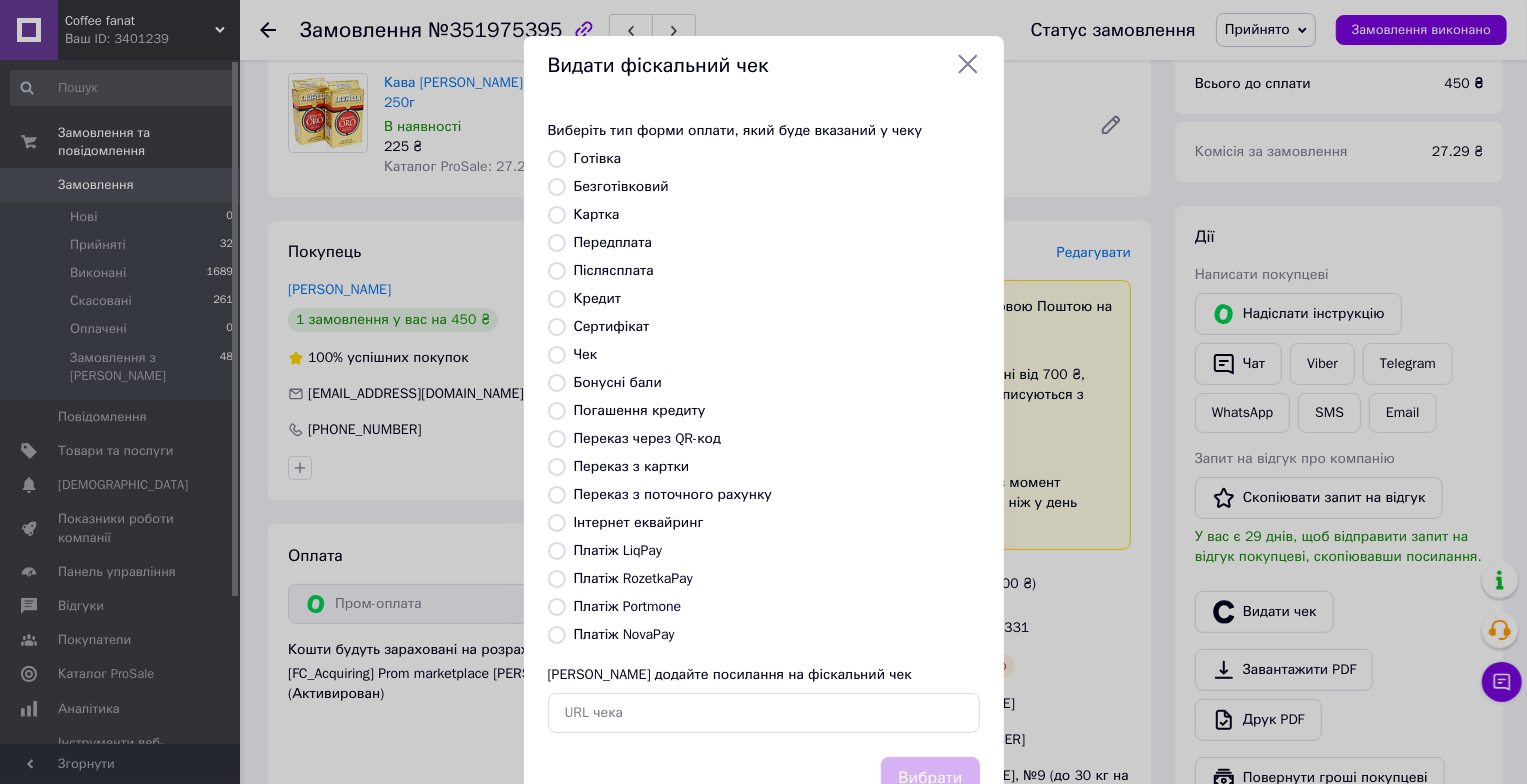 click on "Платіж RozetkaPay" at bounding box center [557, 579] 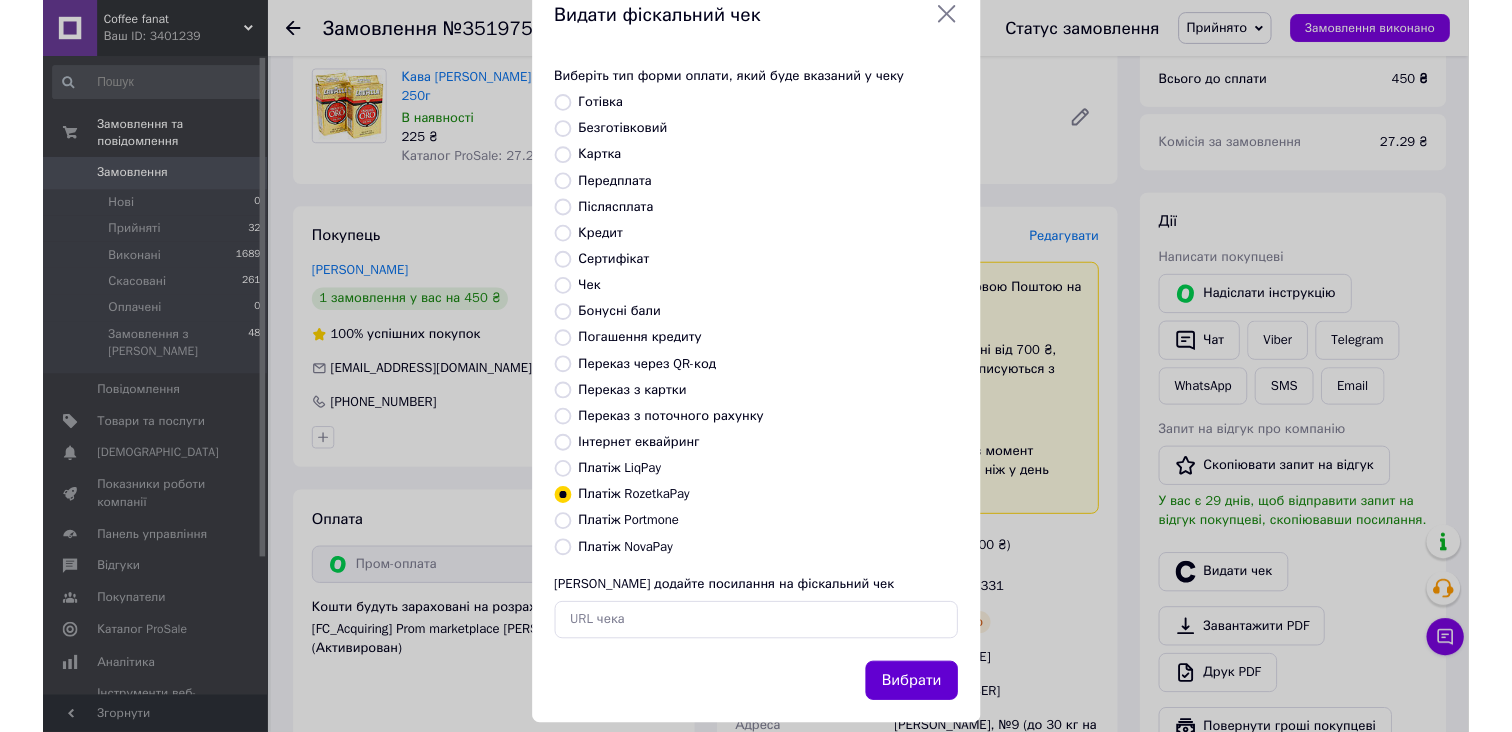 scroll, scrollTop: 75, scrollLeft: 0, axis: vertical 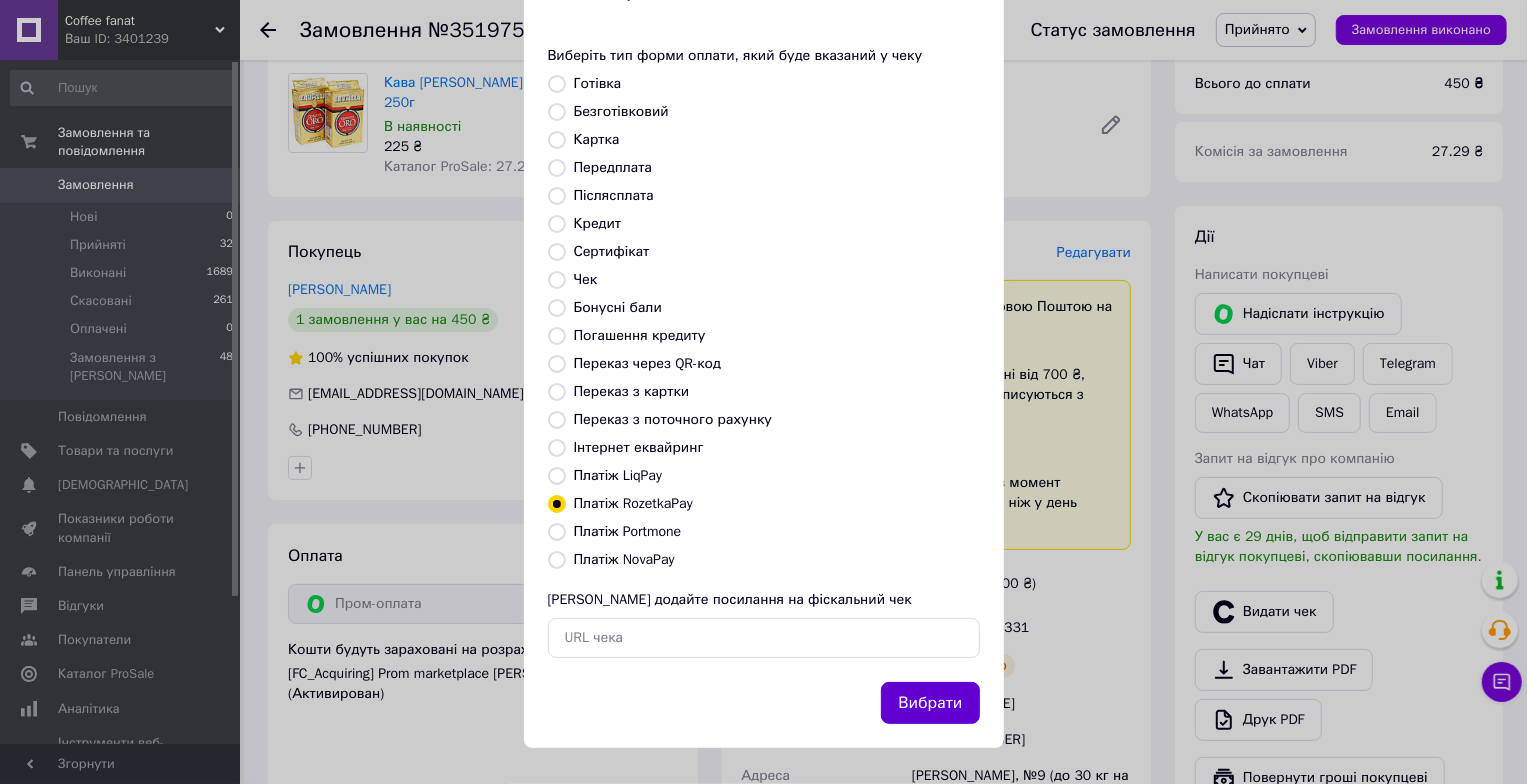 click on "Вибрати" at bounding box center [930, 703] 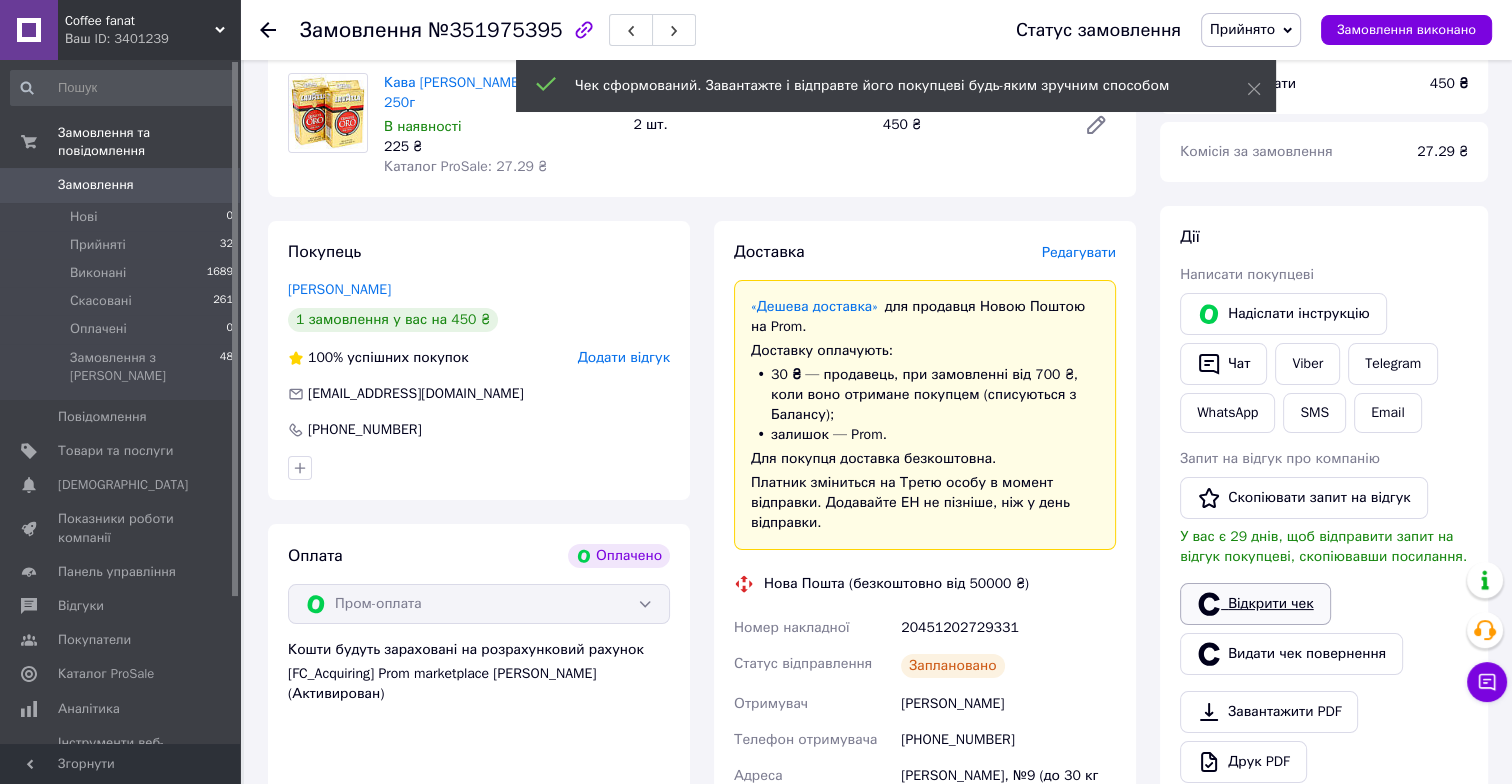 click on "Відкрити чек" at bounding box center (1255, 604) 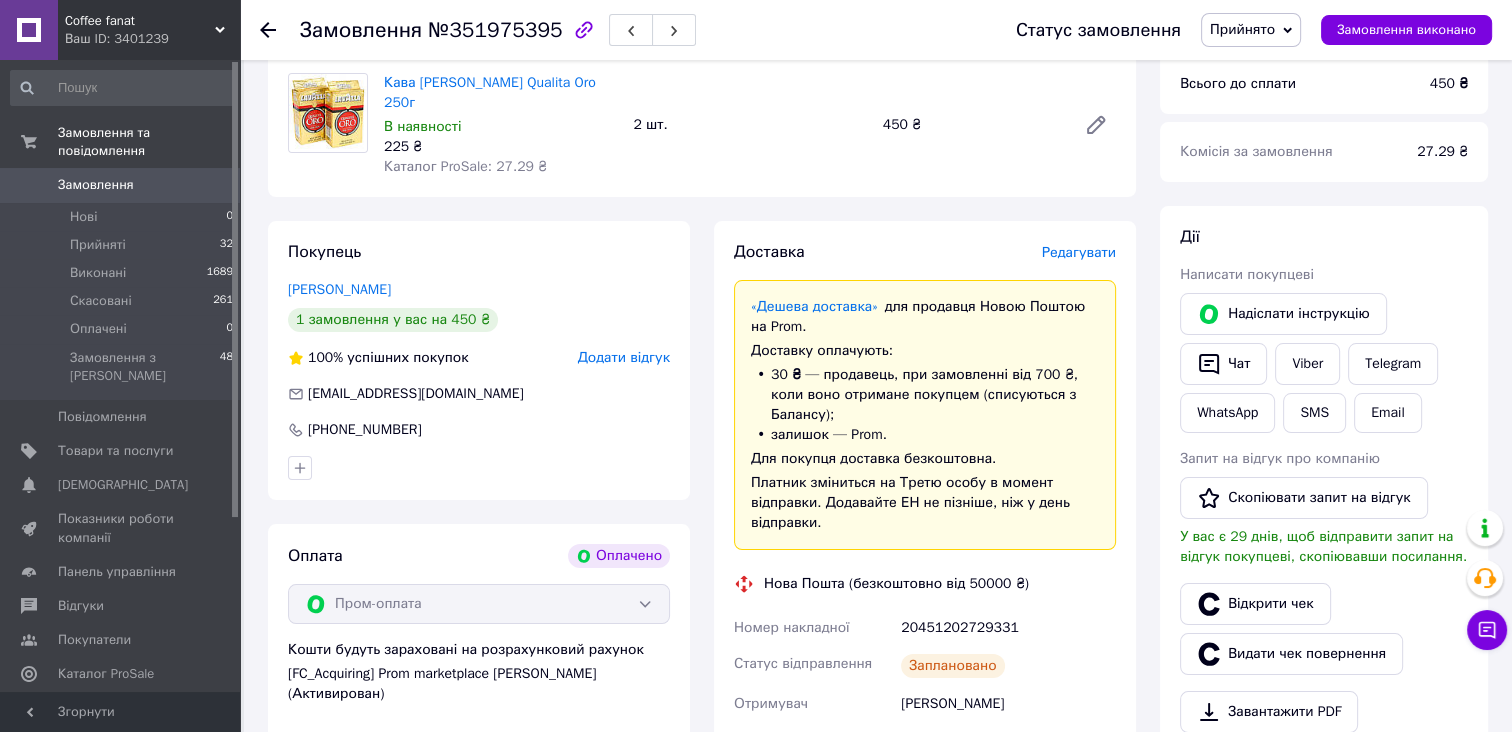 click 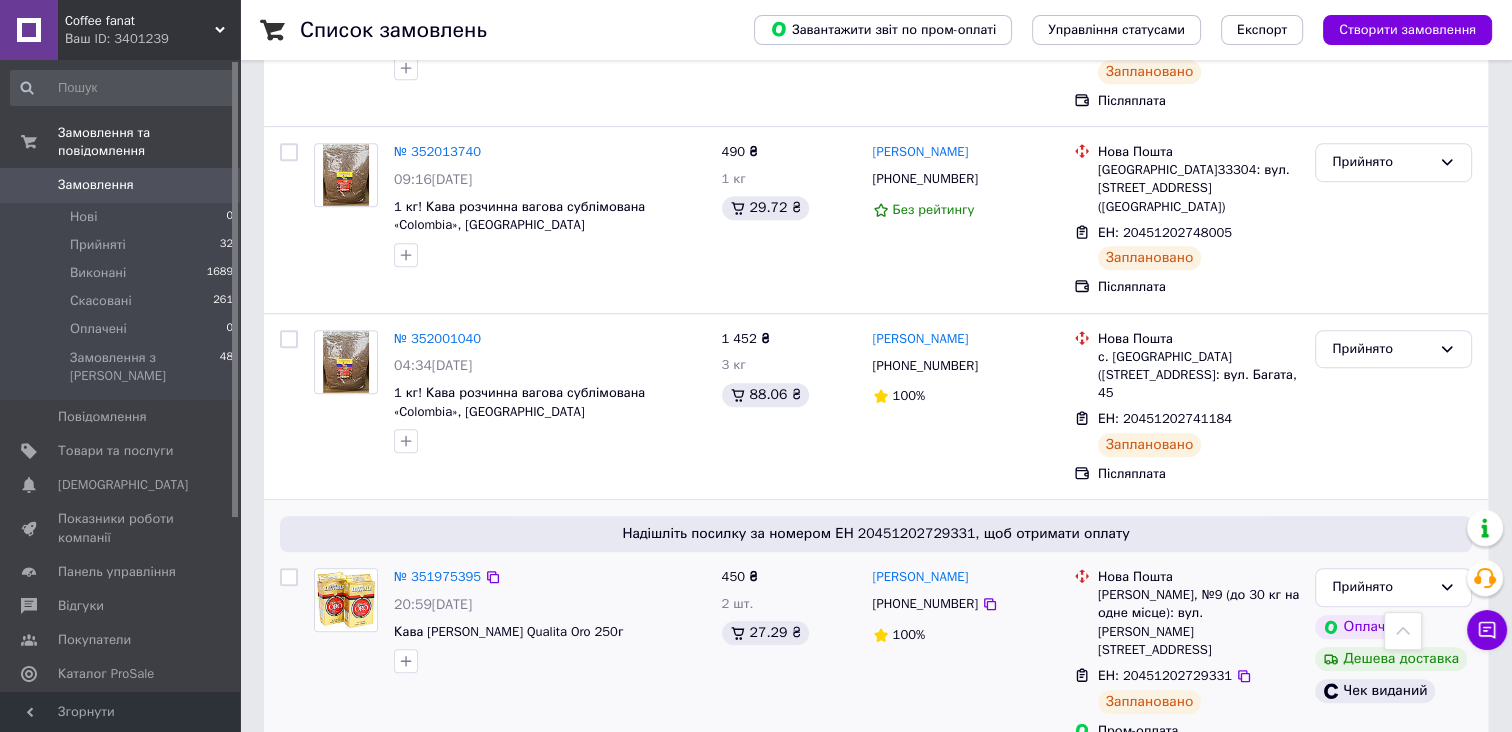 scroll, scrollTop: 1272, scrollLeft: 0, axis: vertical 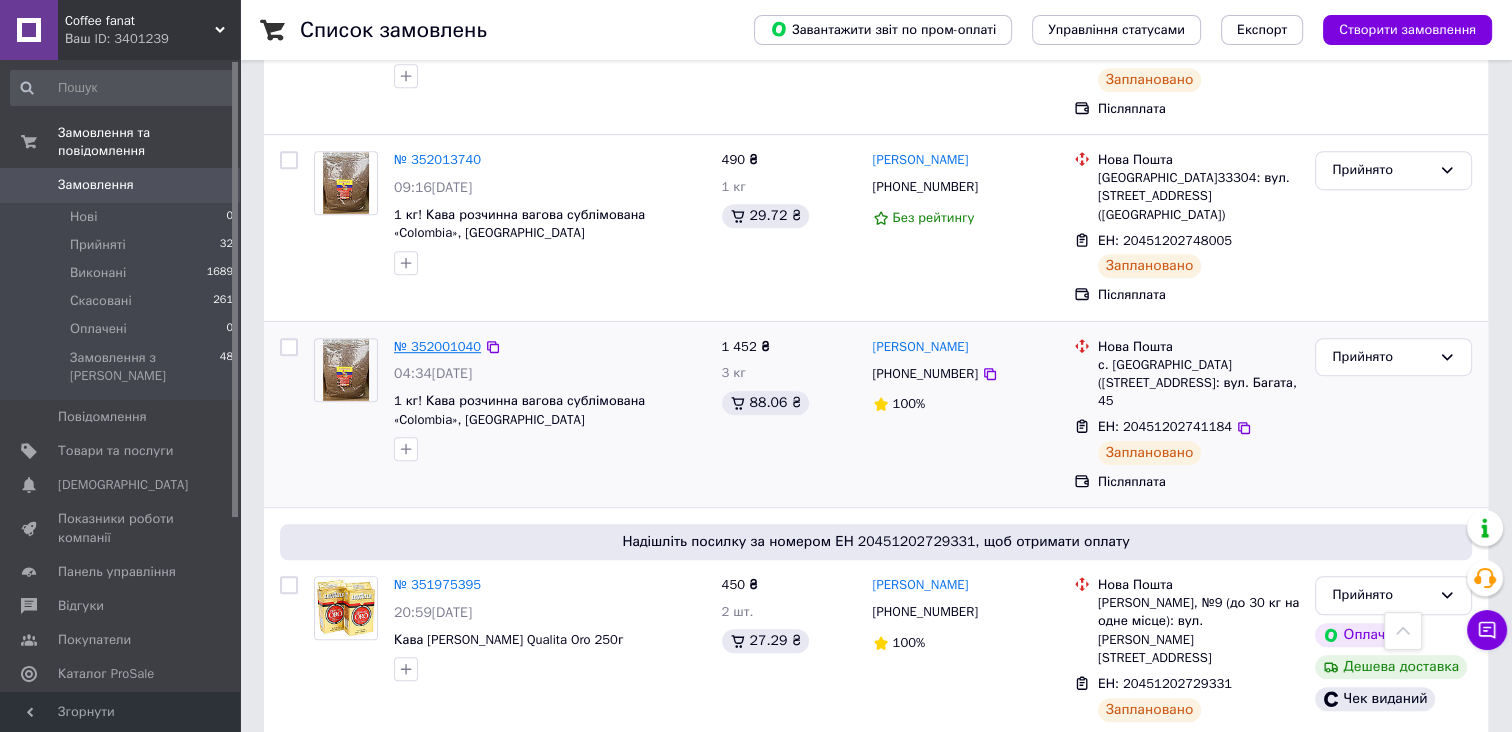 click on "№ 352001040" at bounding box center [437, 346] 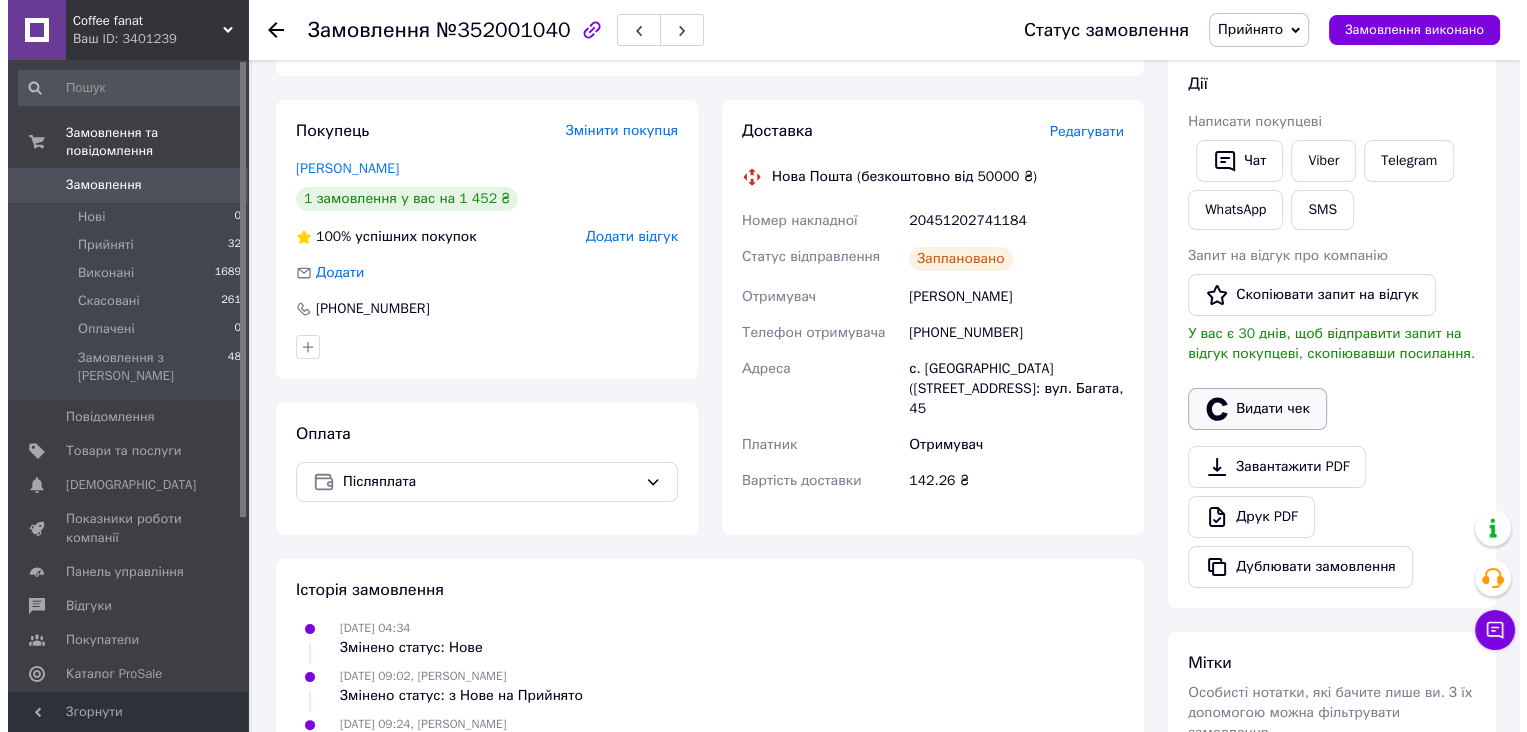 scroll, scrollTop: 345, scrollLeft: 0, axis: vertical 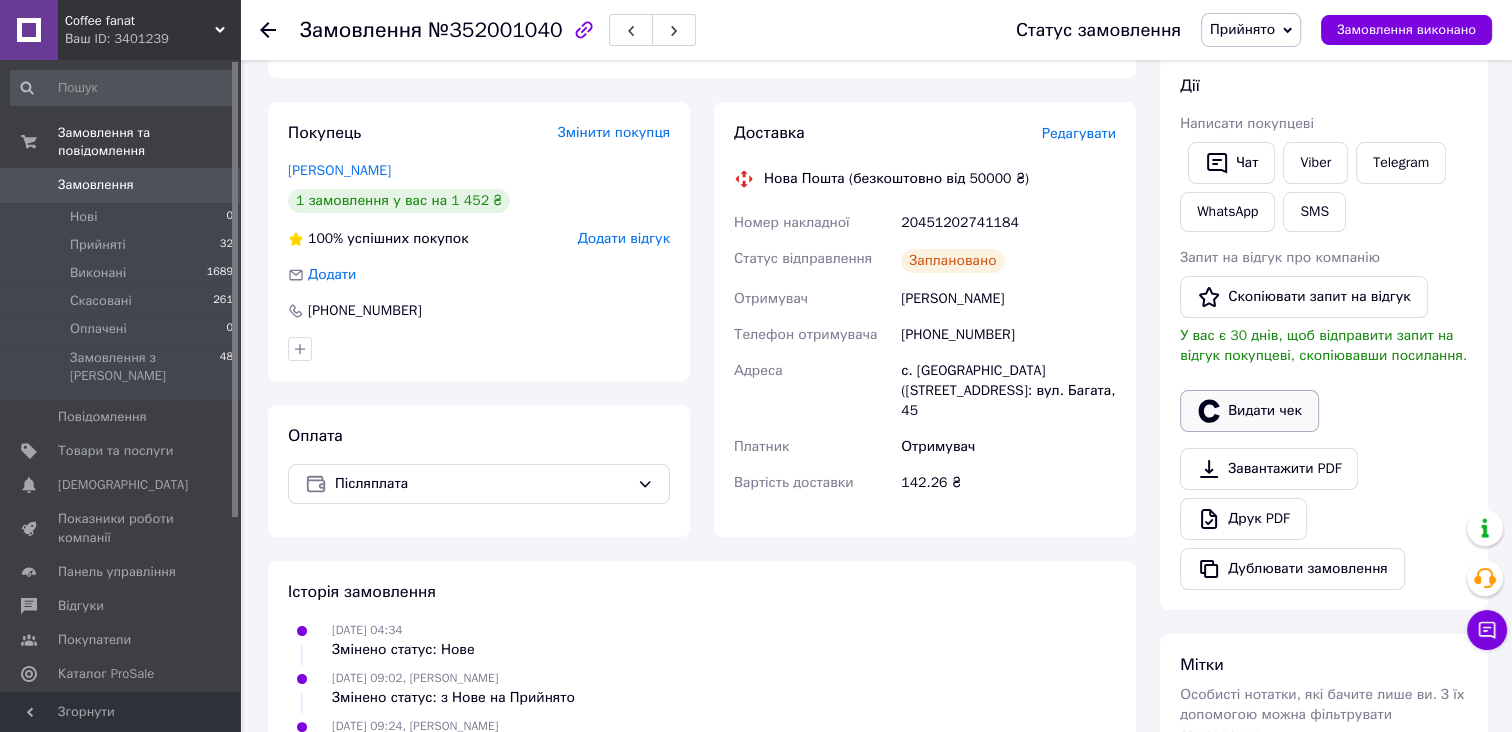 click on "Видати чек" at bounding box center [1249, 411] 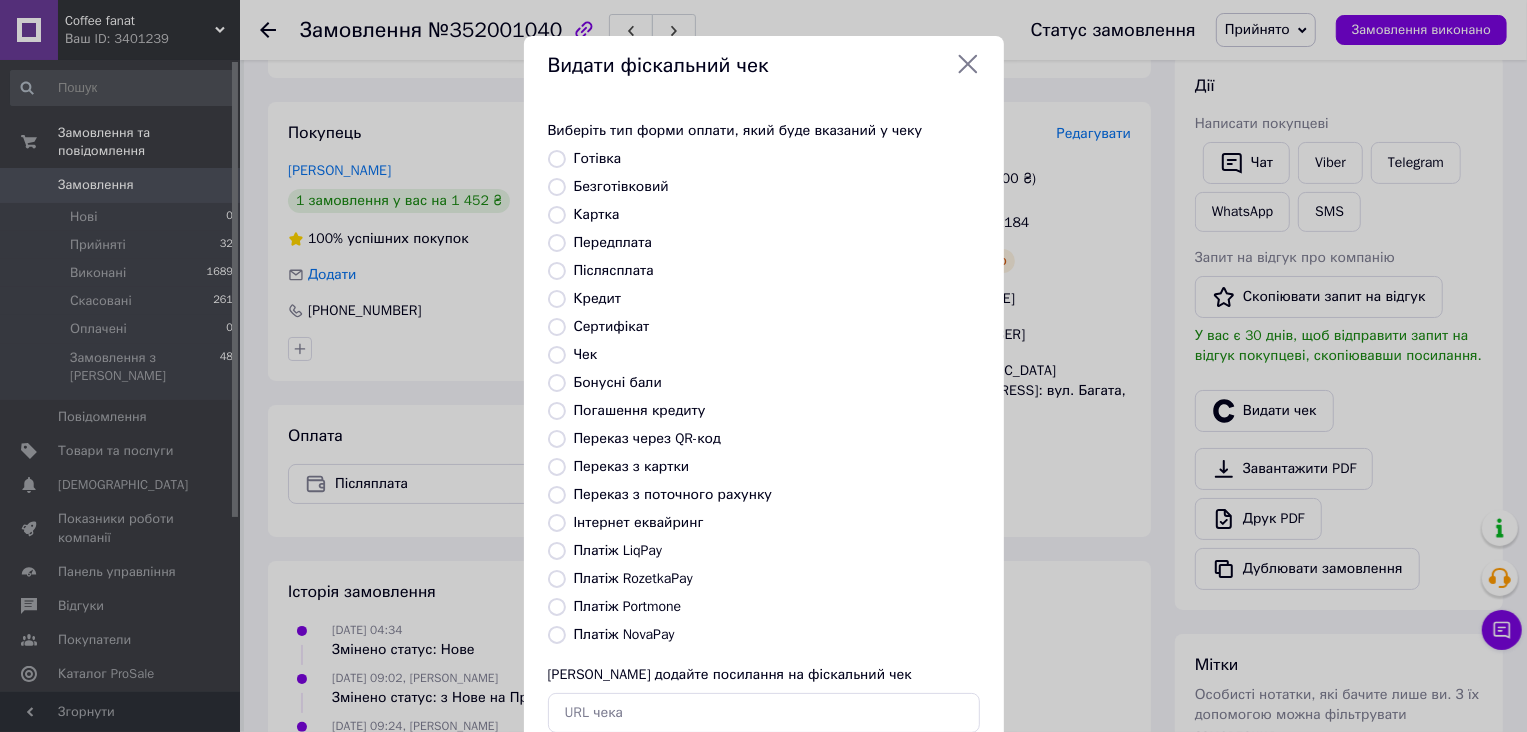 click on "Платіж NovaPay" at bounding box center (557, 635) 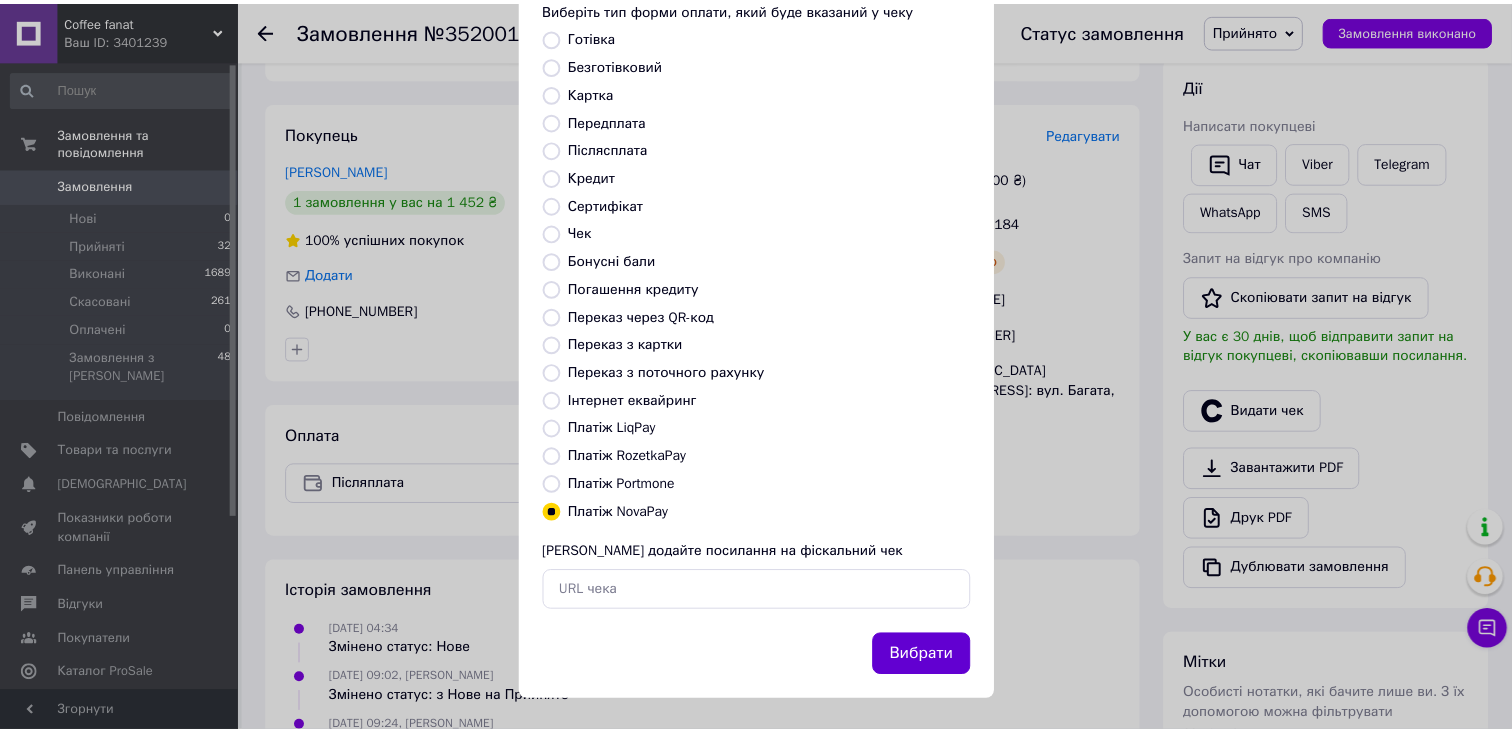 scroll, scrollTop: 127, scrollLeft: 0, axis: vertical 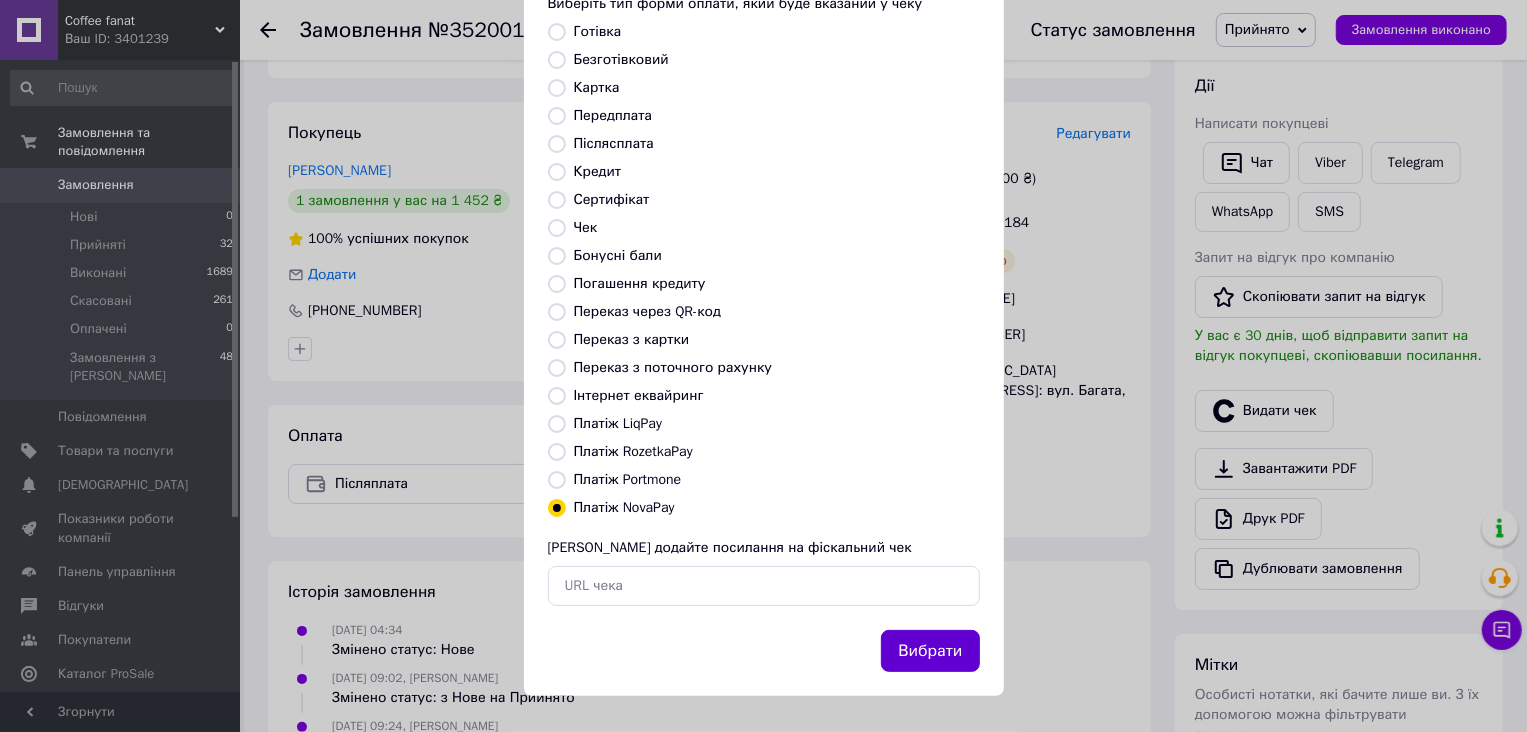 click on "Вибрати" at bounding box center (930, 651) 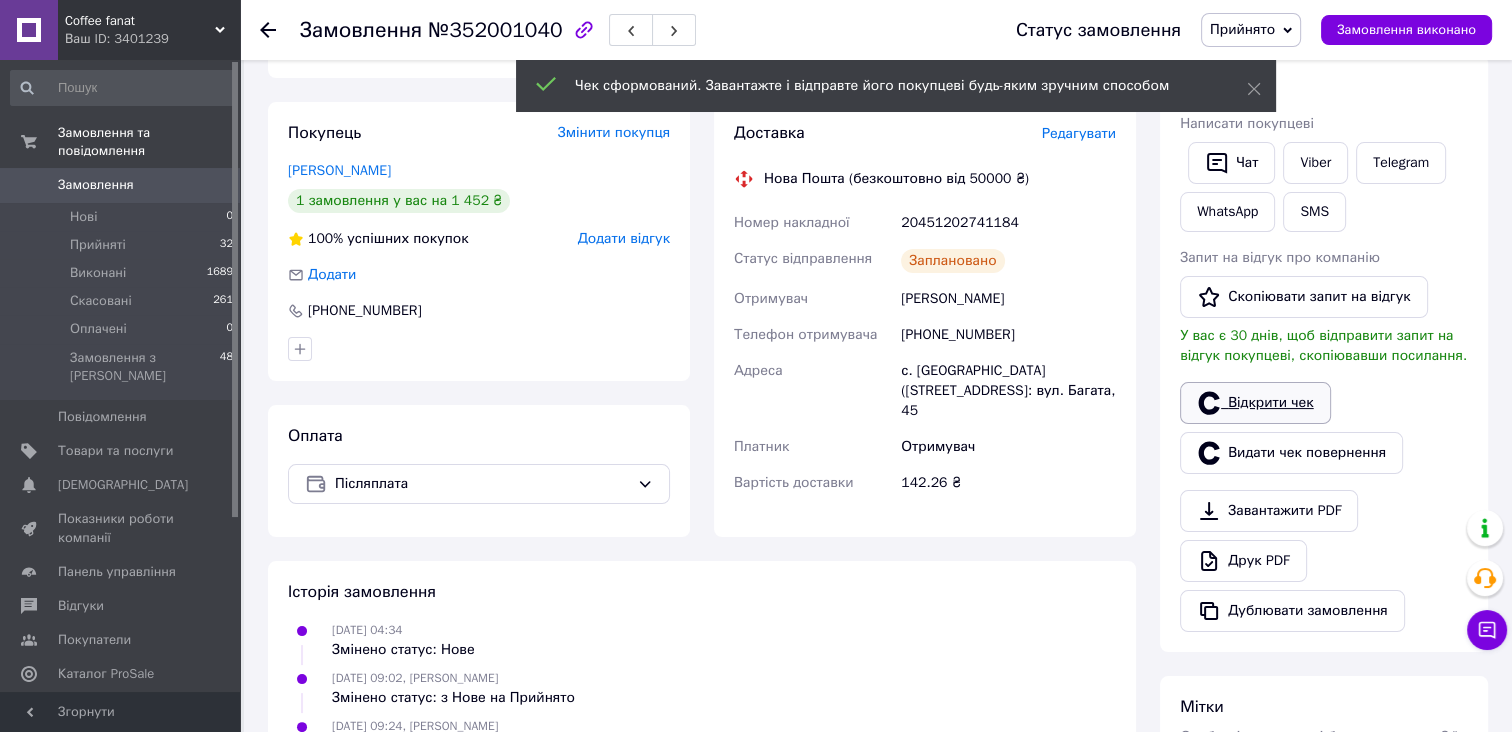 click on "Відкрити чек" at bounding box center [1255, 403] 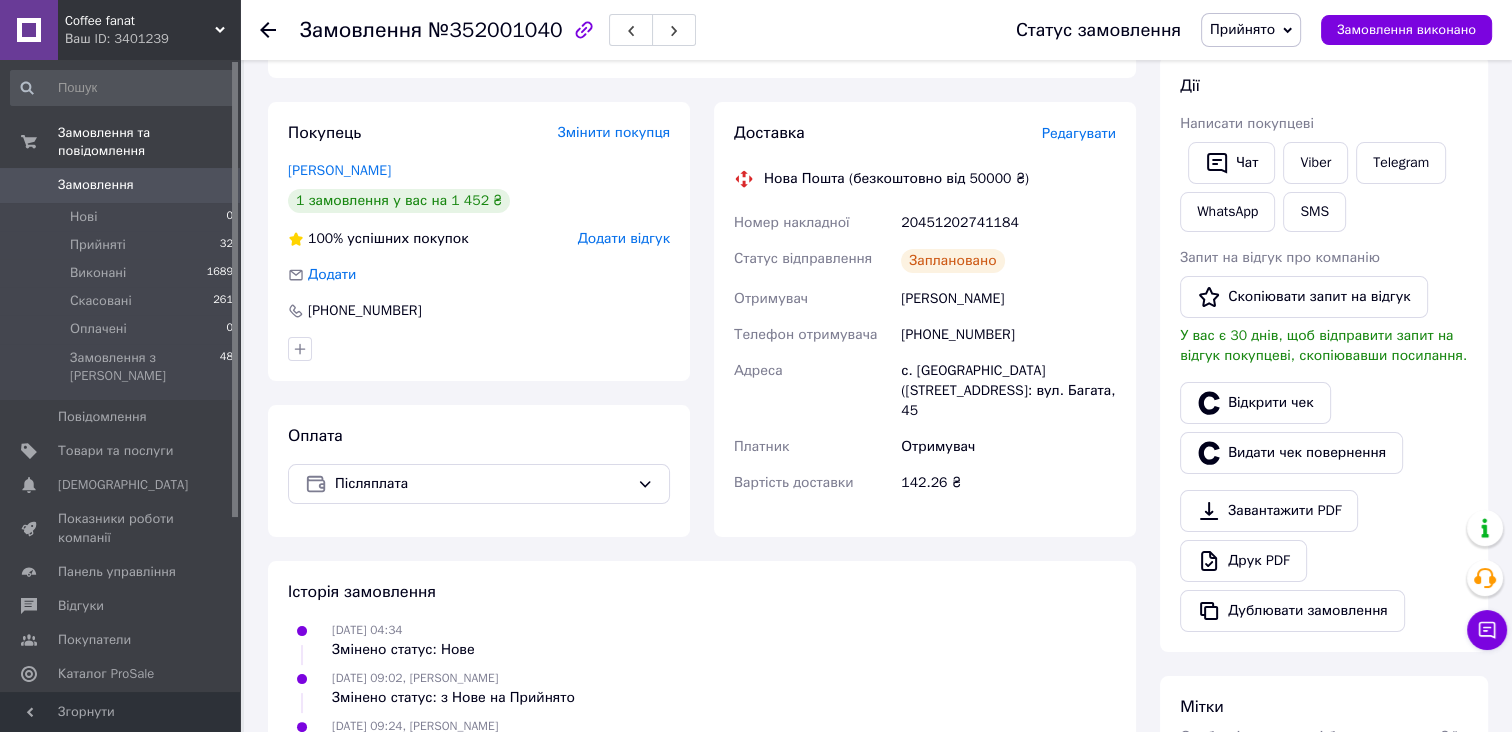 click on "Замовлення №352001040 Статус замовлення Прийнято Виконано Скасовано Оплачено Замовлення виконано" at bounding box center [876, 30] 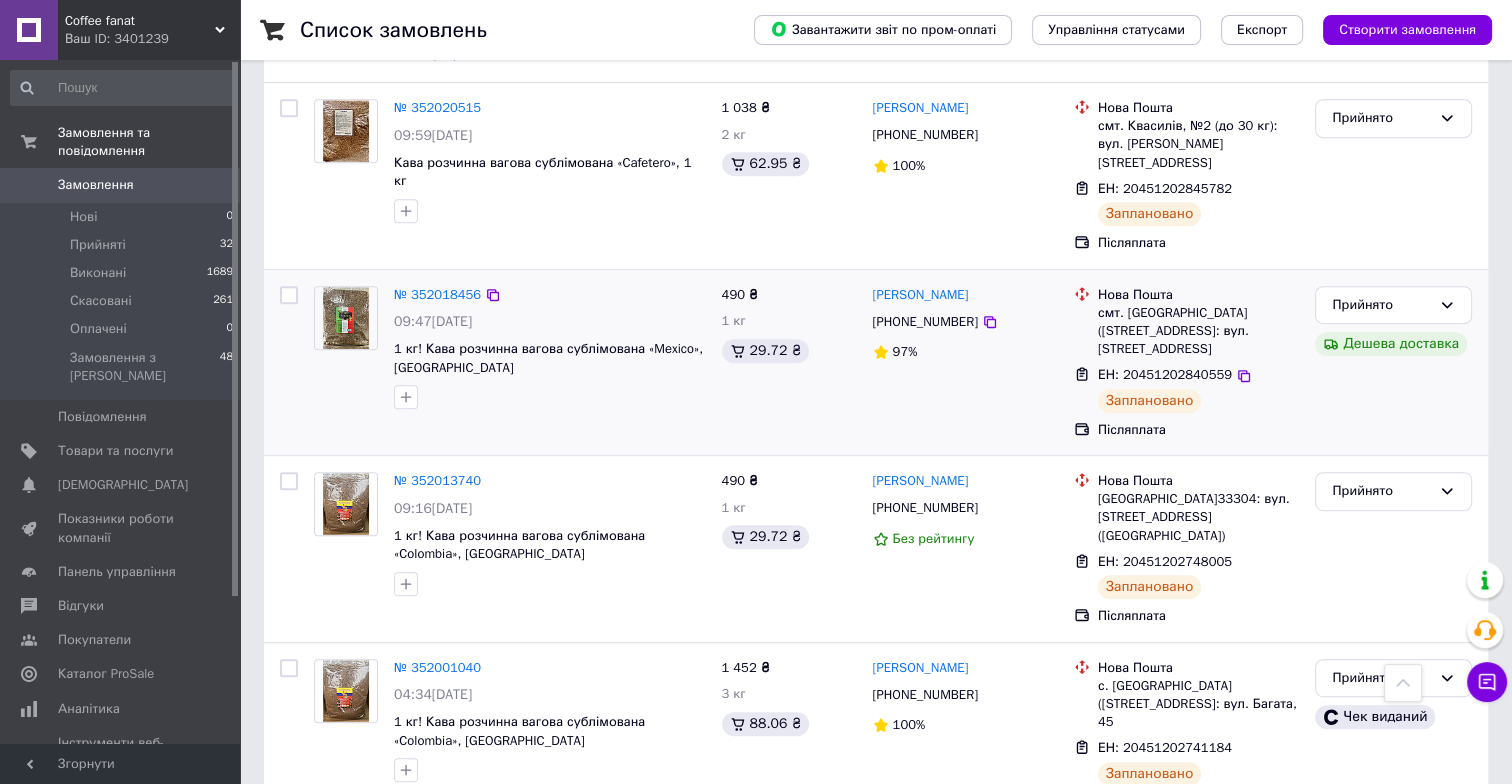 scroll, scrollTop: 1000, scrollLeft: 0, axis: vertical 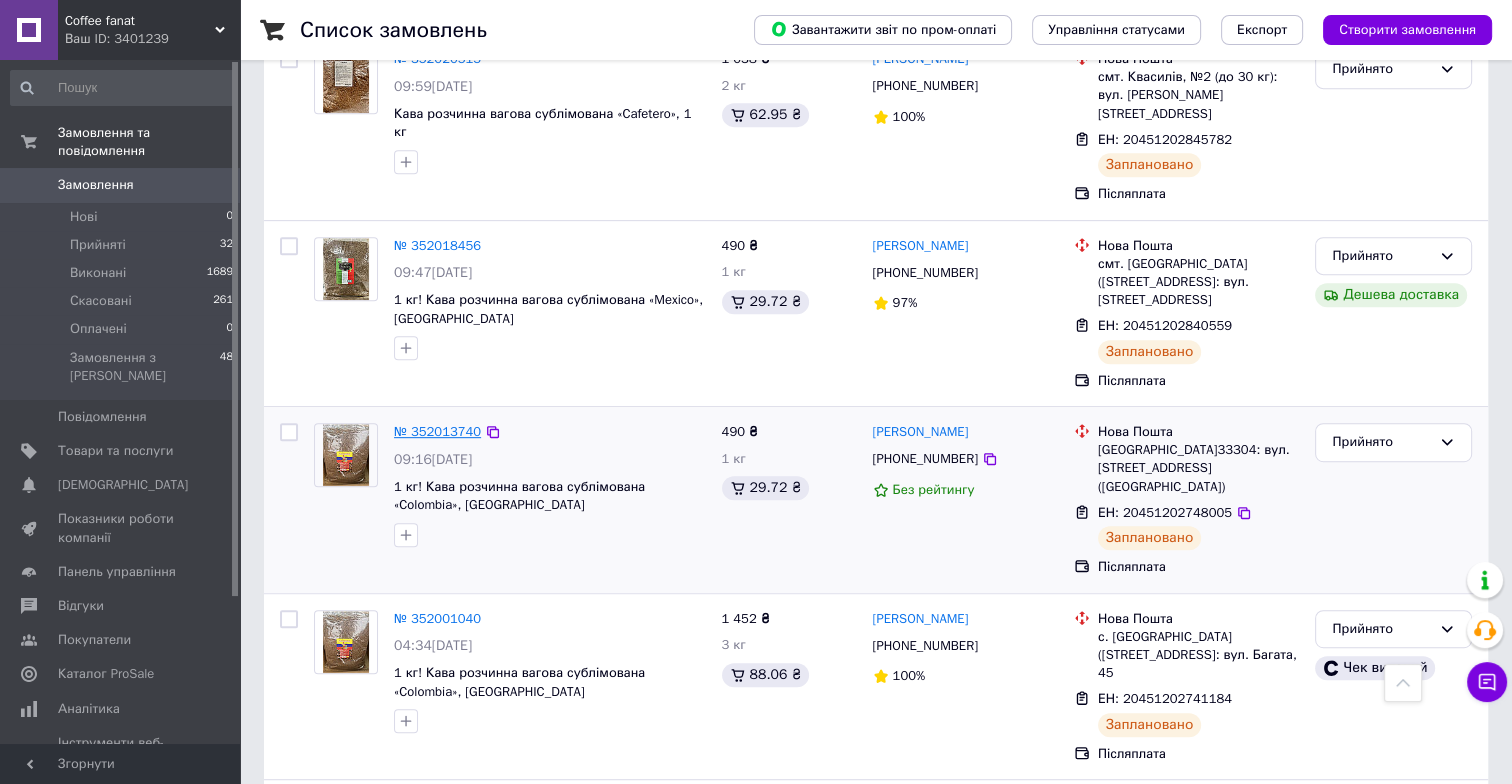click on "№ 352013740" at bounding box center [437, 431] 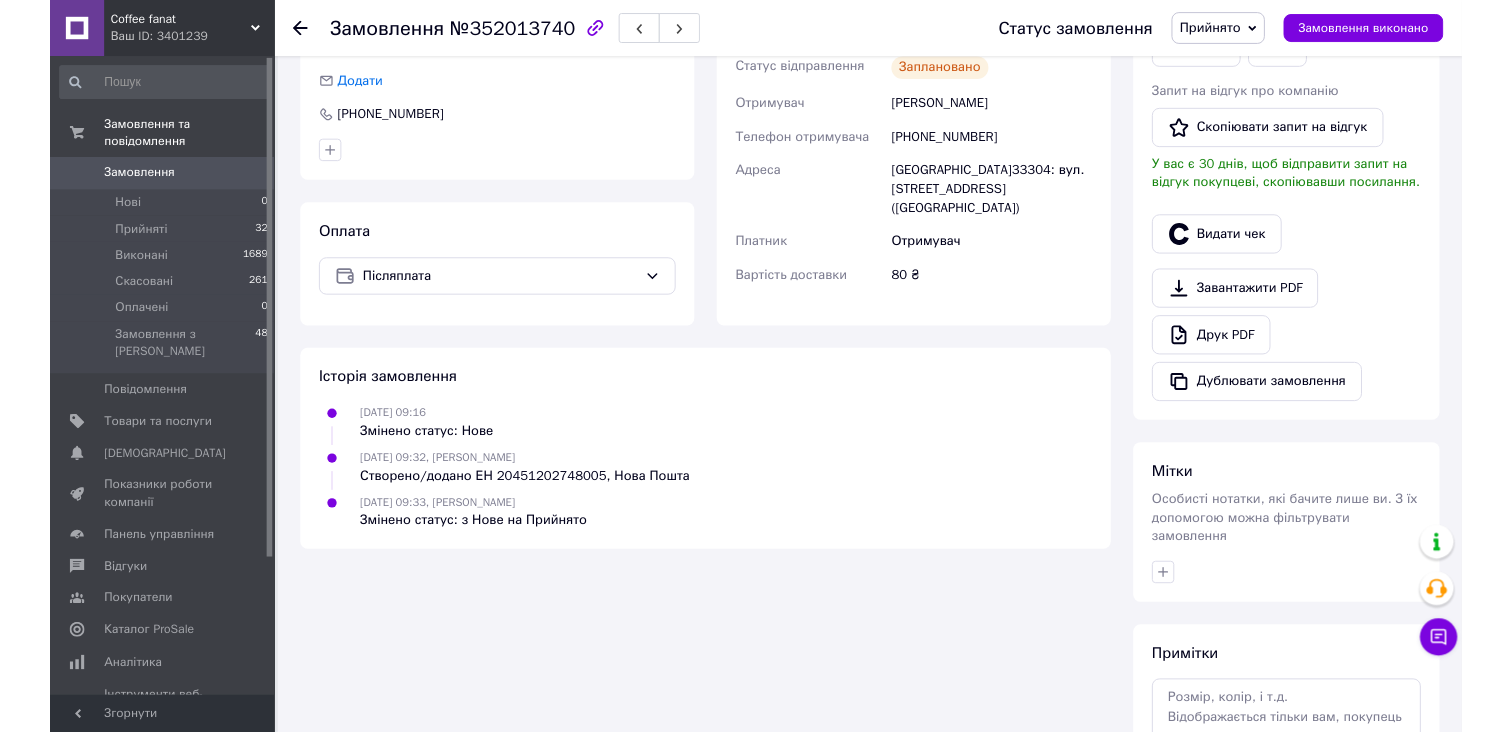 scroll, scrollTop: 475, scrollLeft: 0, axis: vertical 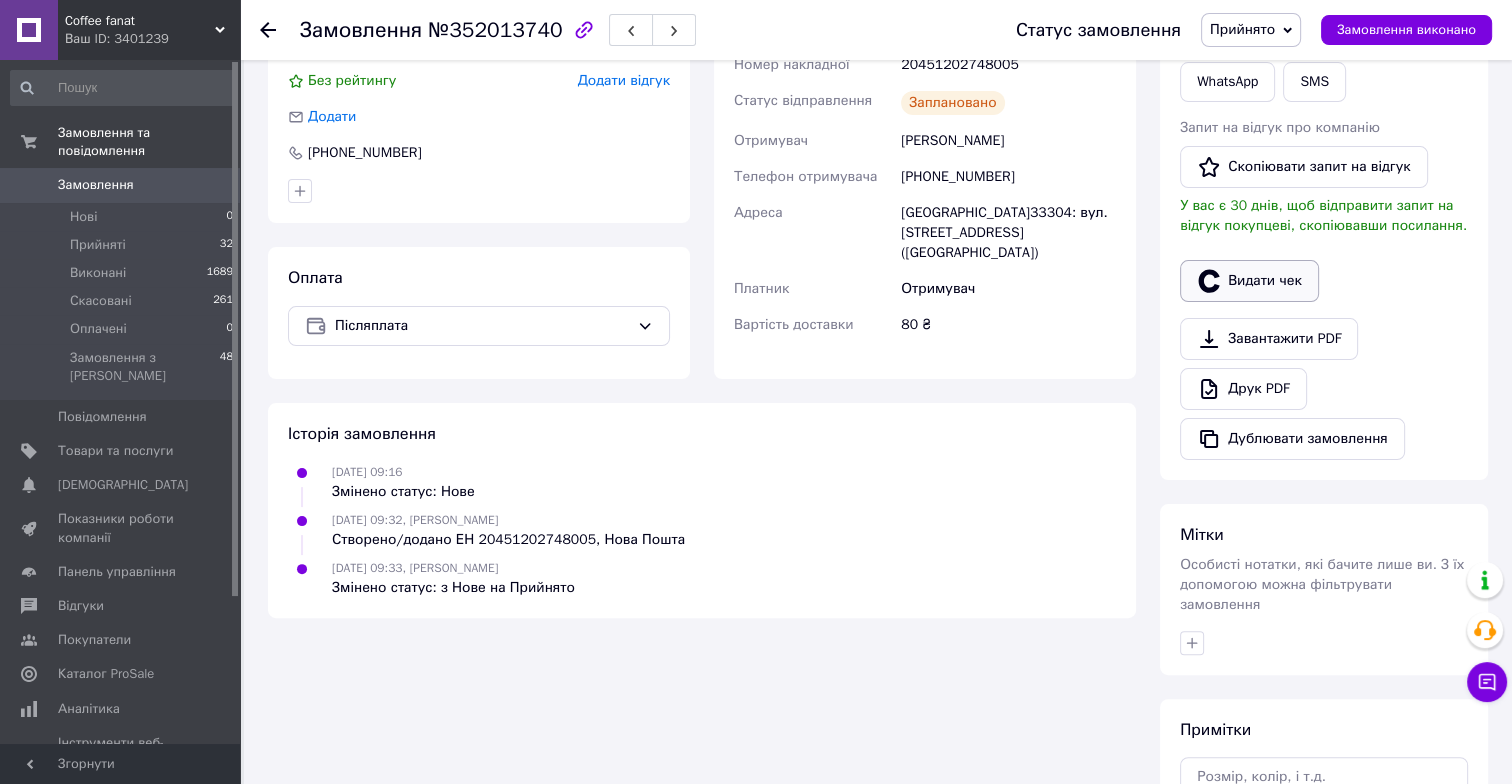 click on "Видати чек" at bounding box center (1249, 281) 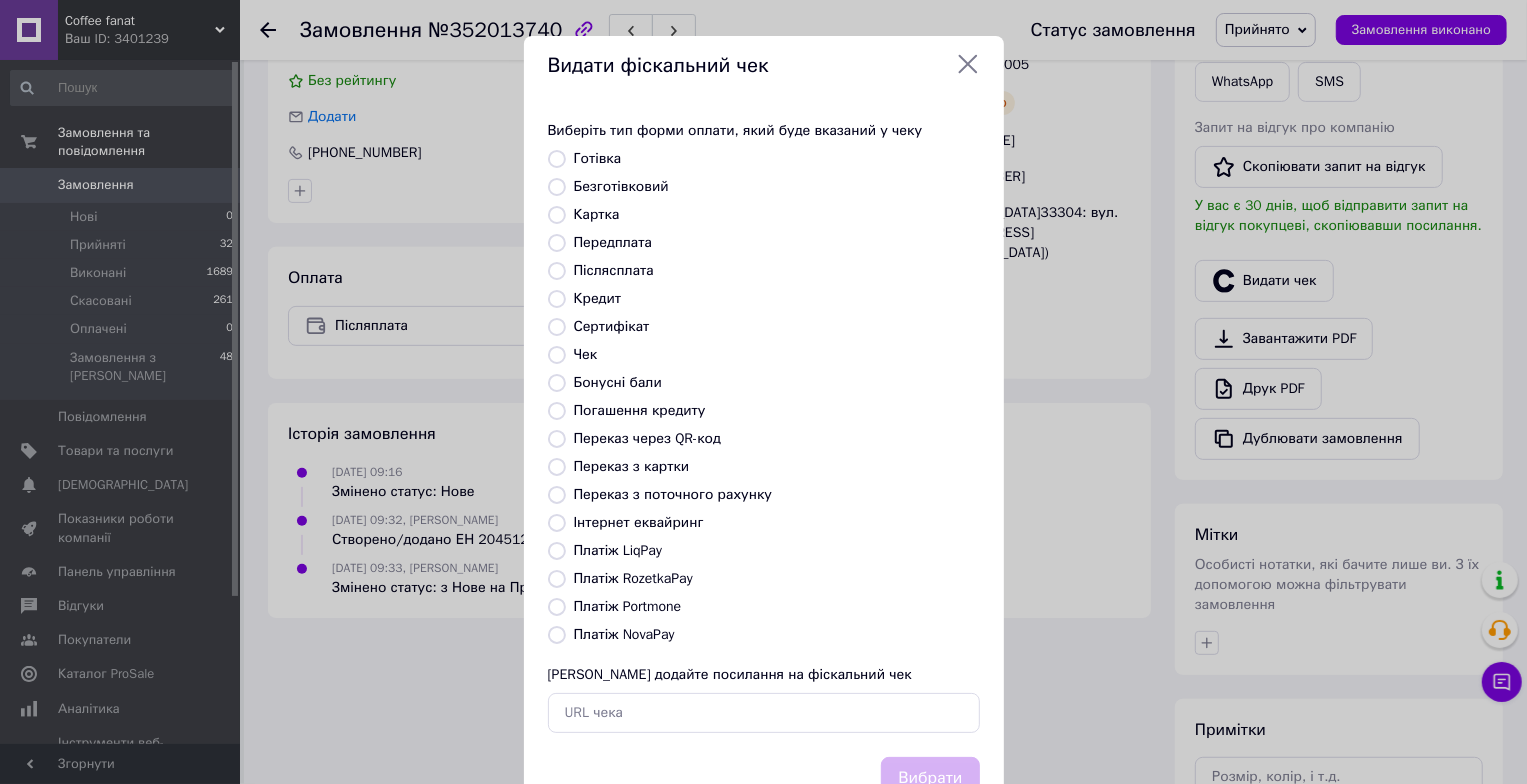 click on "Платіж NovaPay" at bounding box center [557, 635] 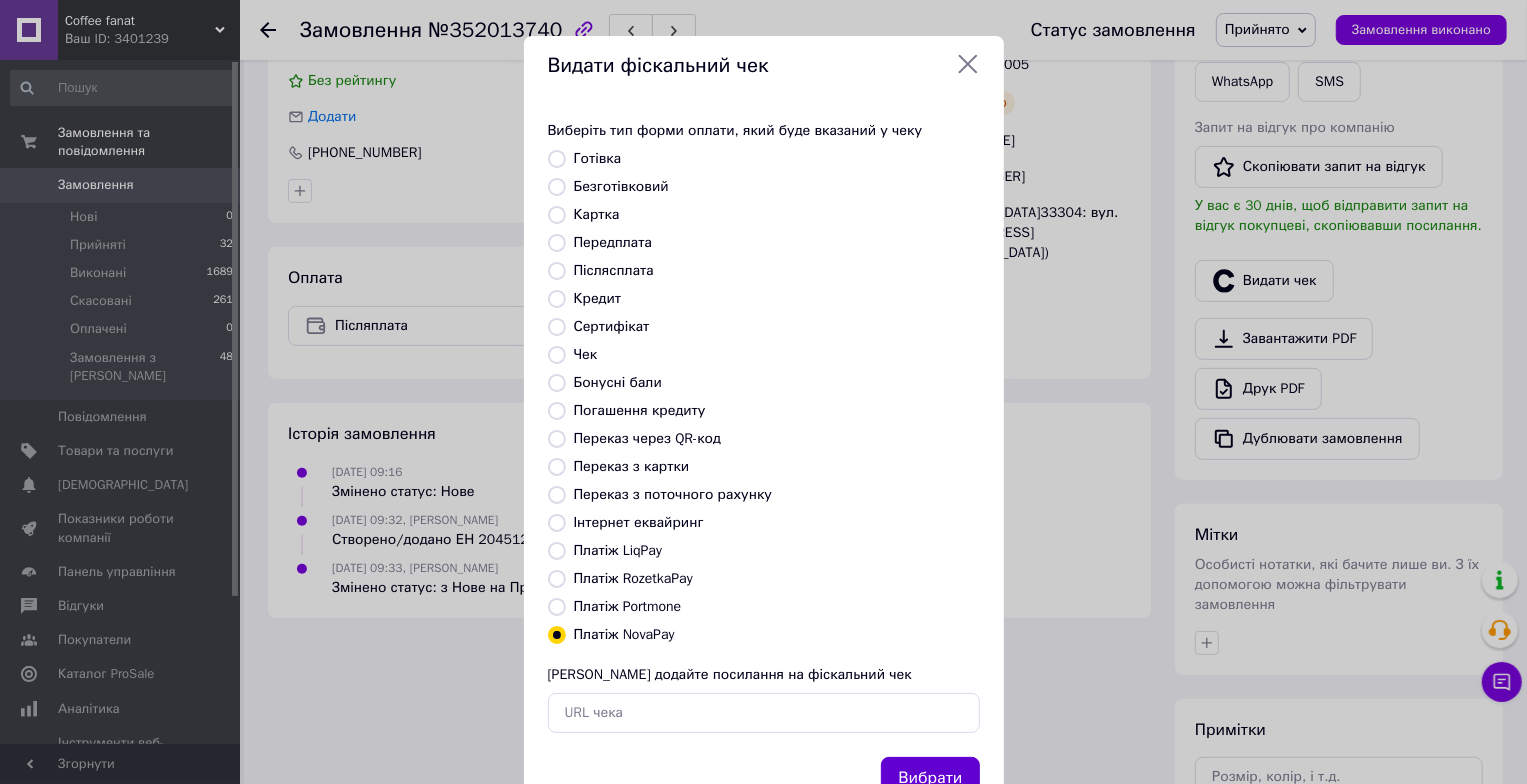 click on "Вибрати" at bounding box center [930, 778] 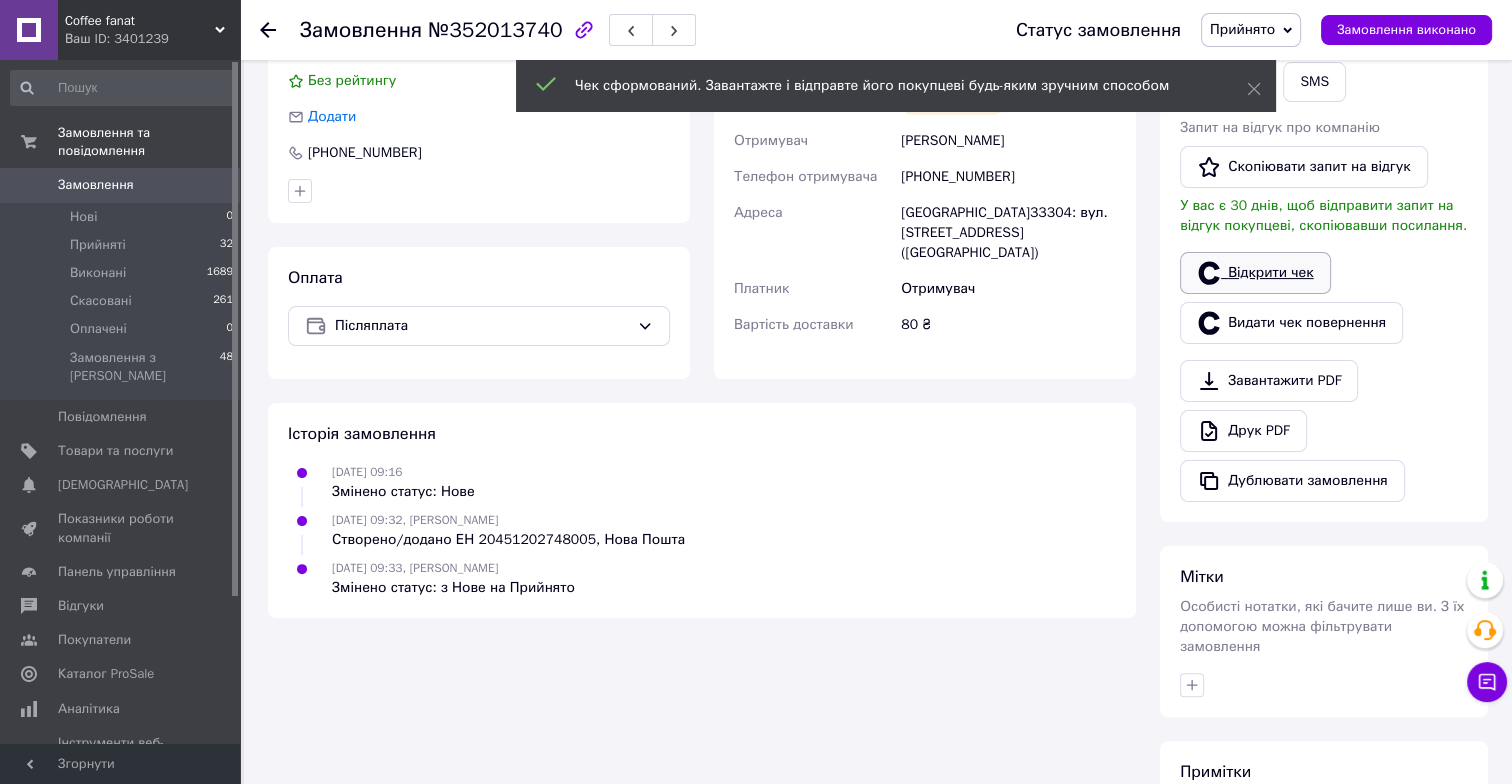 click on "Відкрити чек" at bounding box center [1255, 273] 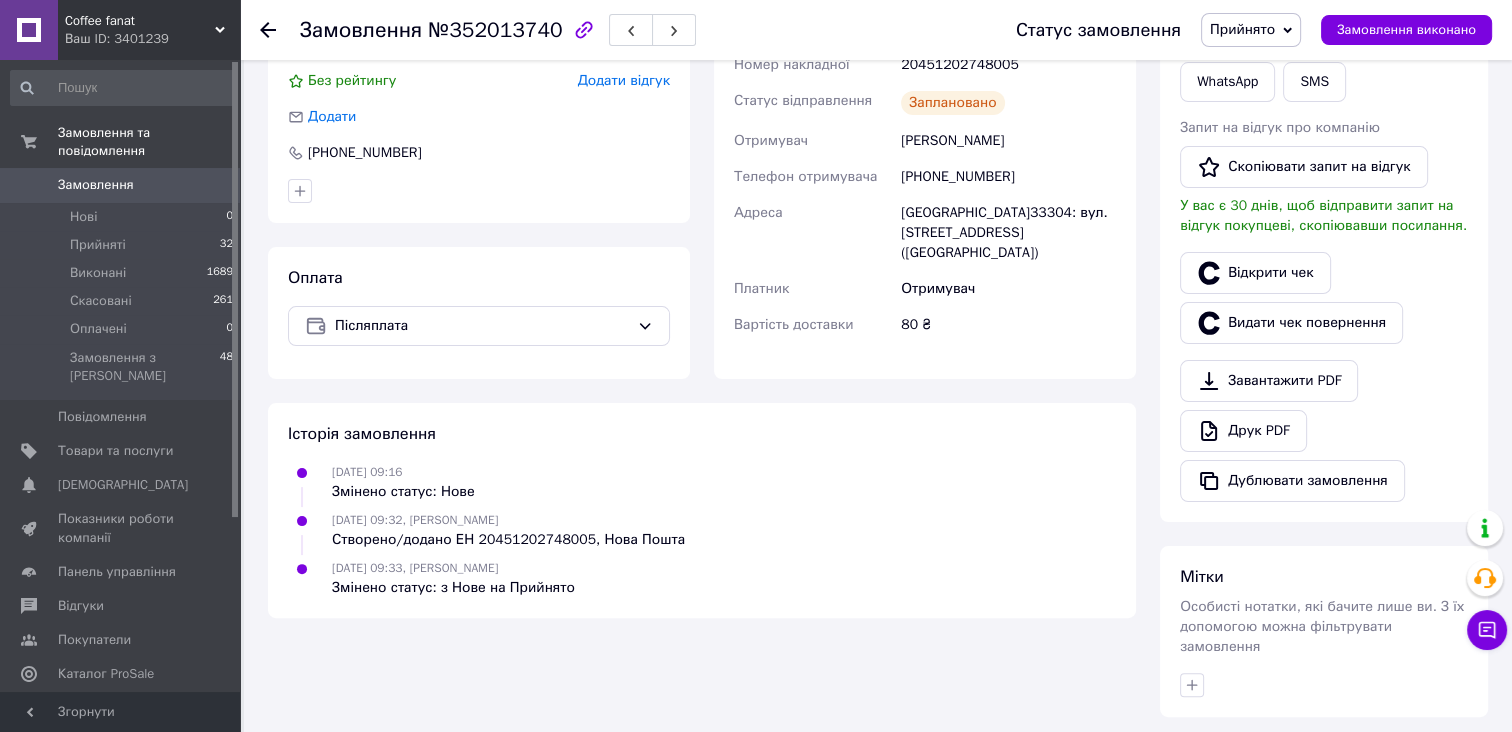 click 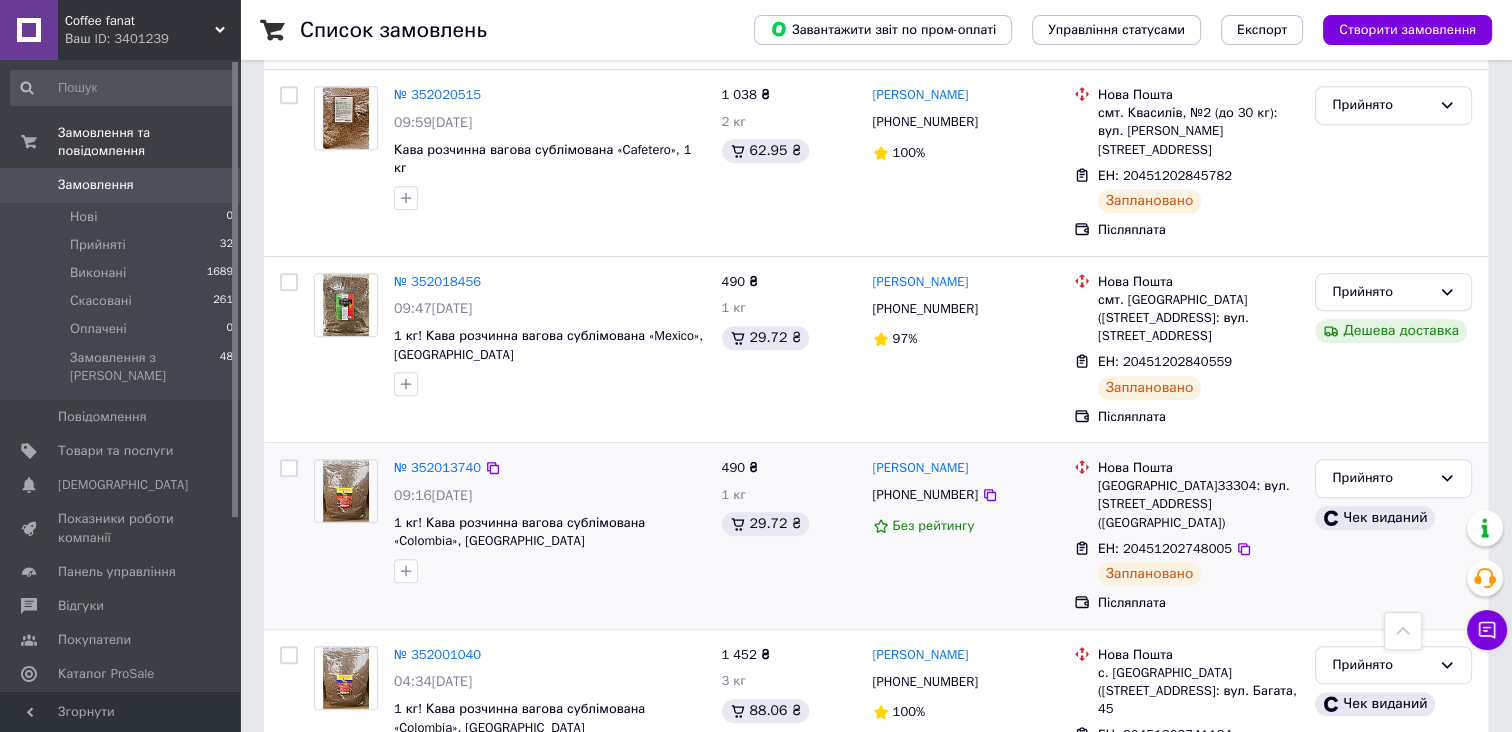 scroll, scrollTop: 909, scrollLeft: 0, axis: vertical 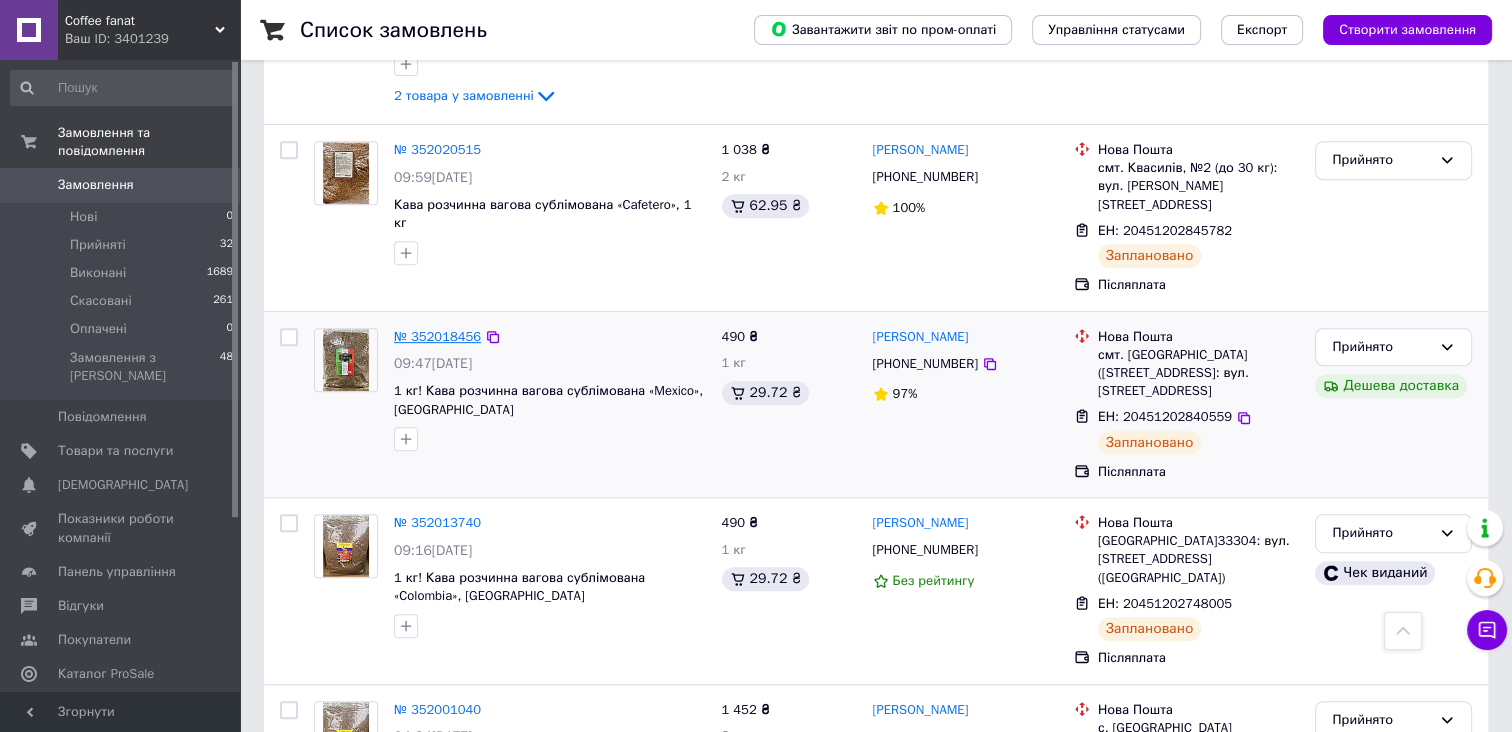 click on "№ 352018456" at bounding box center (437, 336) 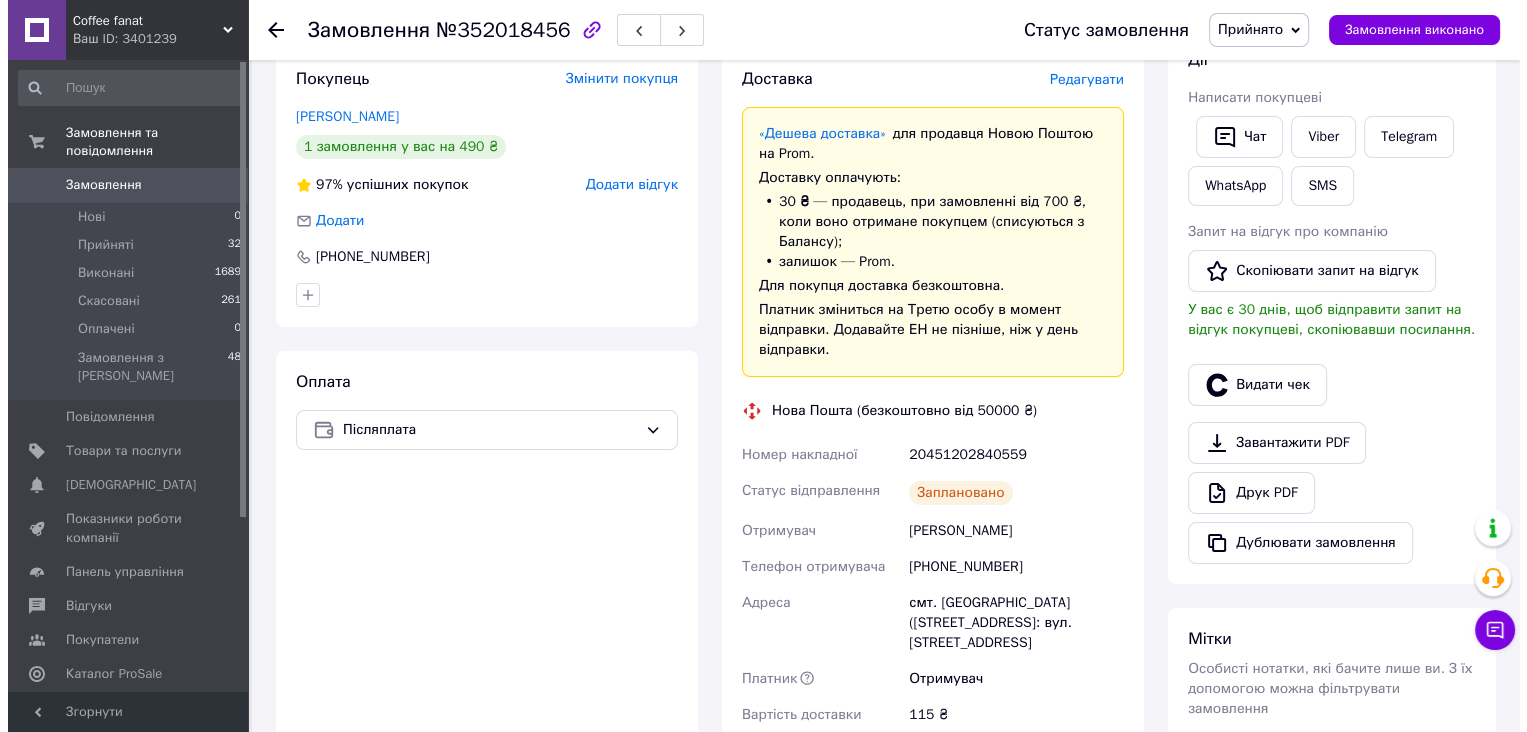 scroll, scrollTop: 254, scrollLeft: 0, axis: vertical 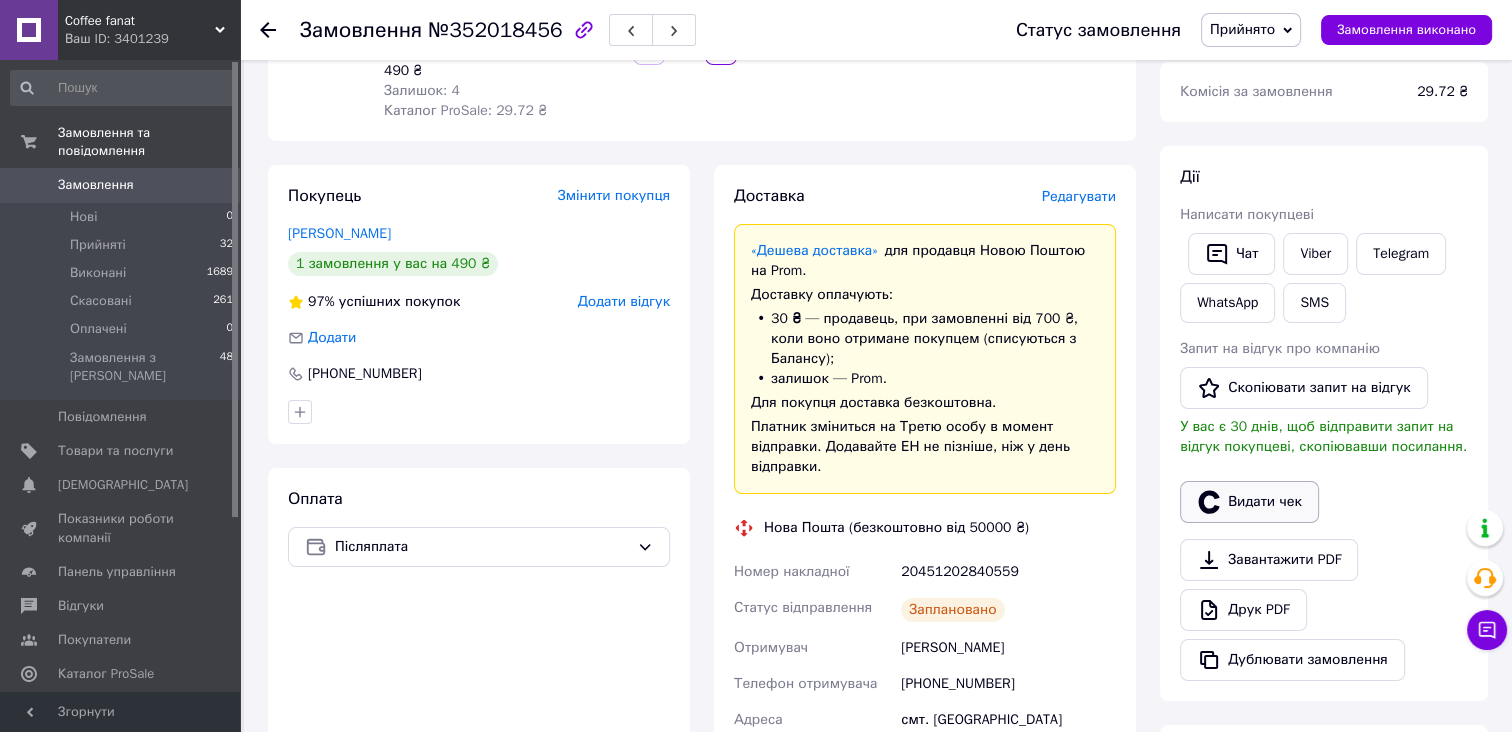 click on "Видати чек" at bounding box center [1249, 502] 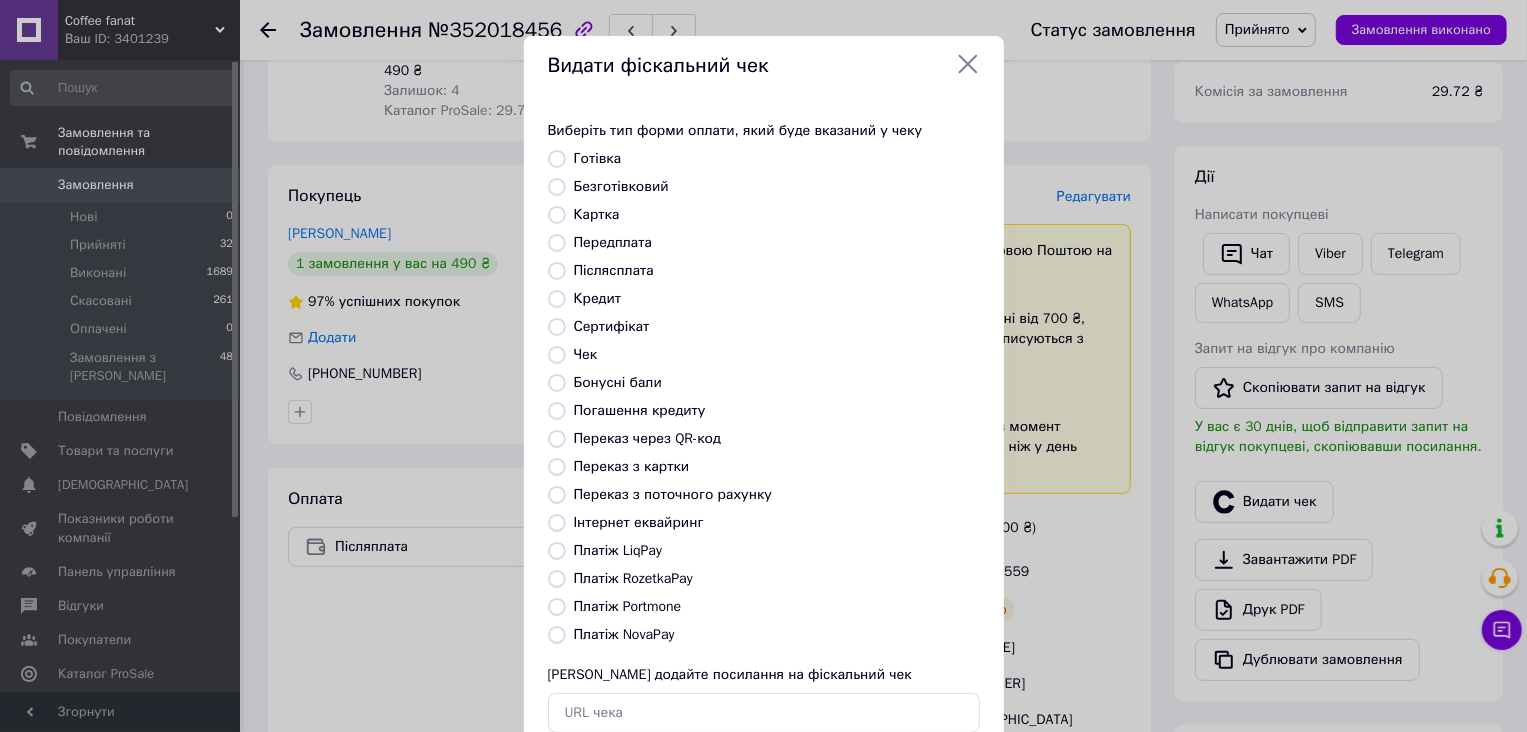 click on "Платіж NovaPay" at bounding box center (557, 635) 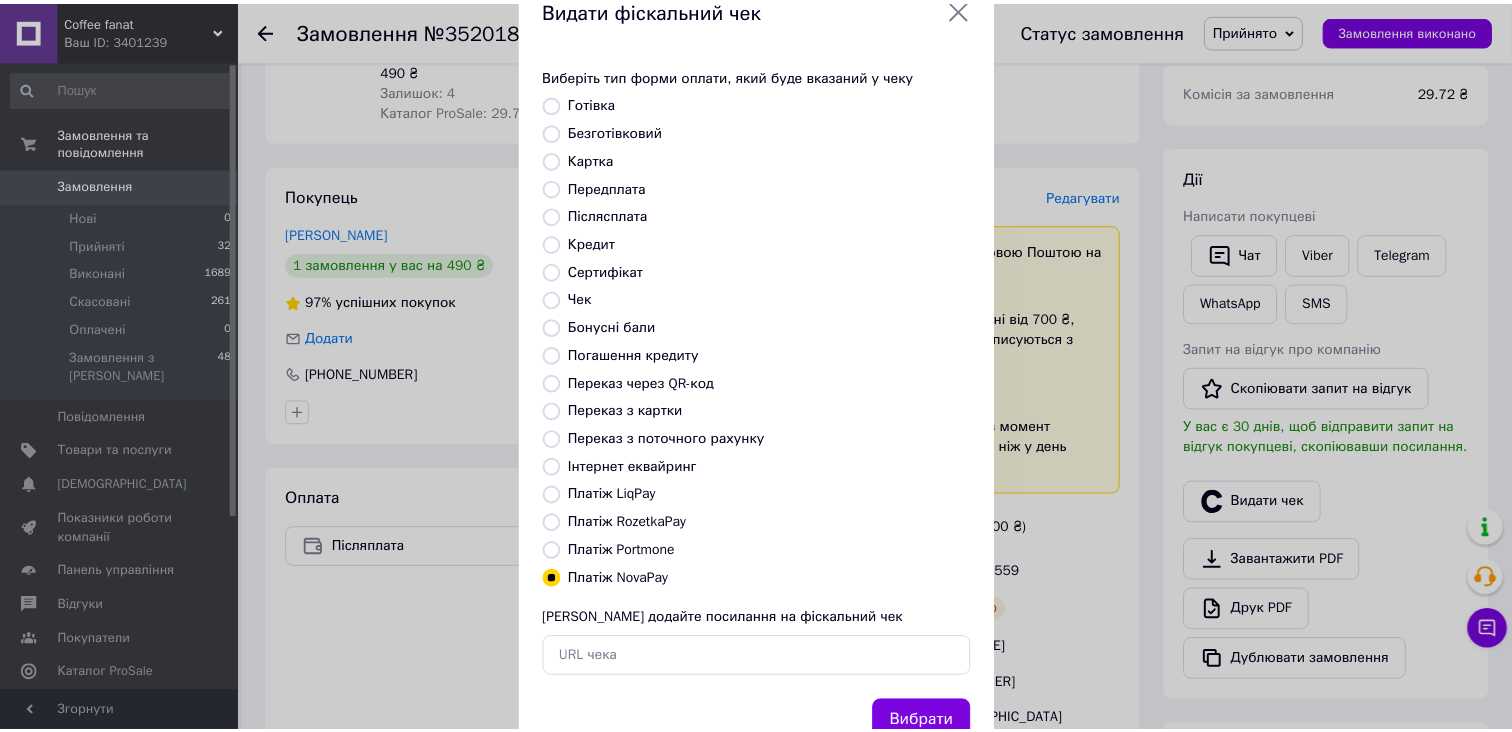 scroll, scrollTop: 127, scrollLeft: 0, axis: vertical 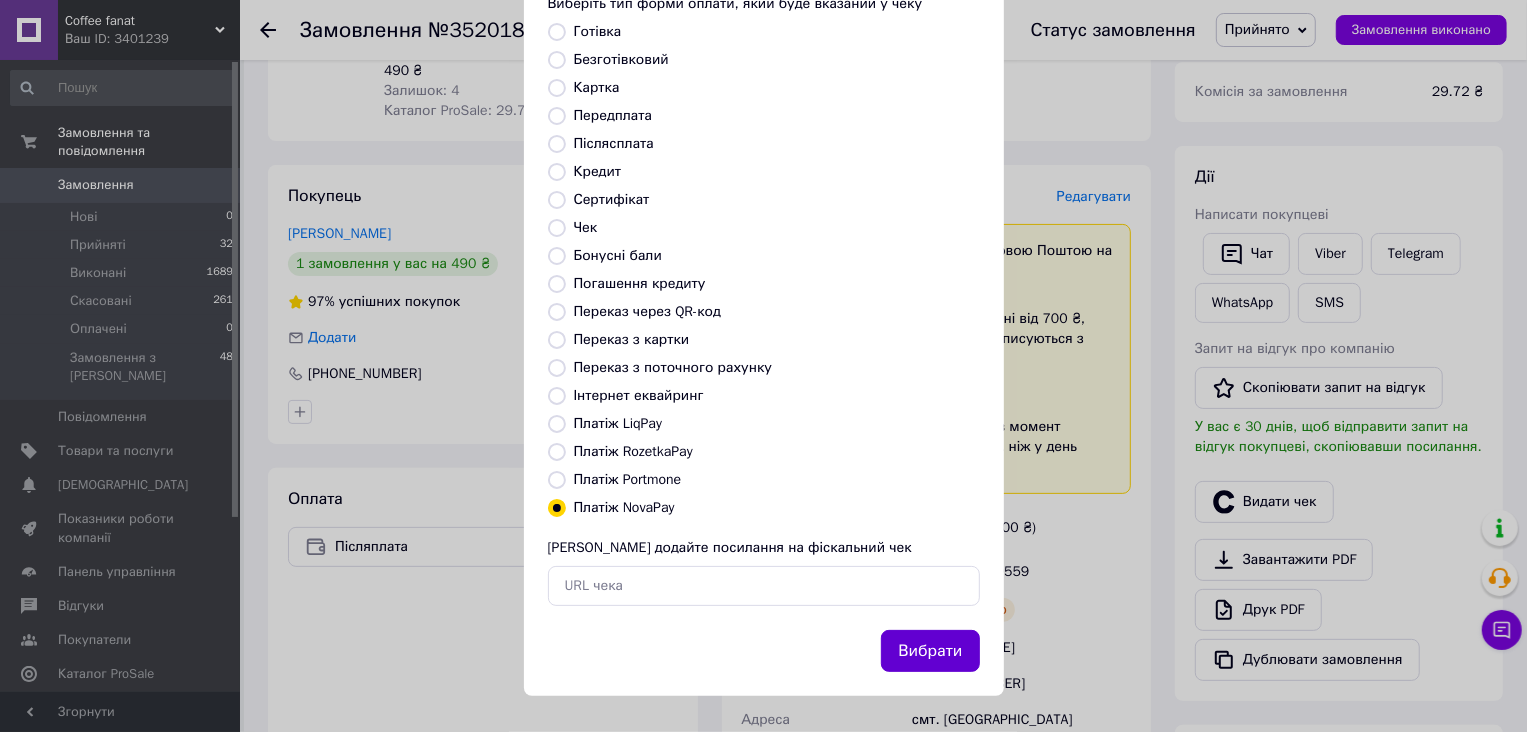 click on "Вибрати" at bounding box center (930, 651) 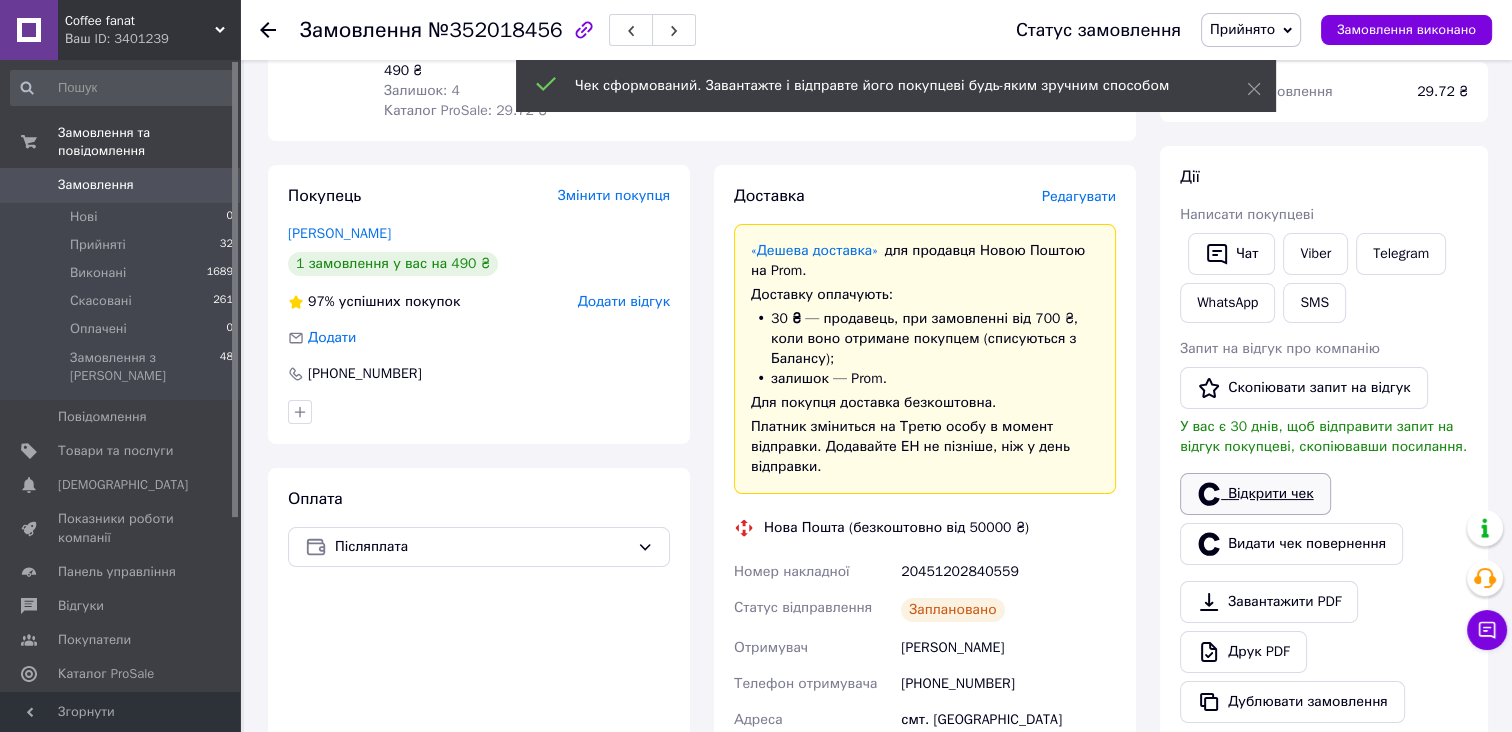 click on "Відкрити чек" at bounding box center (1255, 494) 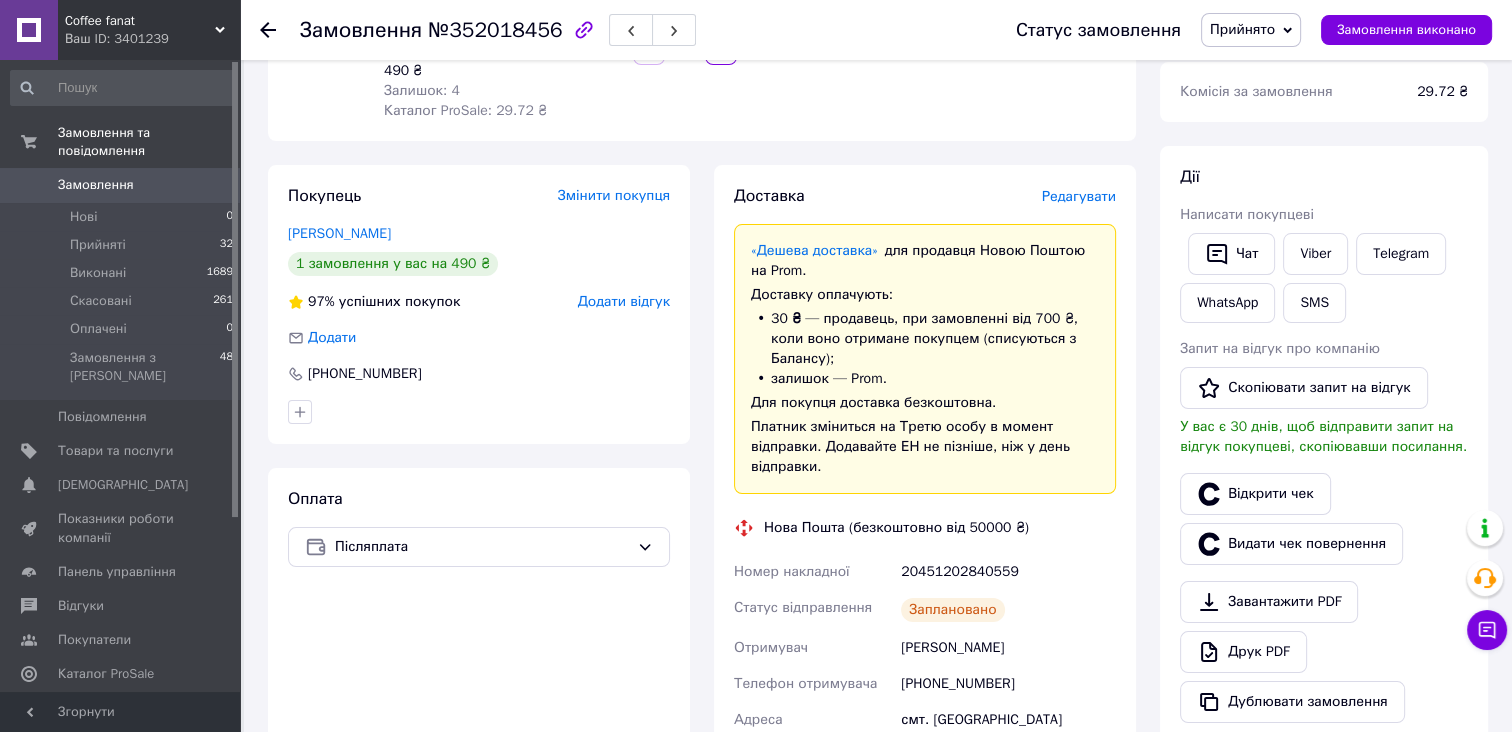 click 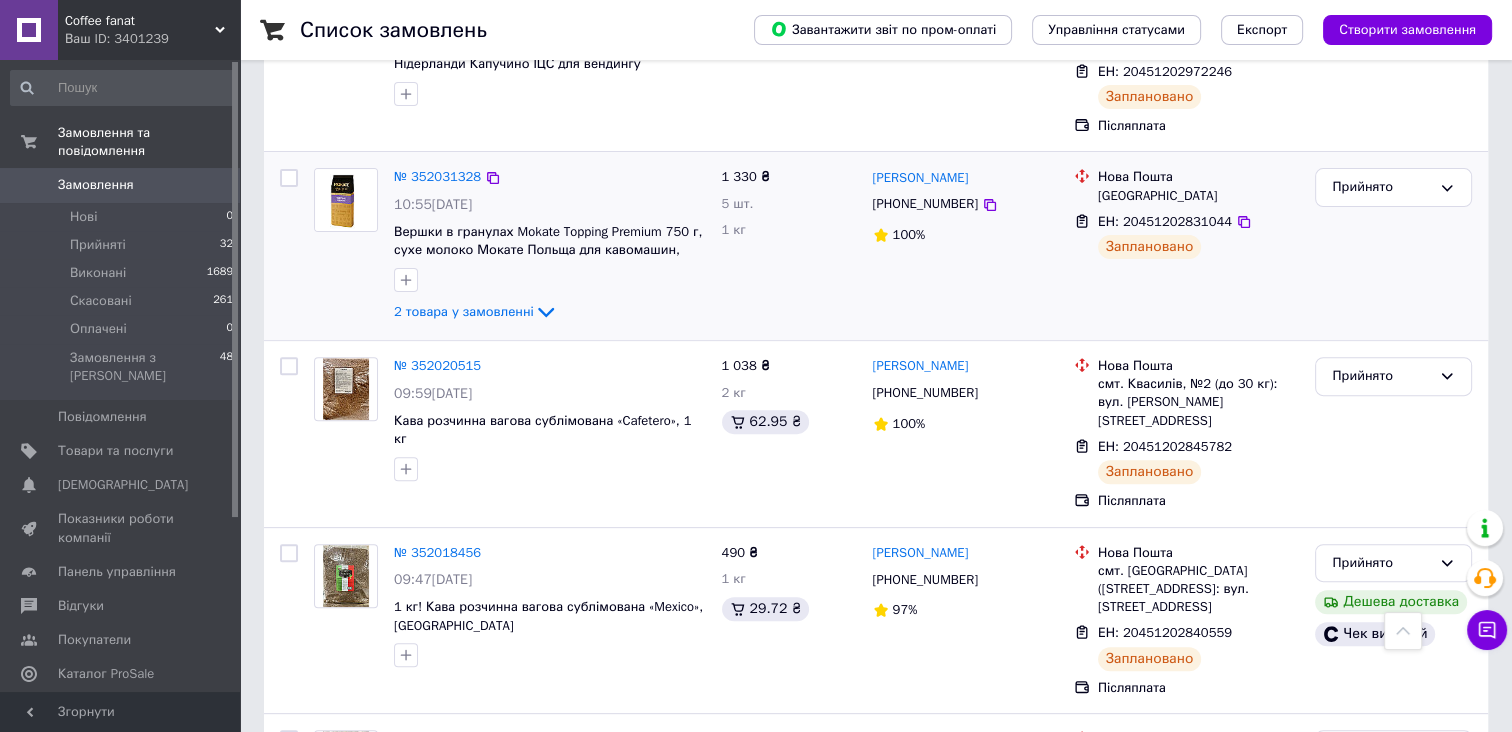 scroll, scrollTop: 727, scrollLeft: 0, axis: vertical 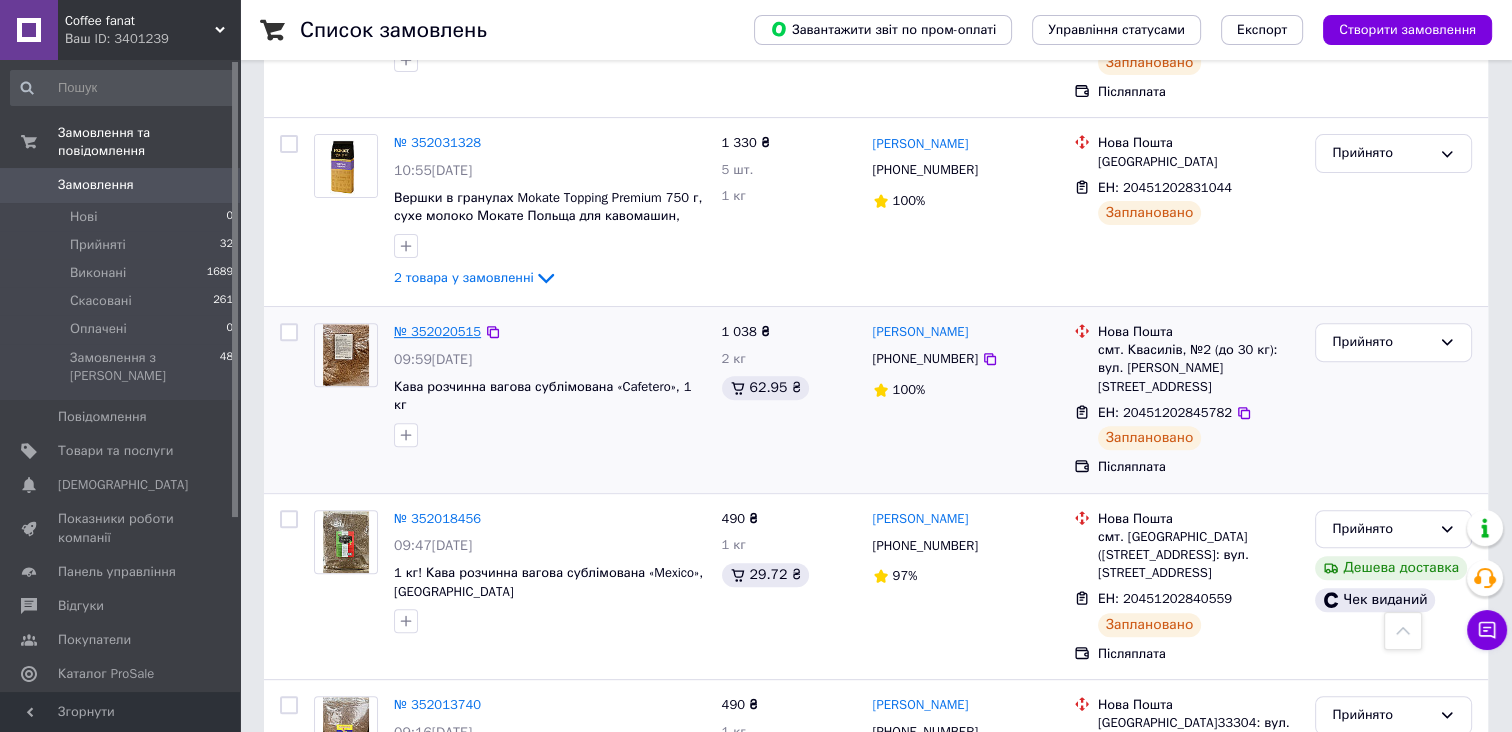 click on "№ 352020515" at bounding box center (437, 331) 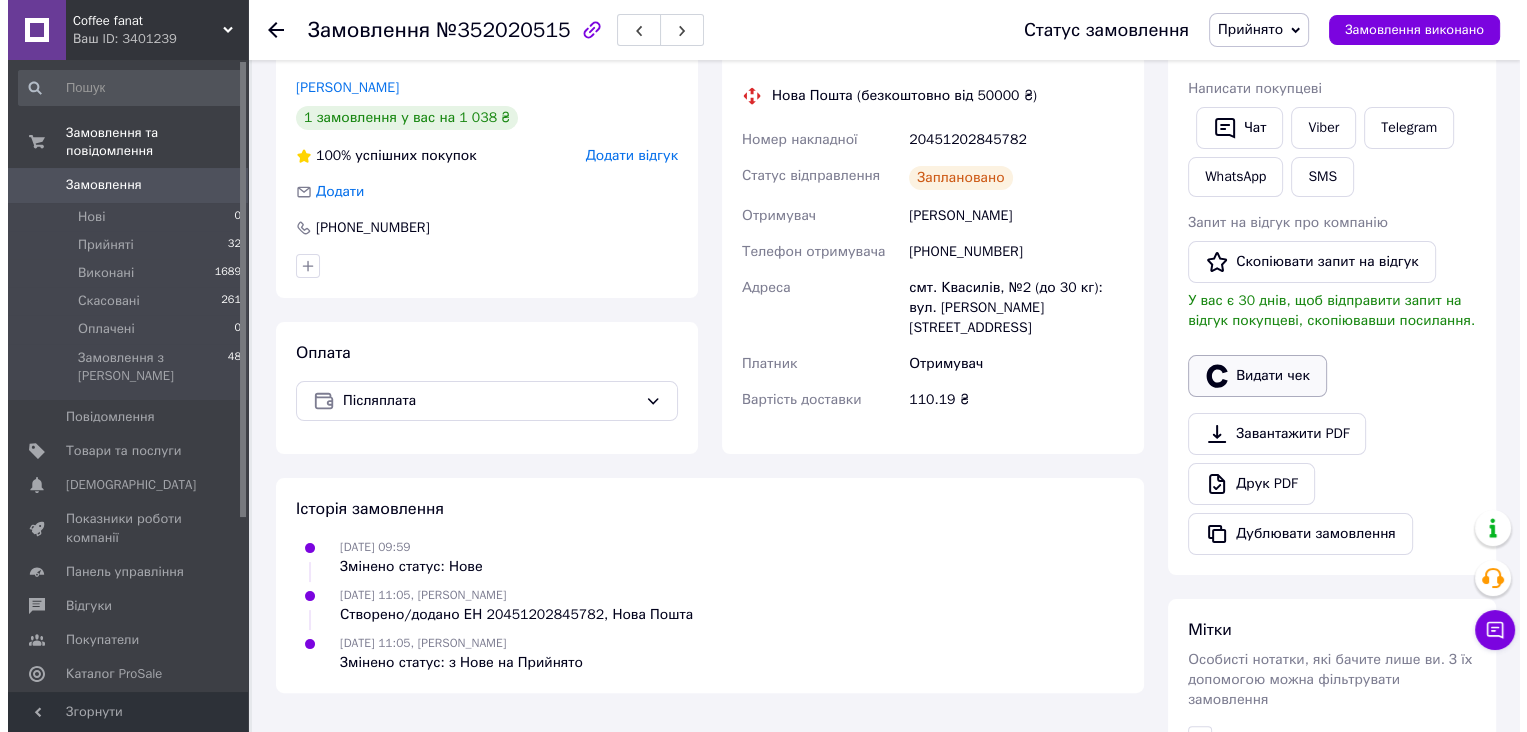 scroll, scrollTop: 345, scrollLeft: 0, axis: vertical 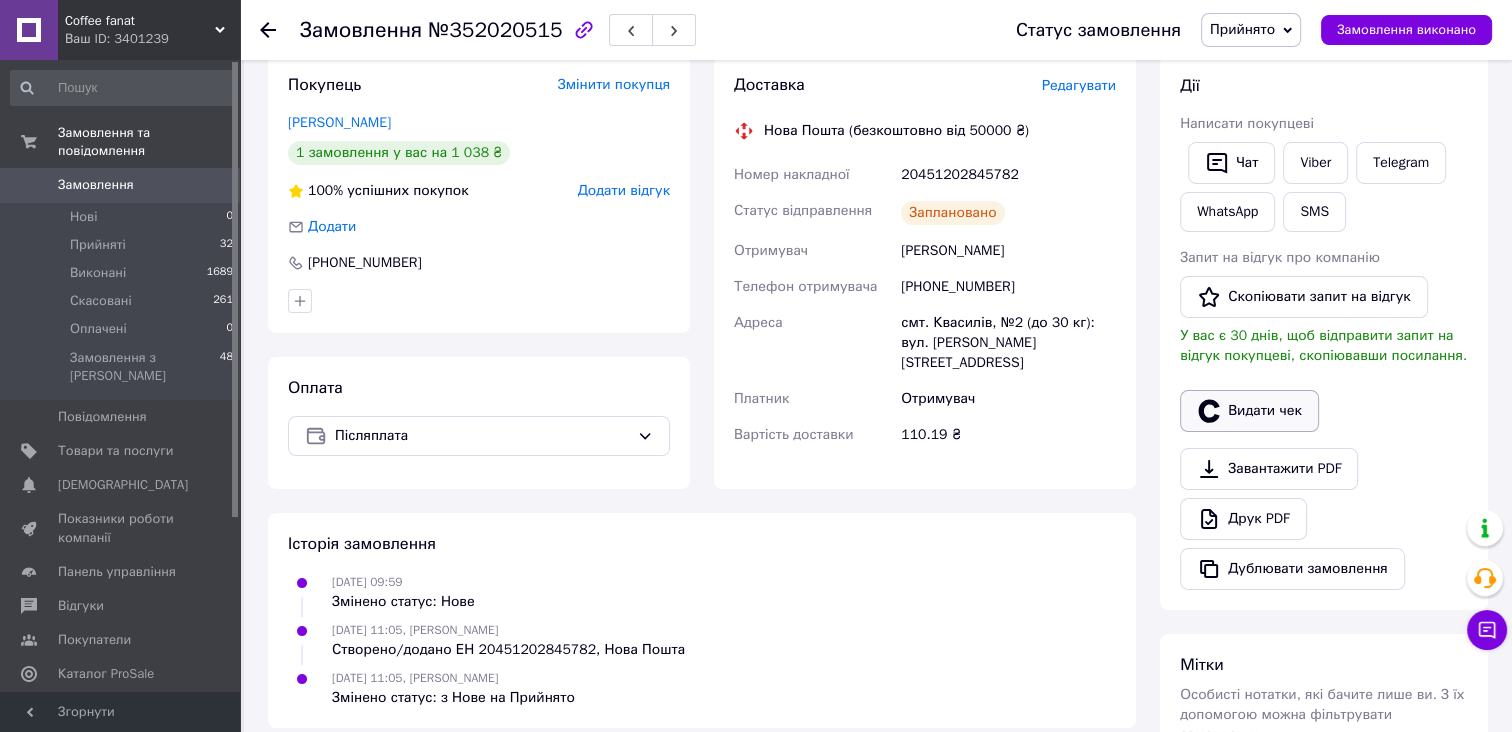 click on "Видати чек" at bounding box center [1249, 411] 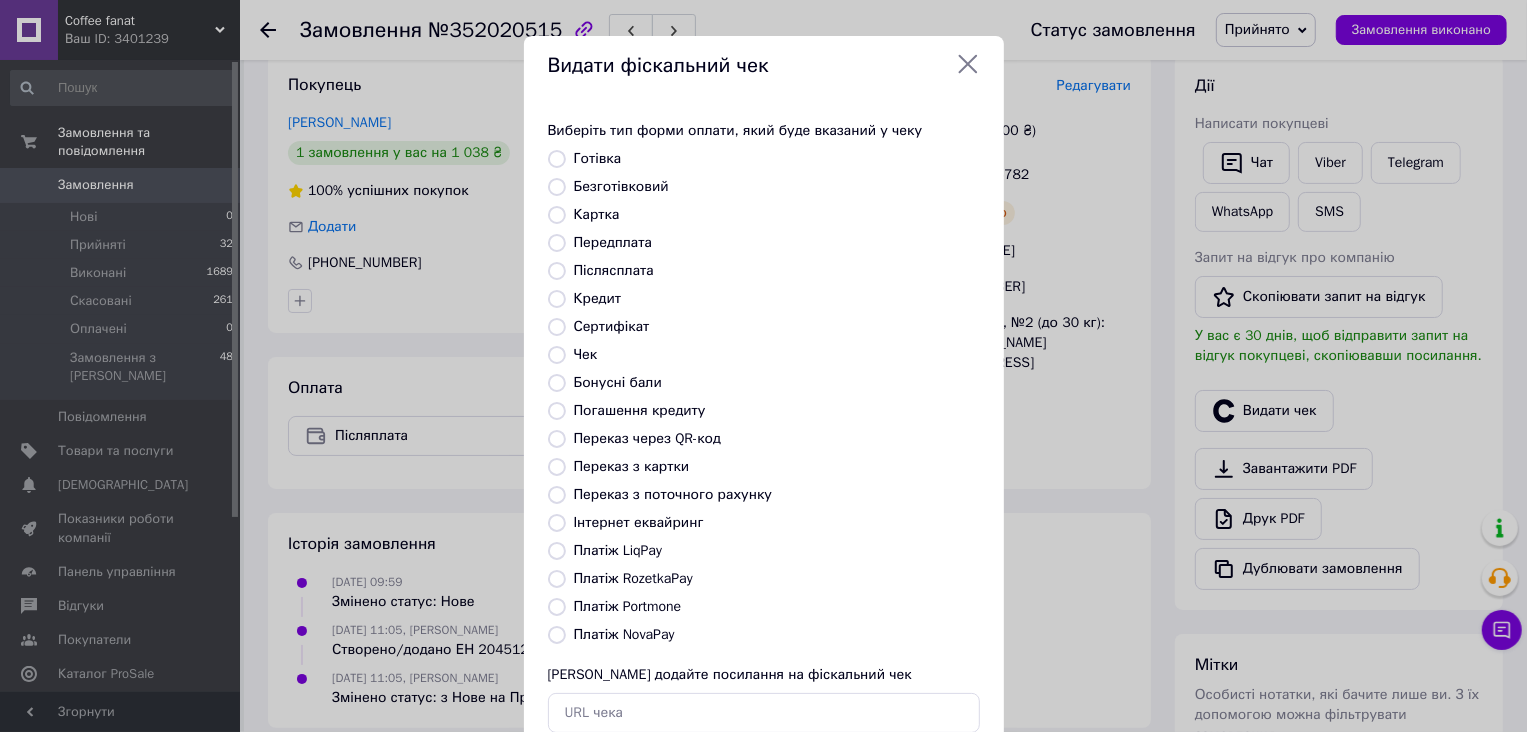 click on "Платіж NovaPay" at bounding box center [557, 635] 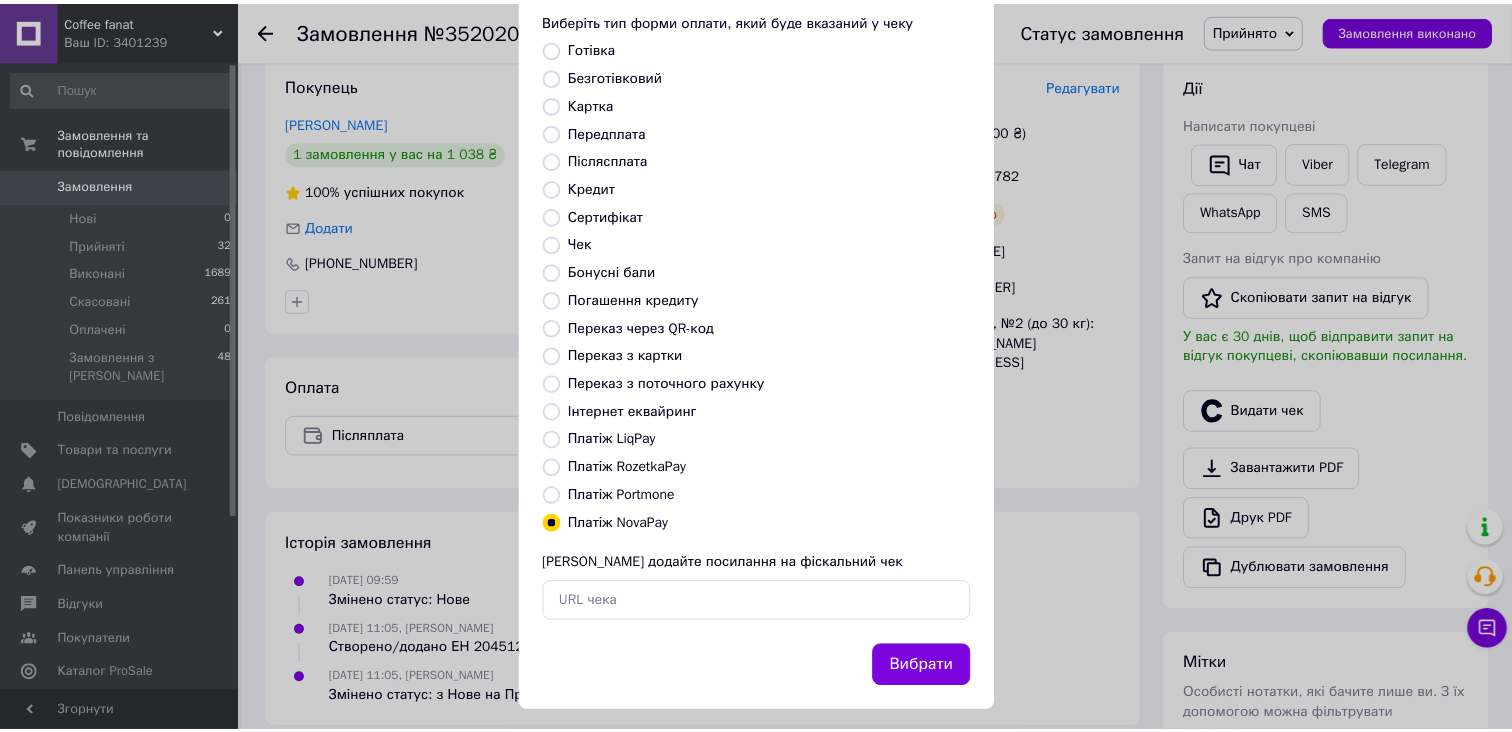 scroll, scrollTop: 127, scrollLeft: 0, axis: vertical 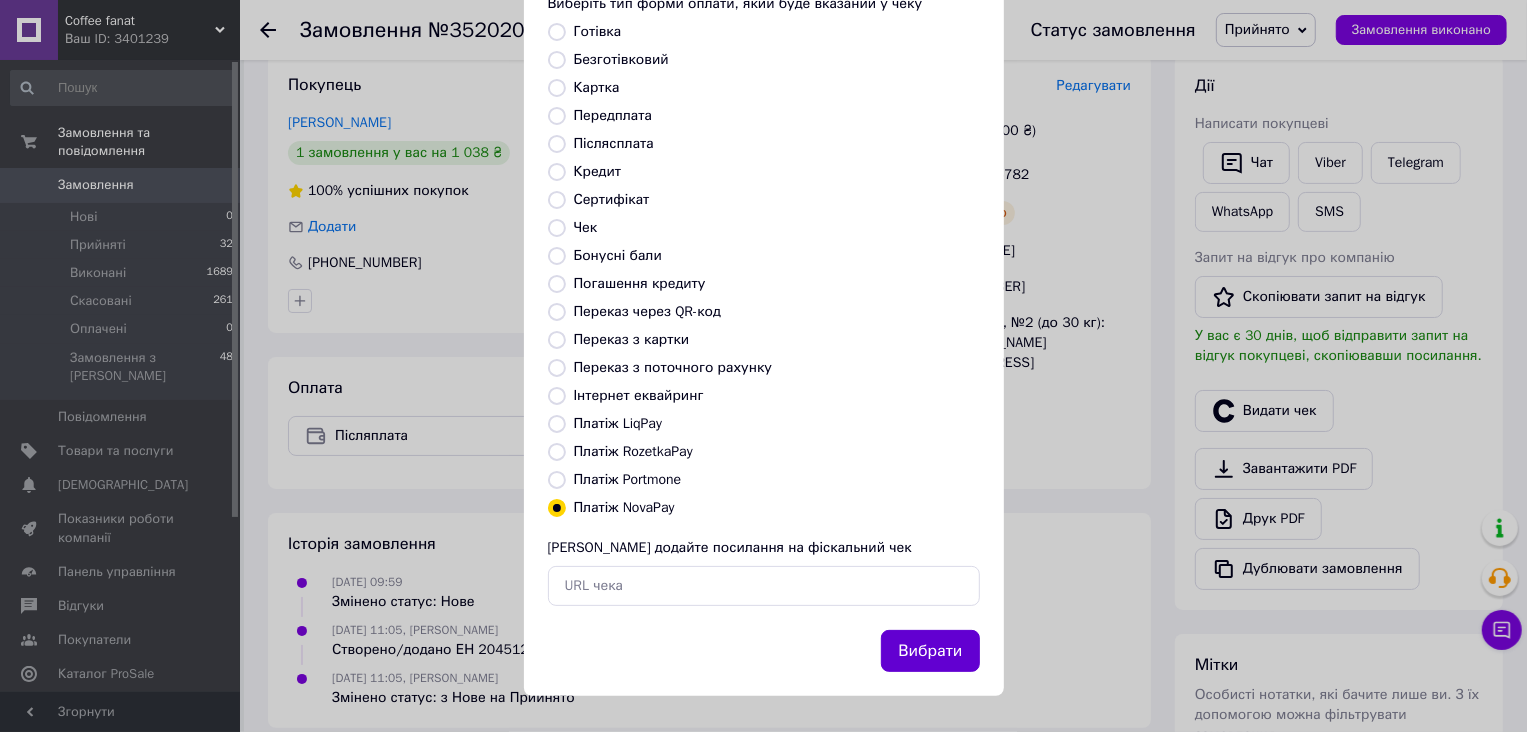 click on "Вибрати" at bounding box center (930, 651) 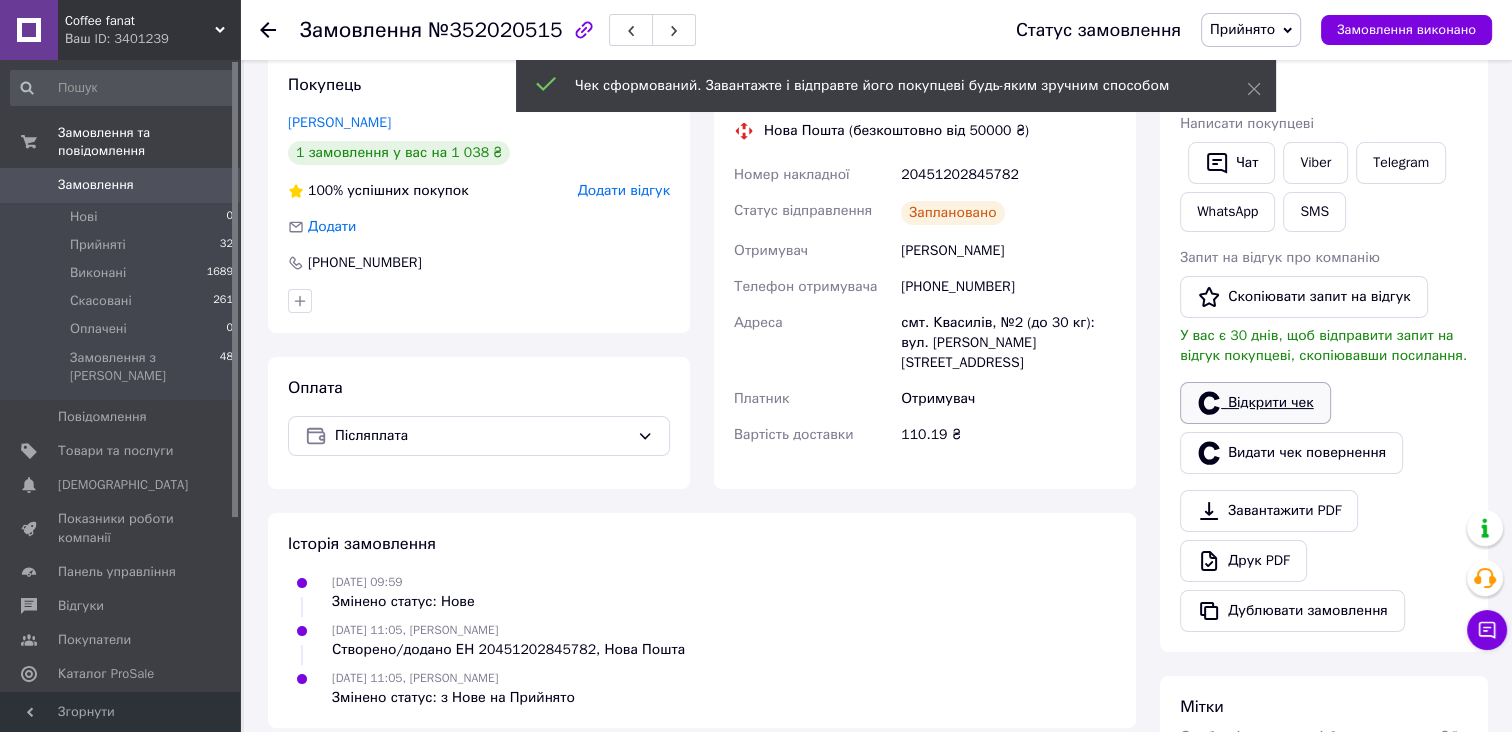 click on "Відкрити чек" at bounding box center (1255, 403) 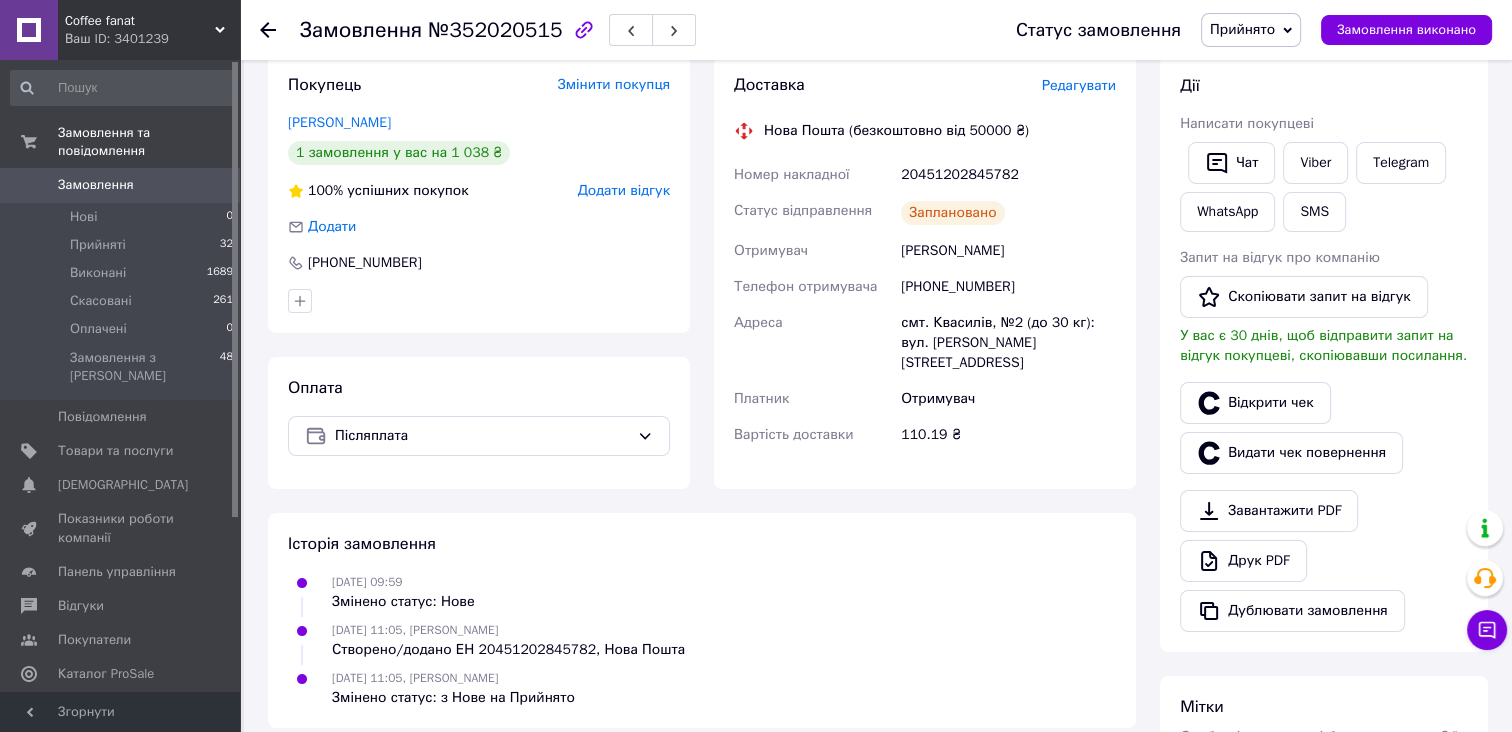 click 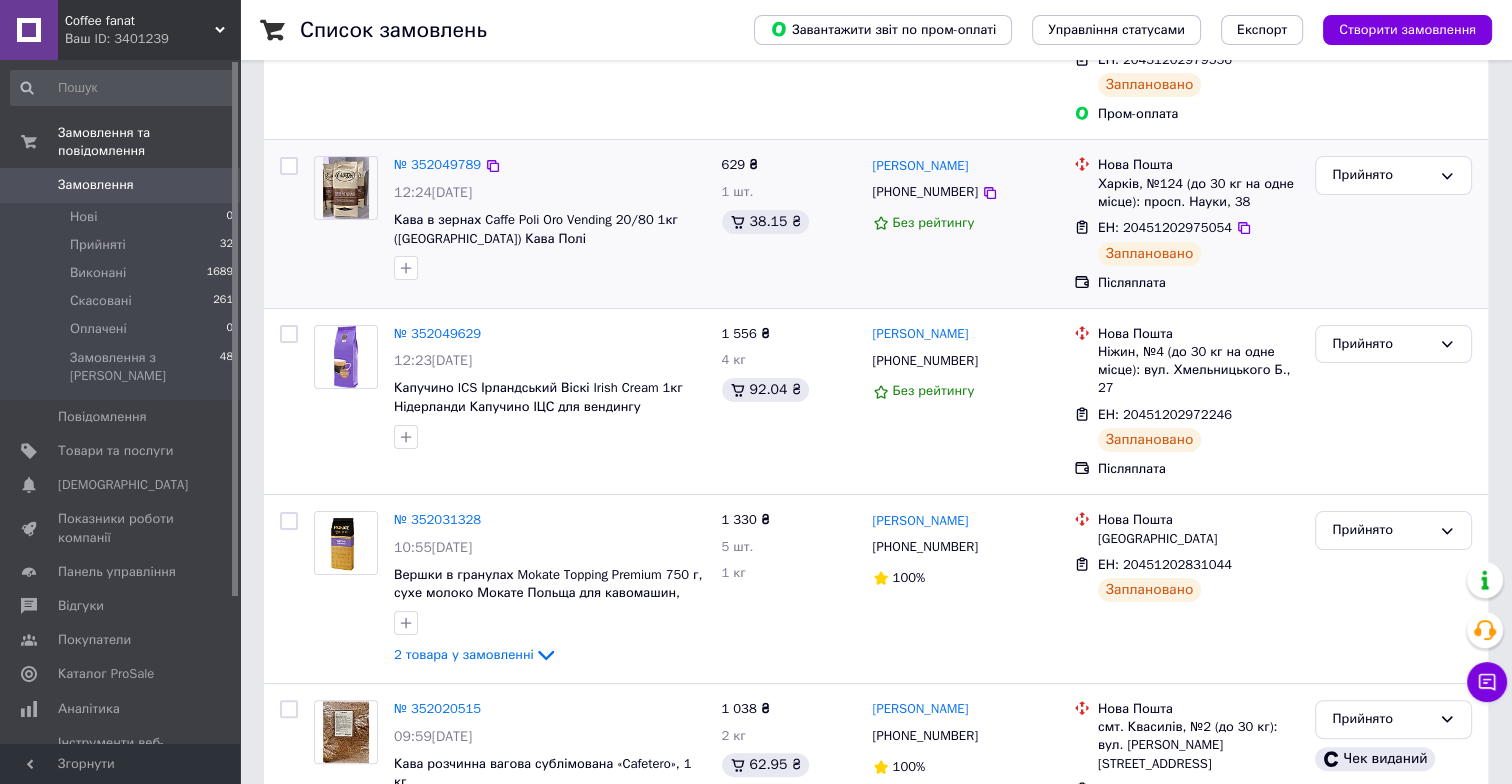 scroll, scrollTop: 363, scrollLeft: 0, axis: vertical 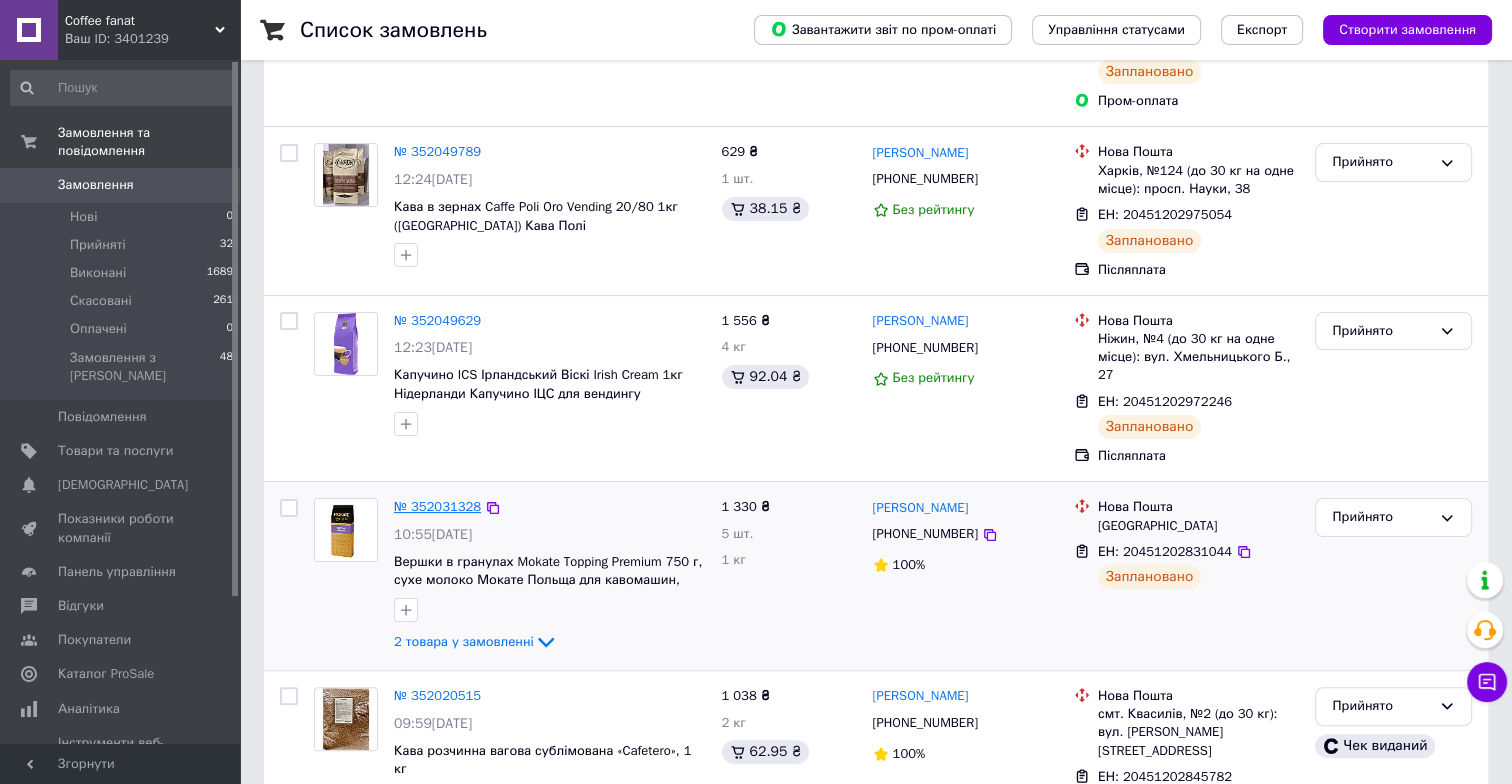 click on "№ 352031328" at bounding box center [437, 506] 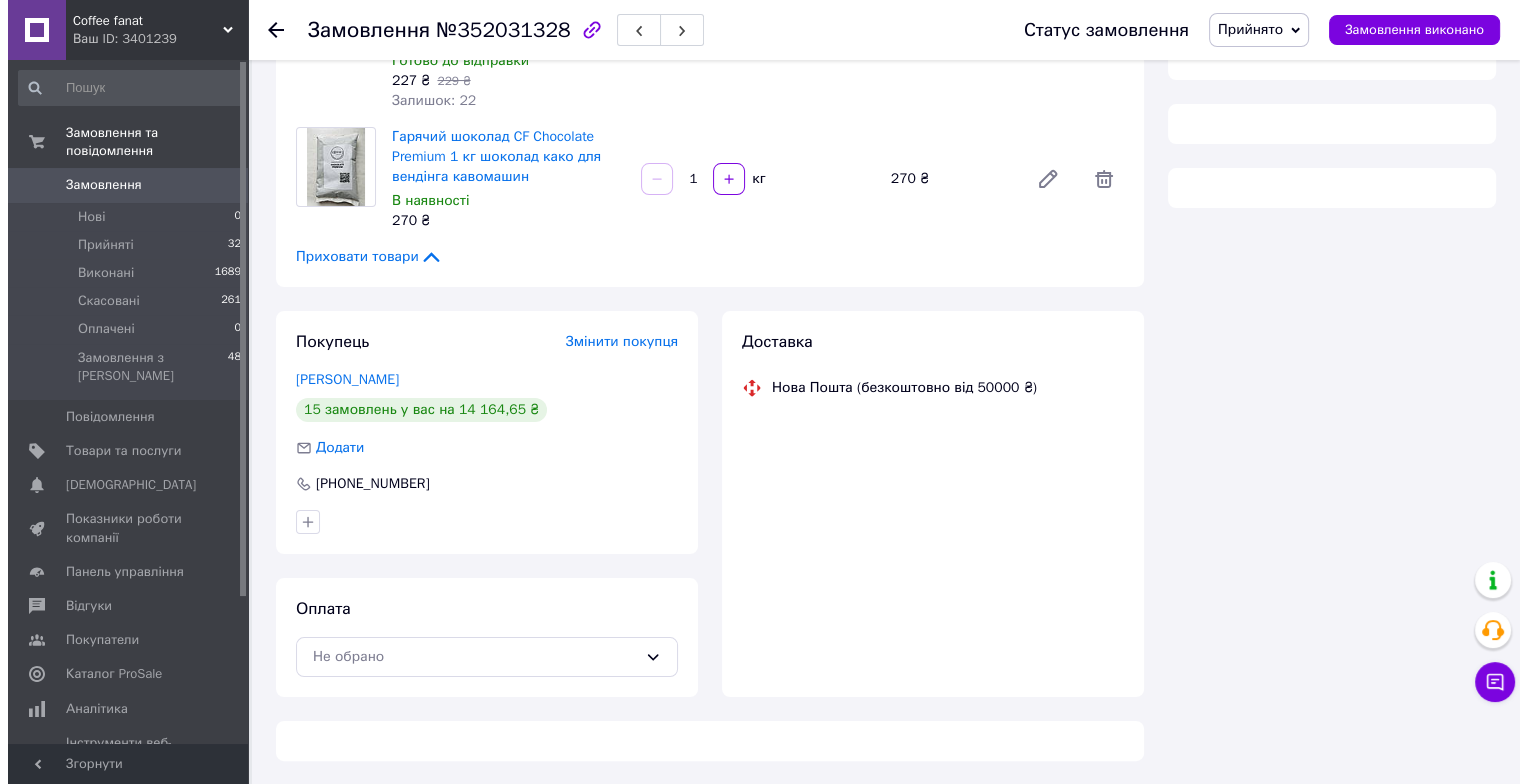 scroll, scrollTop: 363, scrollLeft: 0, axis: vertical 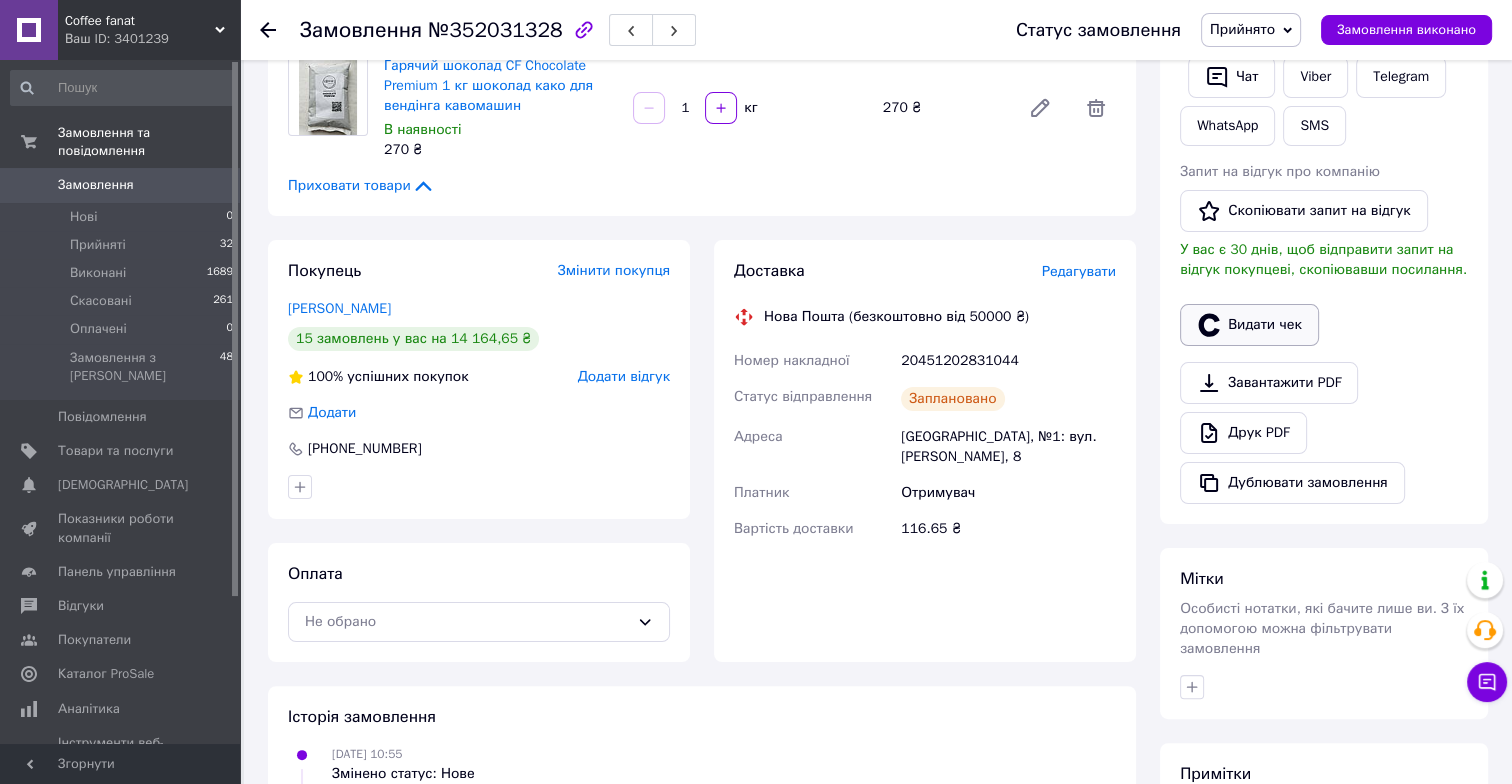 click on "Видати чек" at bounding box center [1249, 325] 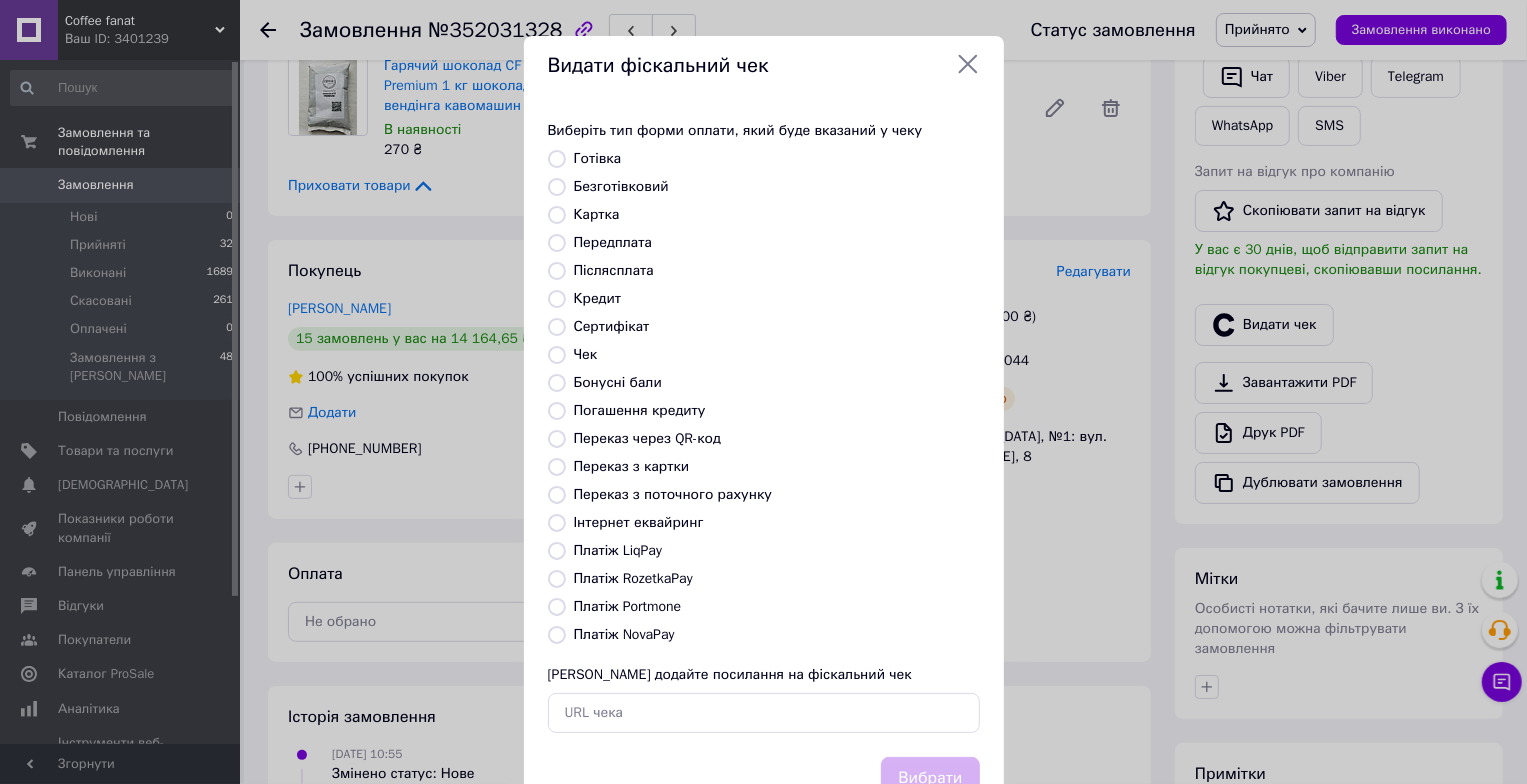 click on "Платіж NovaPay" at bounding box center (557, 635) 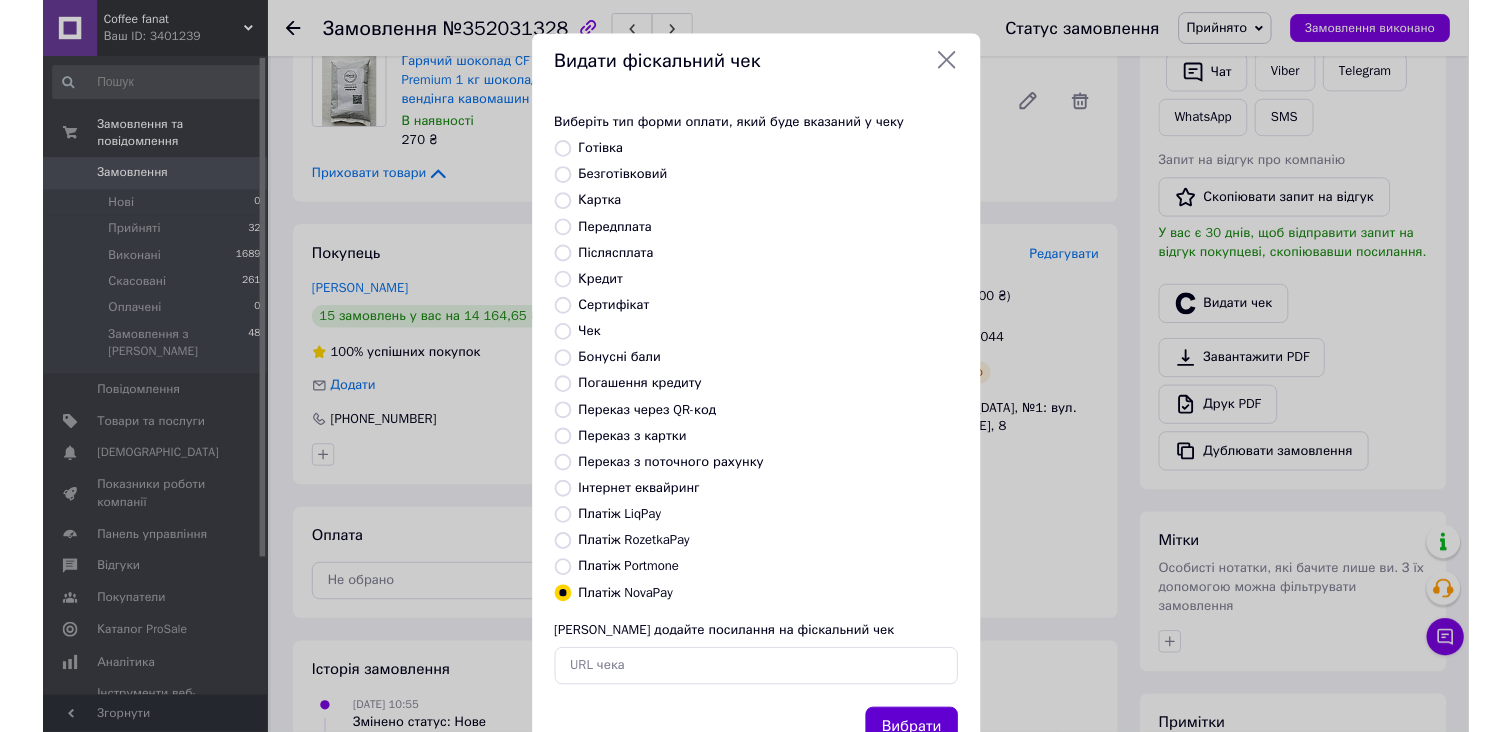 scroll, scrollTop: 75, scrollLeft: 0, axis: vertical 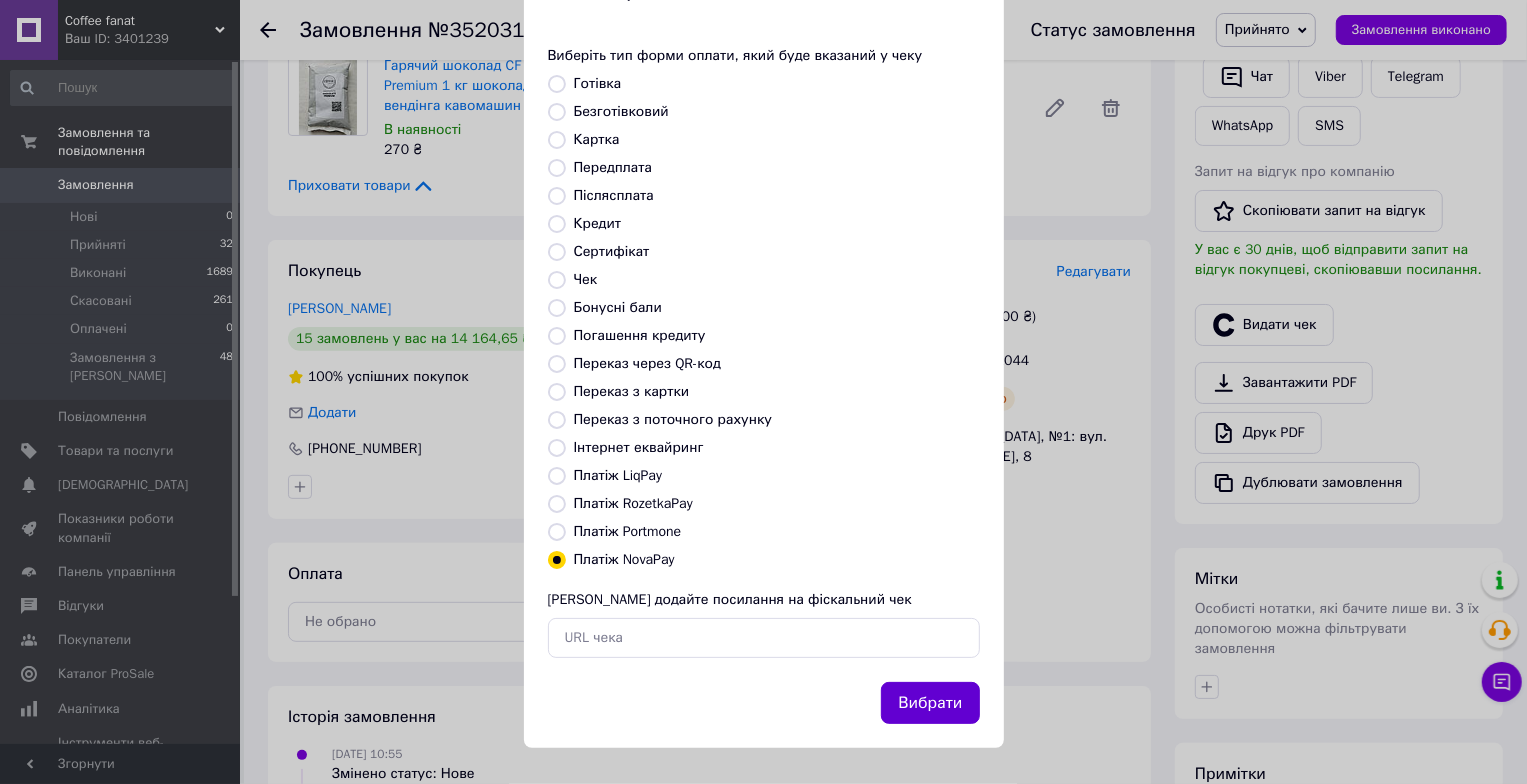 click on "Вибрати" at bounding box center (930, 703) 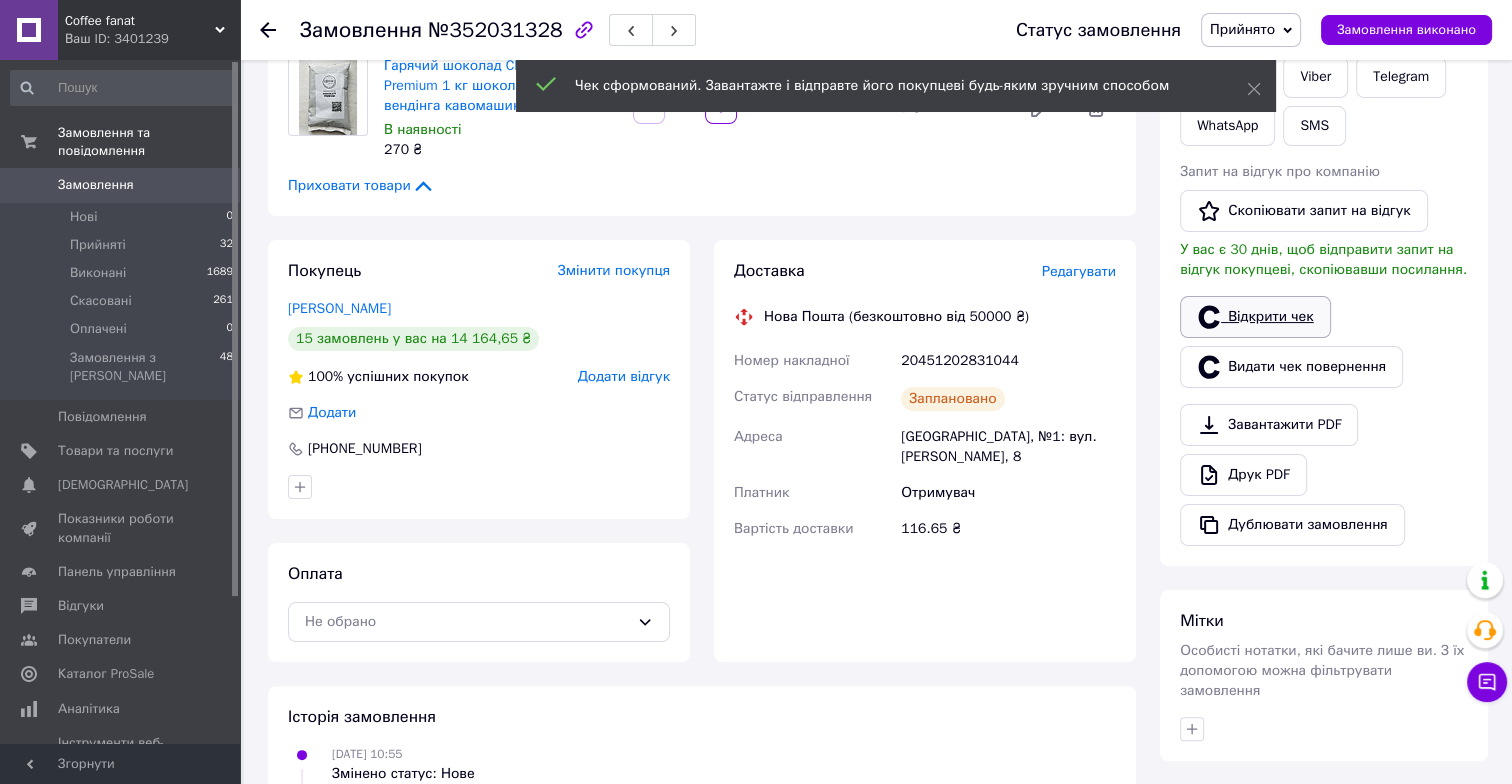 click on "Відкрити чек" at bounding box center [1255, 317] 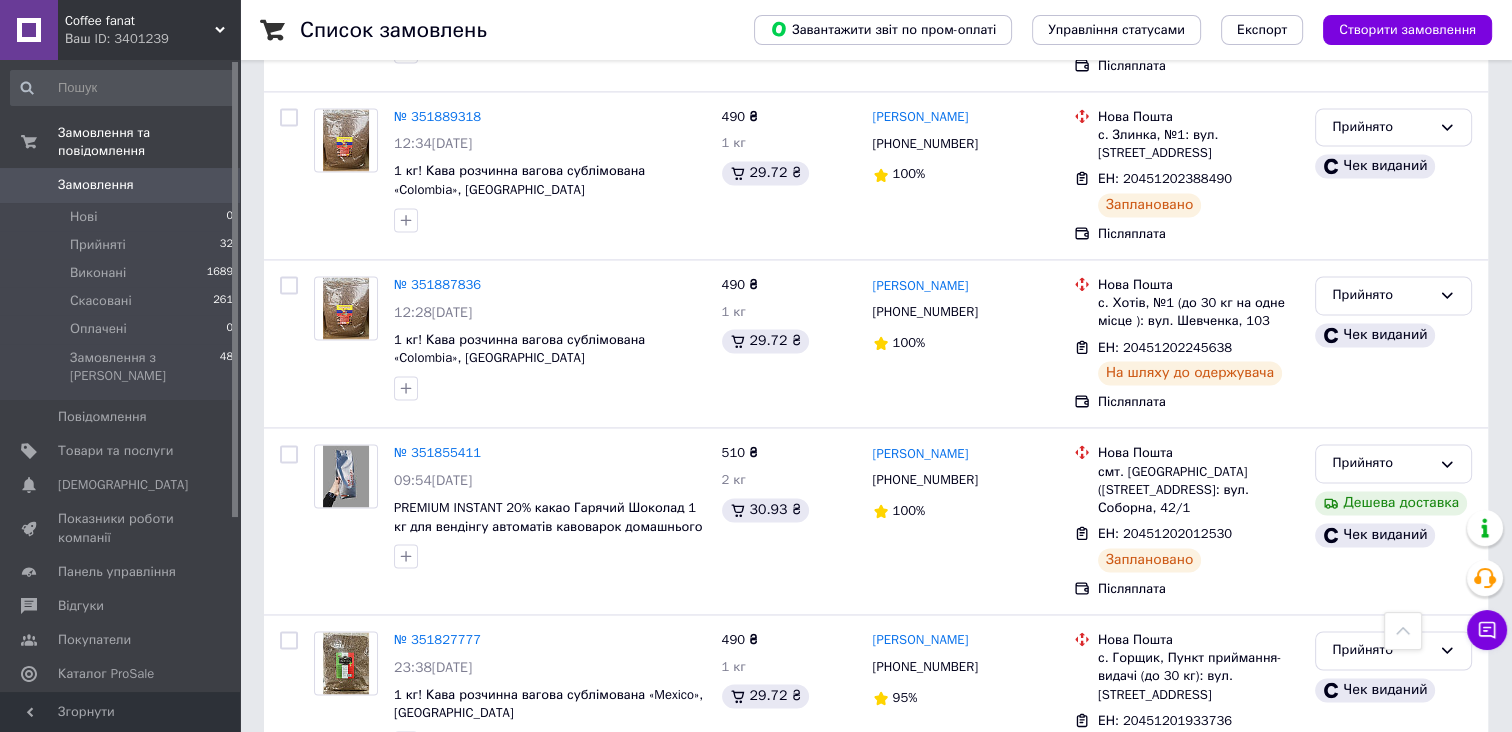 scroll, scrollTop: 3244, scrollLeft: 0, axis: vertical 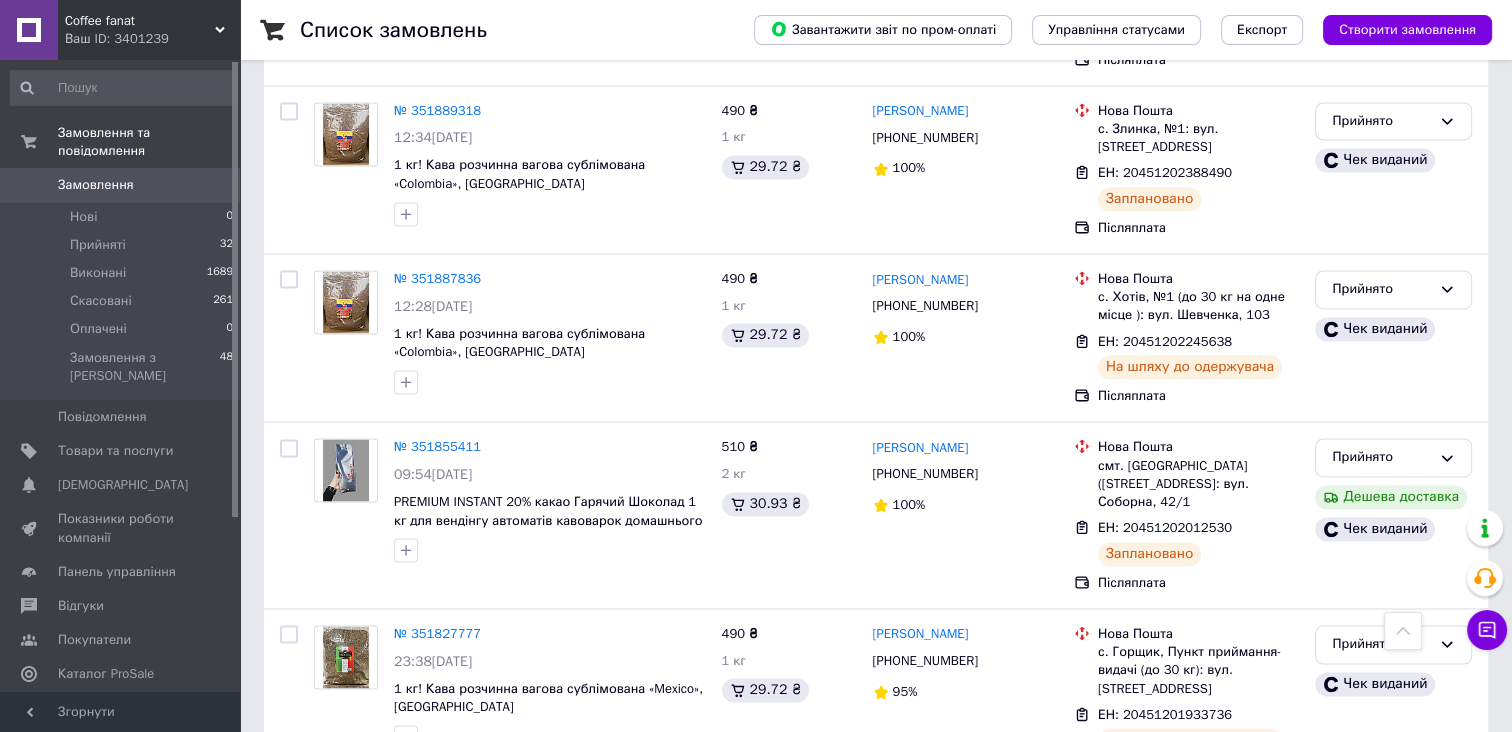 click on "2" at bounding box center (327, 839) 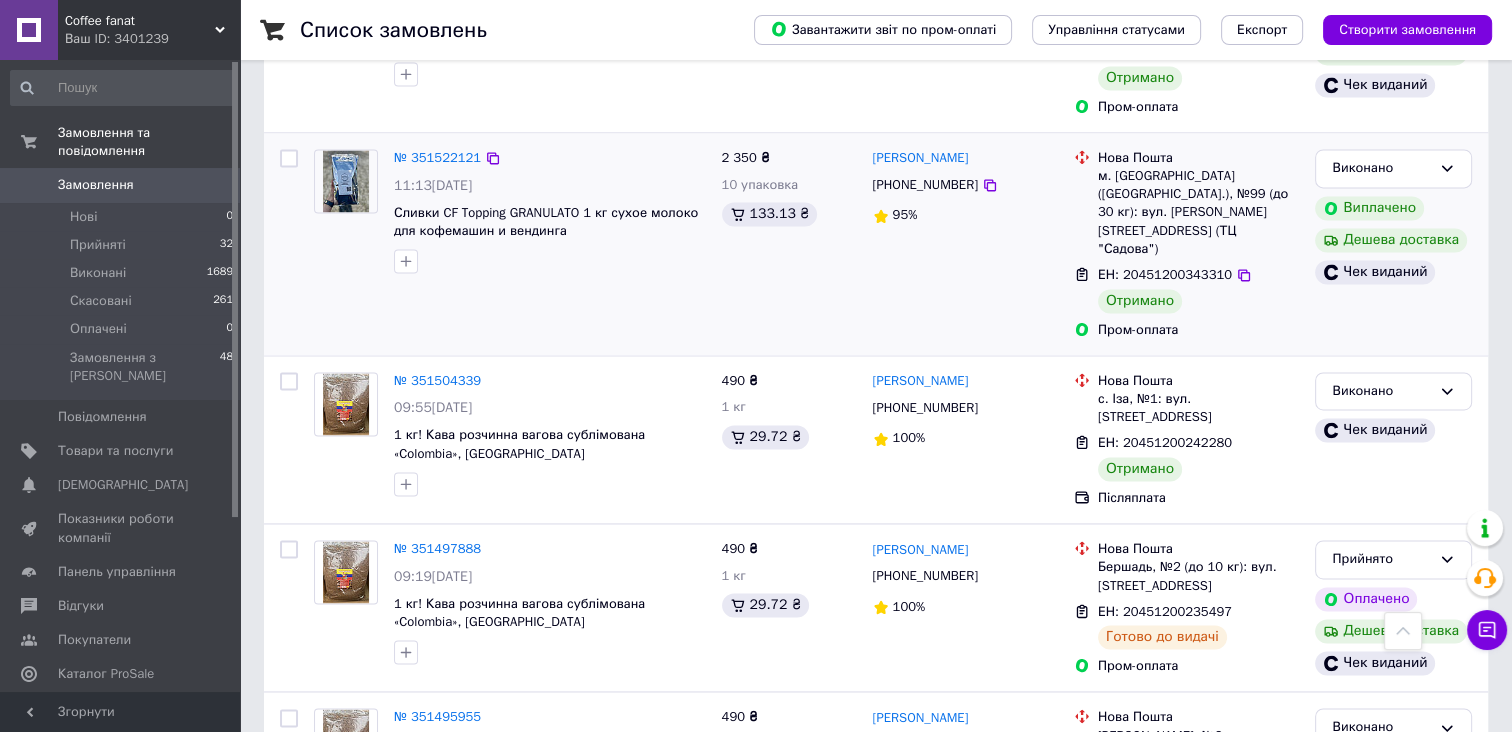 scroll, scrollTop: 3175, scrollLeft: 0, axis: vertical 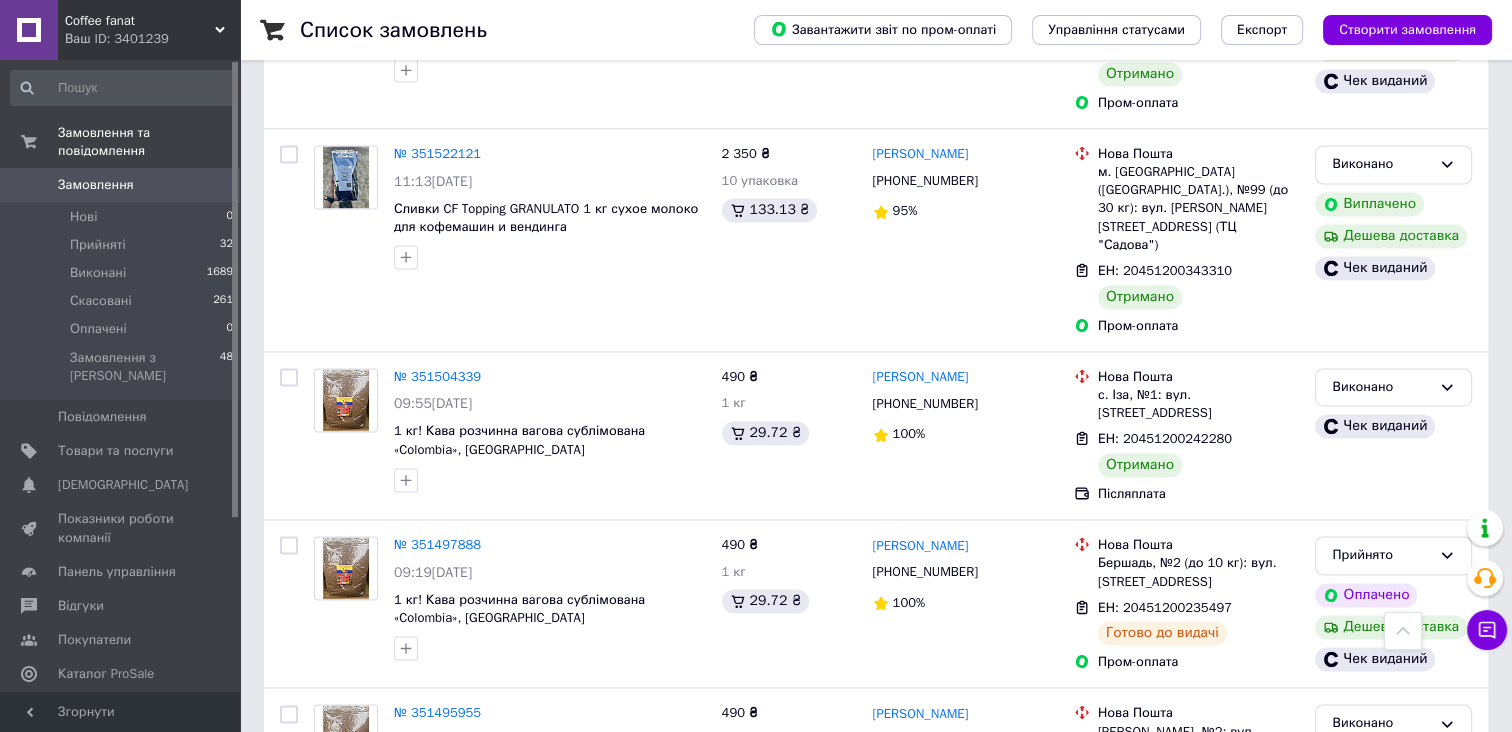 click on "3" at bounding box center (494, 919) 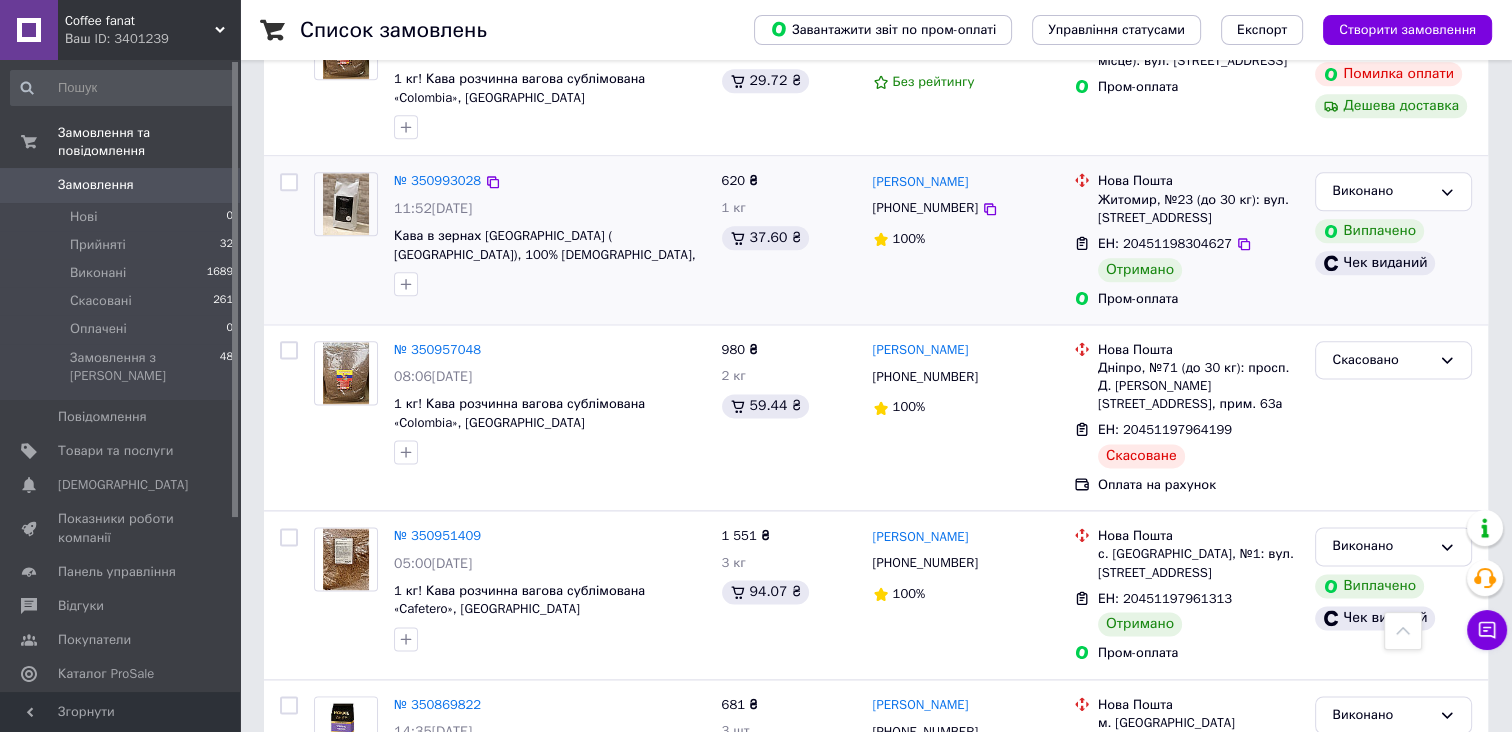 scroll, scrollTop: 3261, scrollLeft: 0, axis: vertical 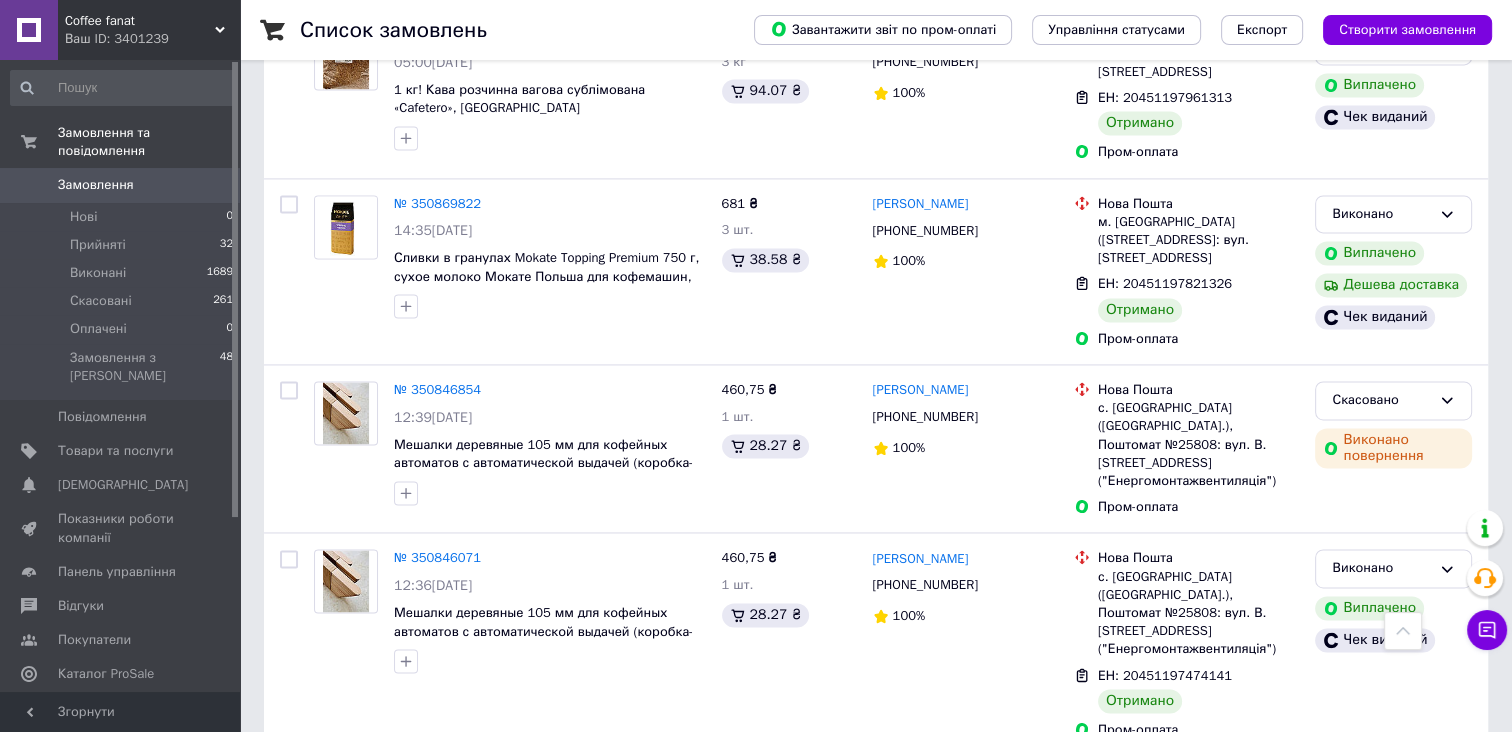 click on "4" at bounding box center (539, 800) 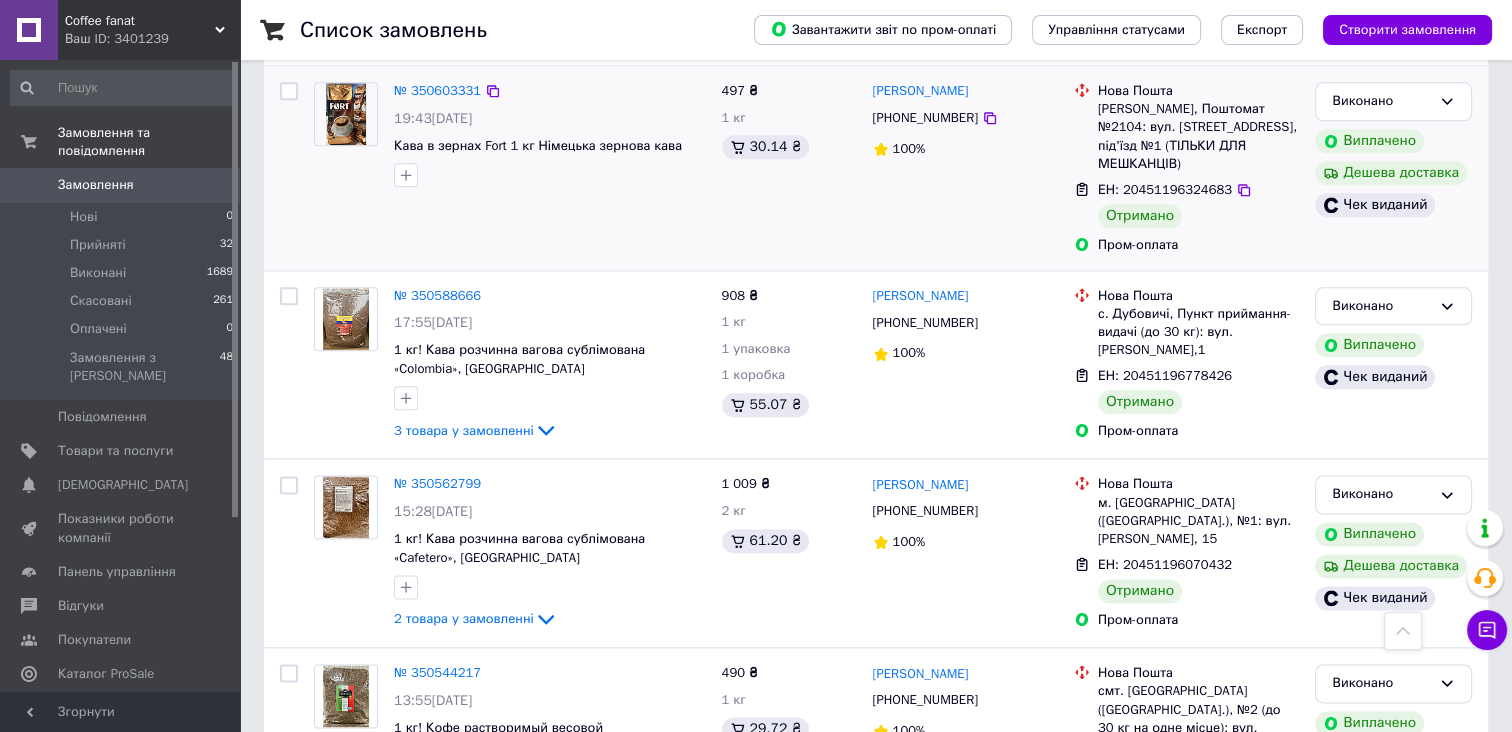 scroll, scrollTop: 3181, scrollLeft: 0, axis: vertical 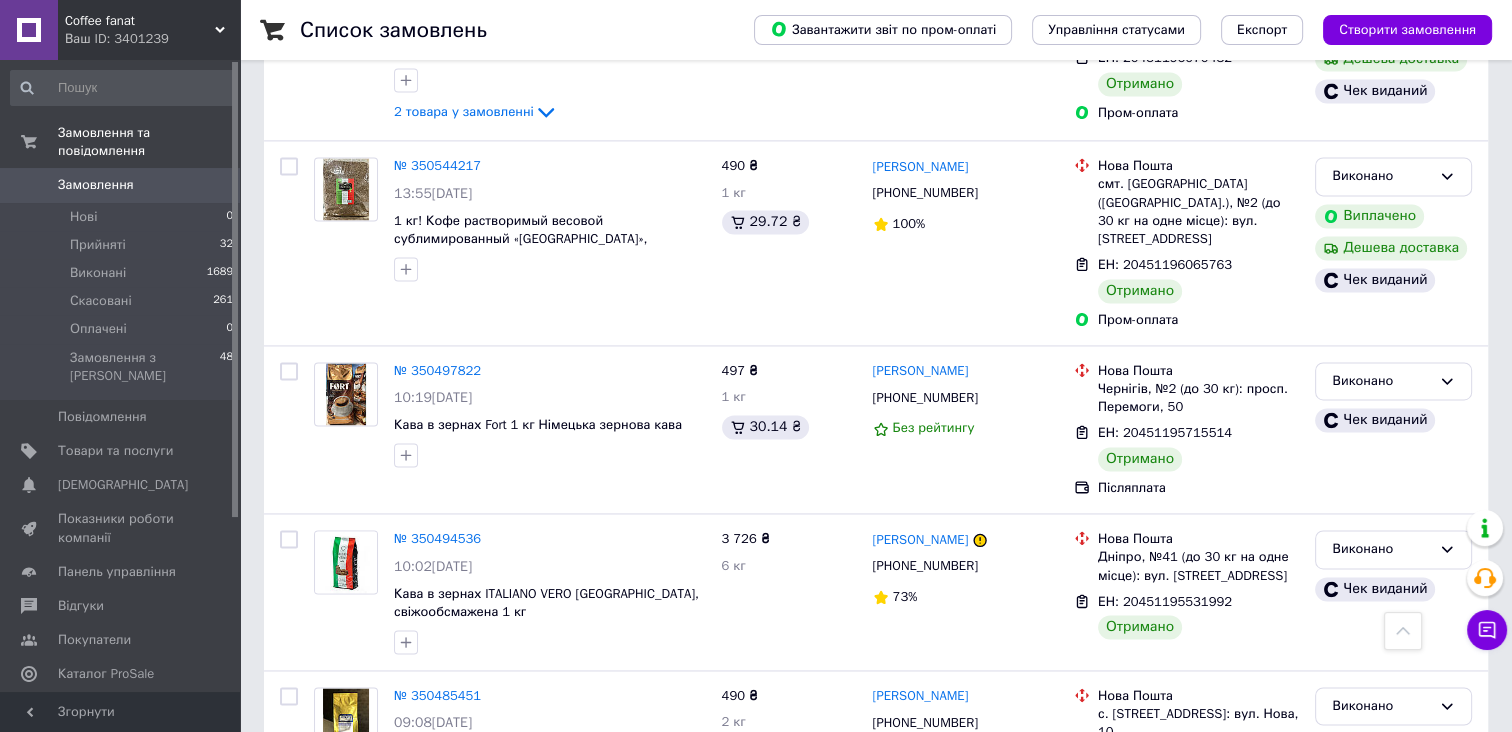 click on "2" at bounding box center [449, 872] 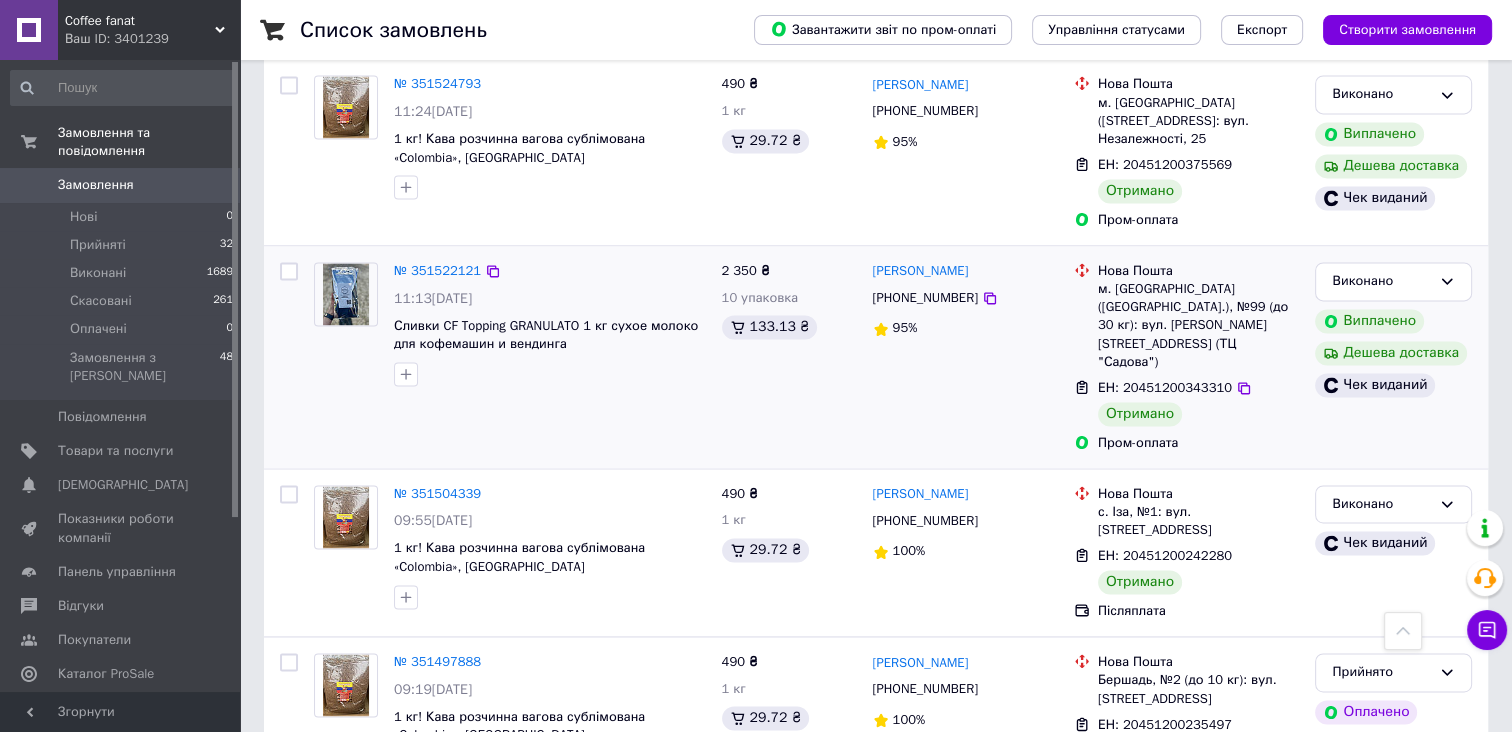 scroll, scrollTop: 3090, scrollLeft: 0, axis: vertical 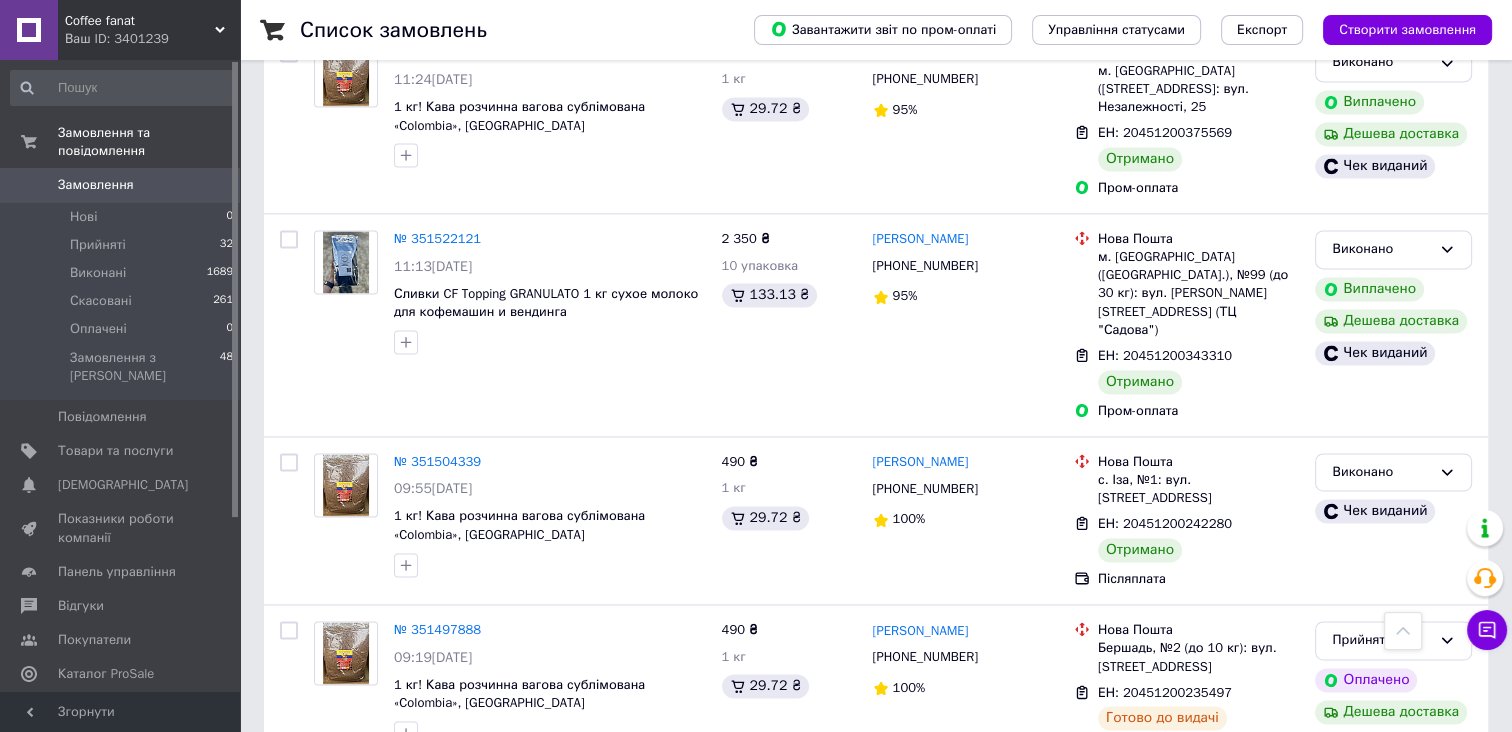 click on "Замовлення" at bounding box center (96, 185) 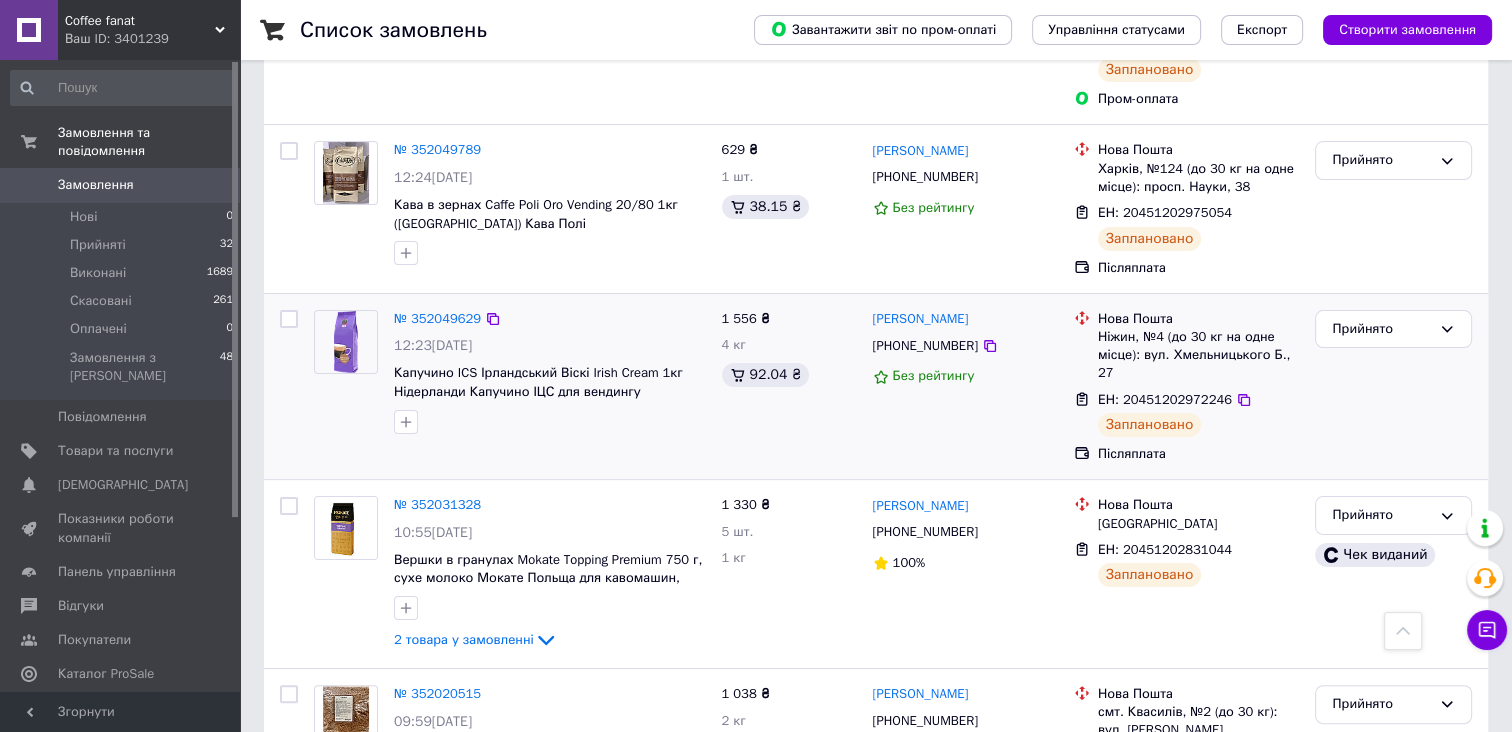 scroll, scrollTop: 363, scrollLeft: 0, axis: vertical 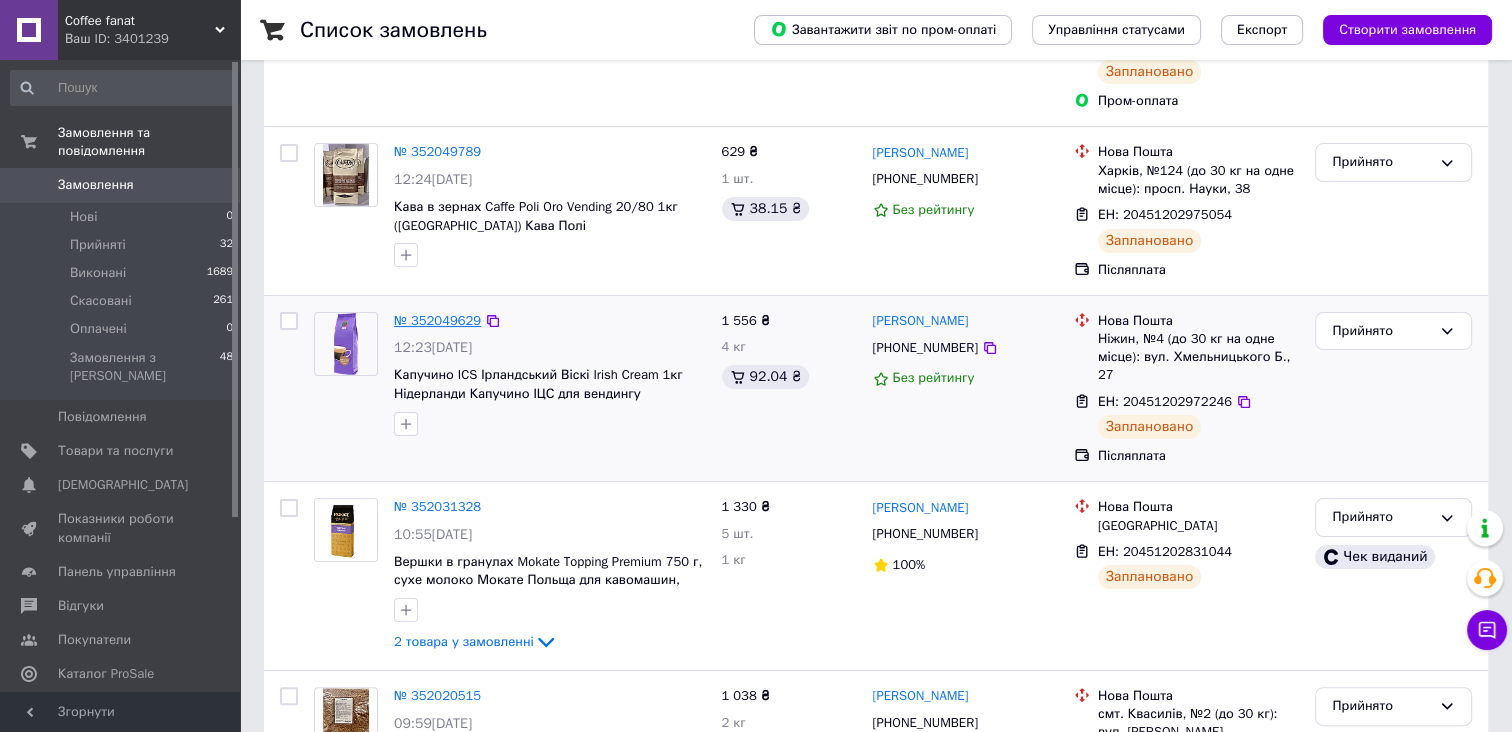 click on "№ 352049629" at bounding box center (437, 320) 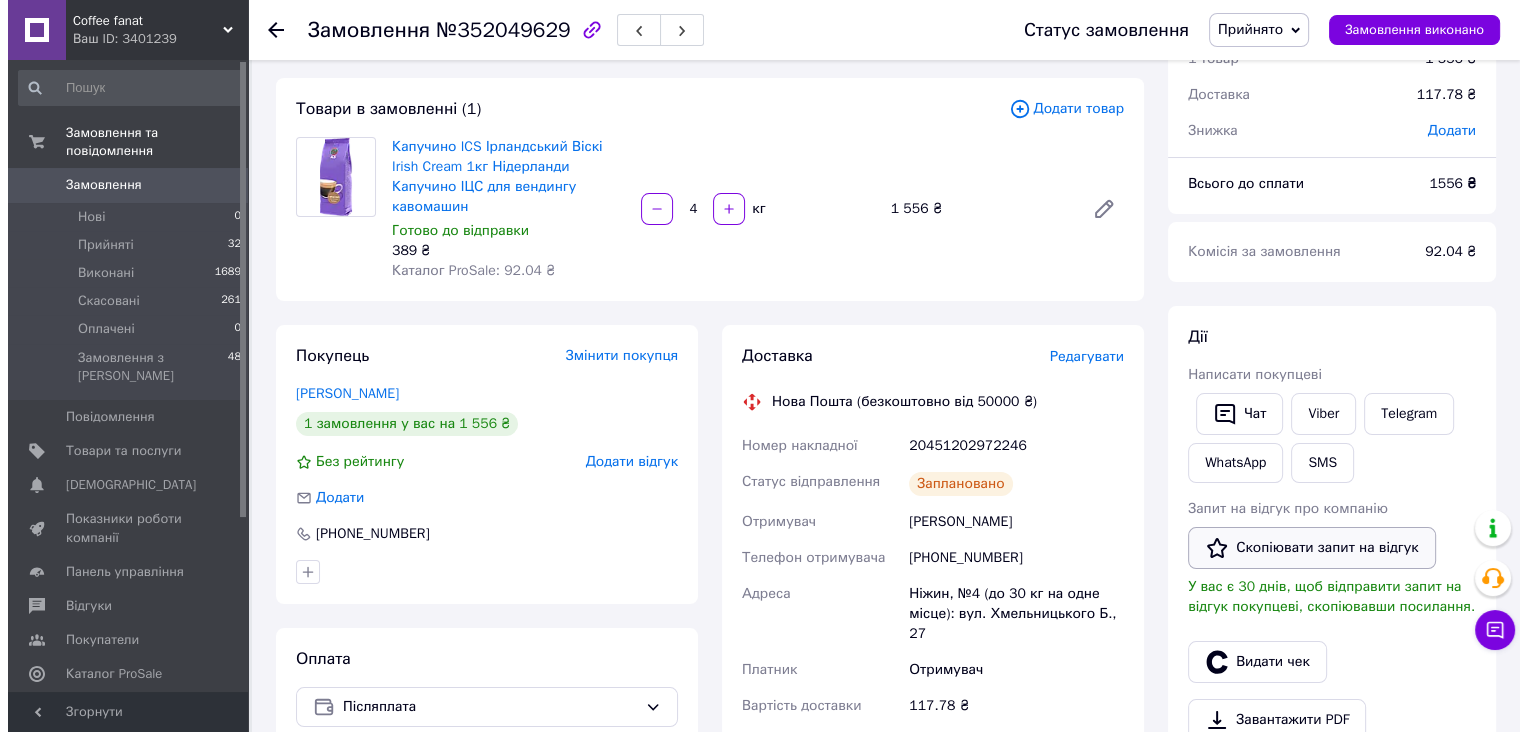 scroll, scrollTop: 90, scrollLeft: 0, axis: vertical 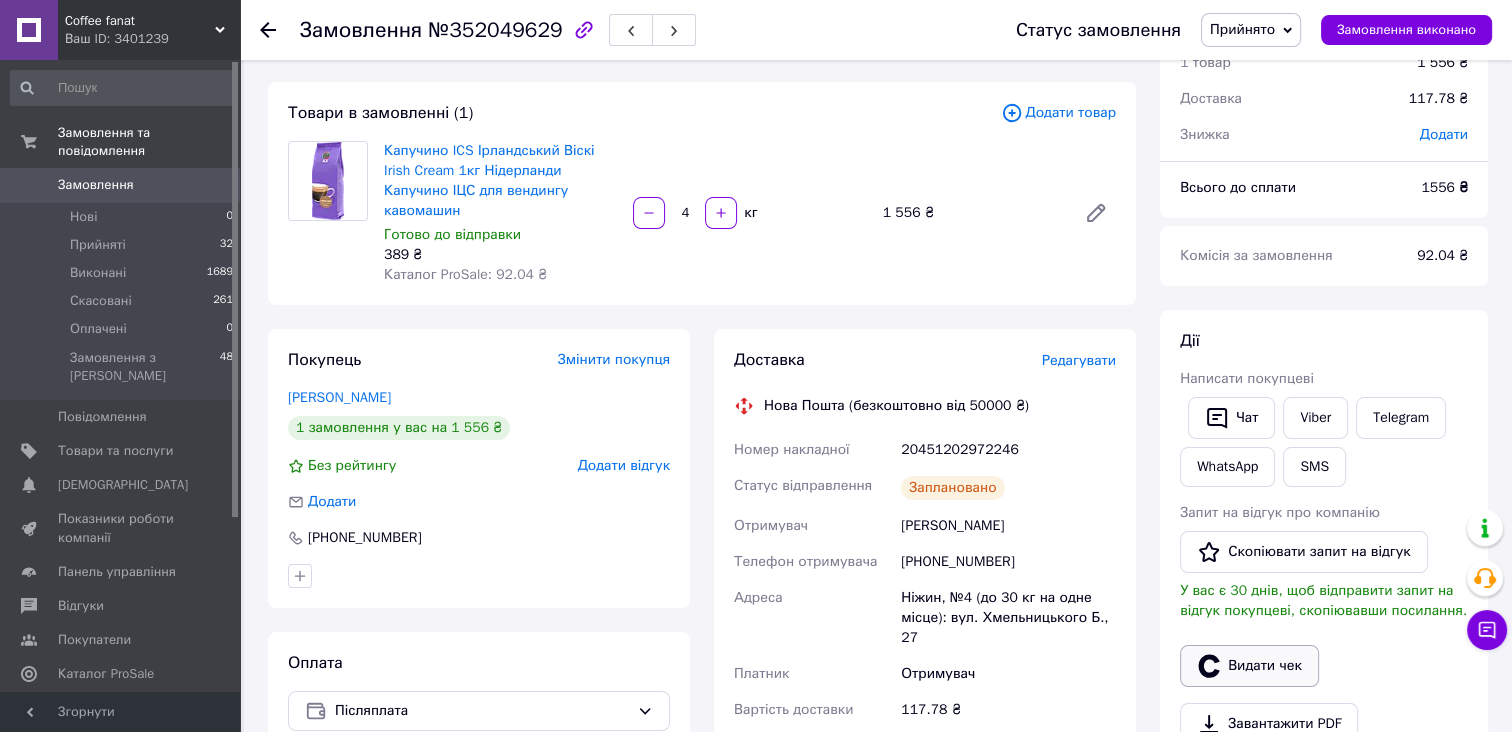 click on "Видати чек" at bounding box center [1249, 666] 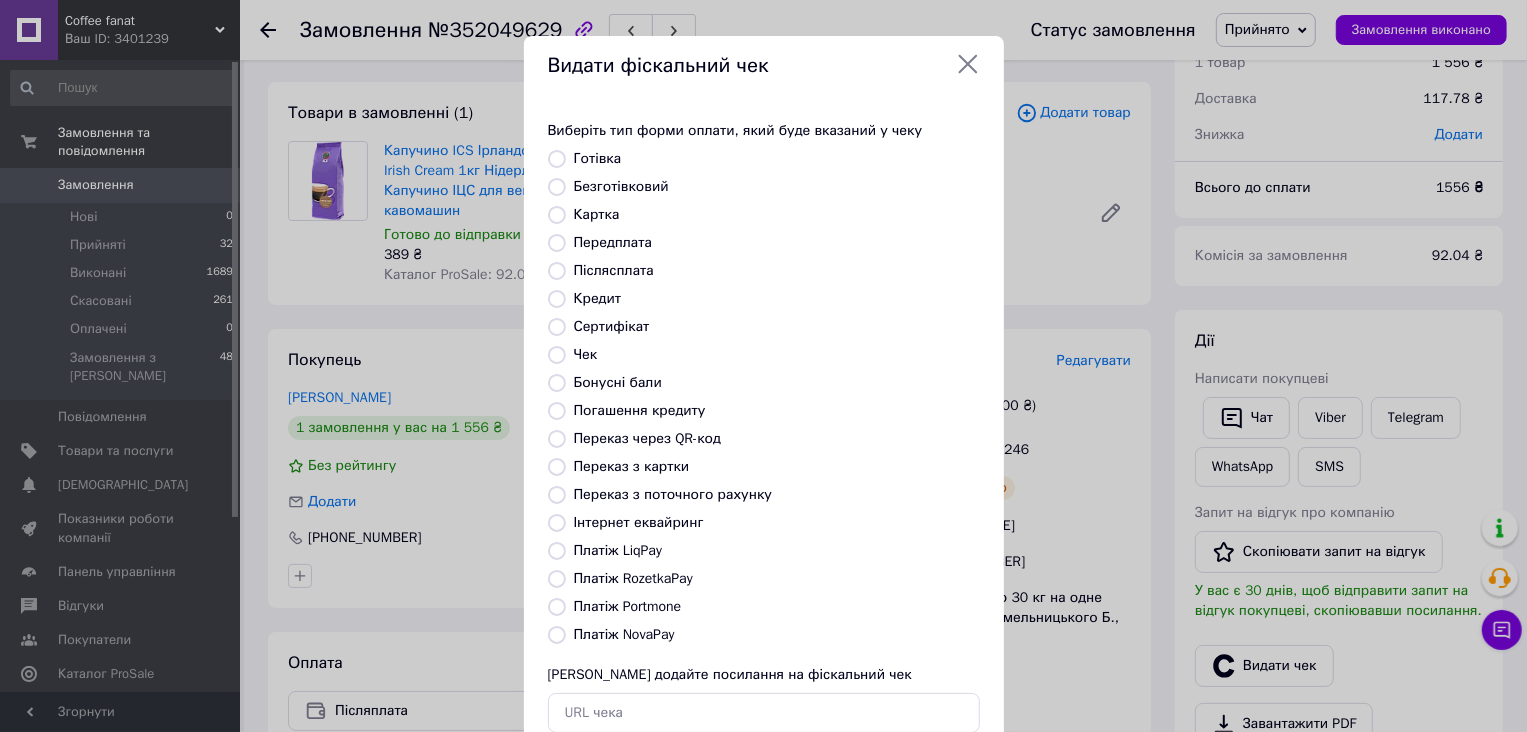 click on "Платіж NovaPay" at bounding box center [557, 635] 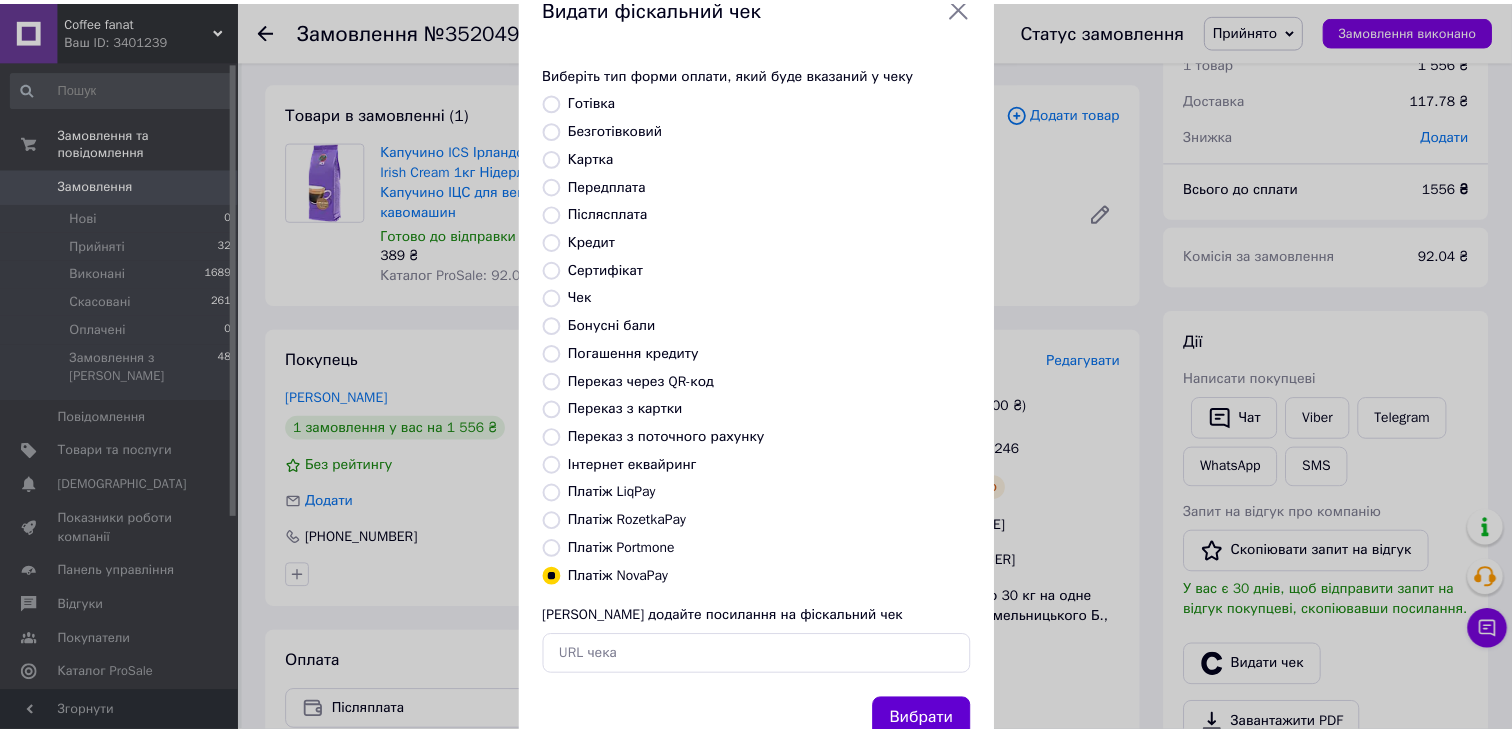scroll, scrollTop: 90, scrollLeft: 0, axis: vertical 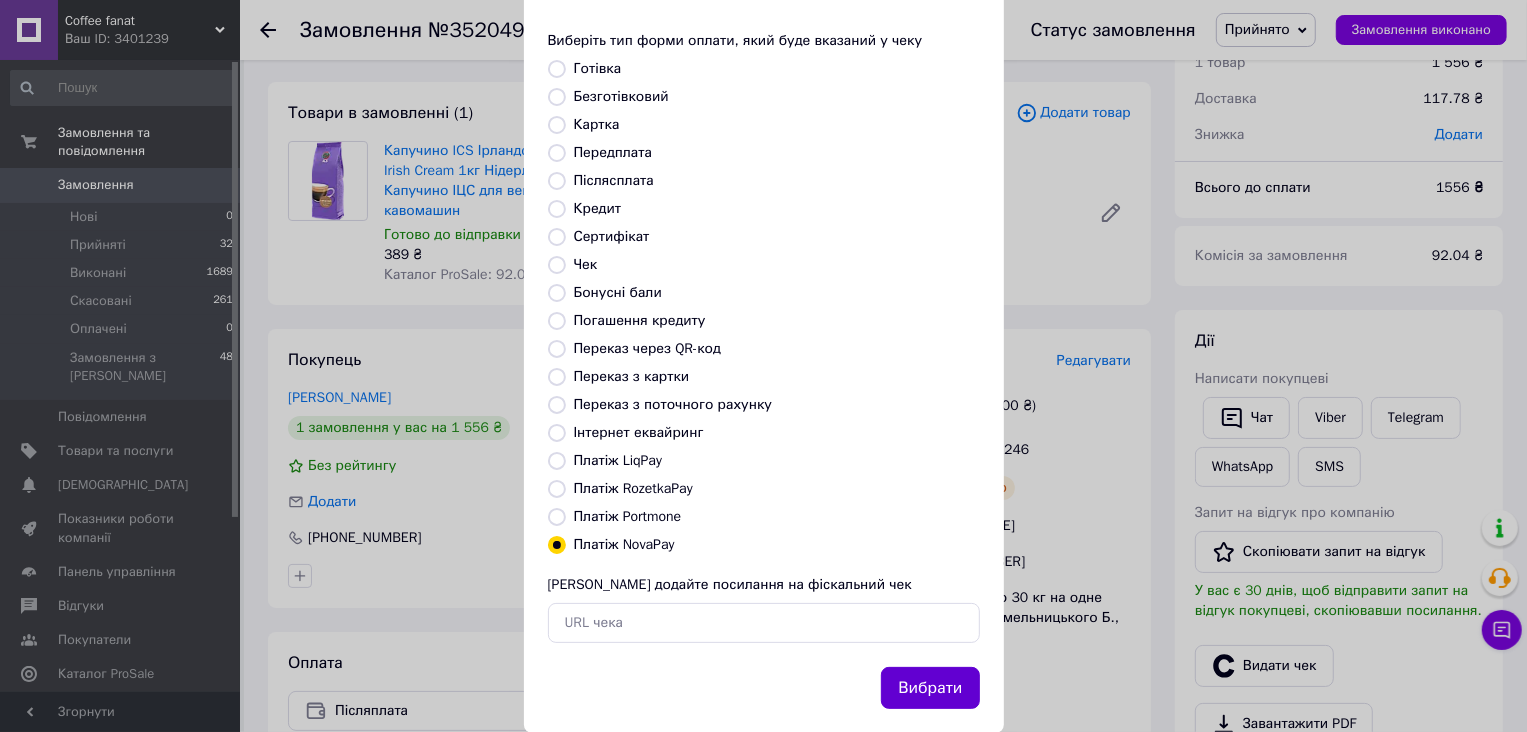 click on "Вибрати" at bounding box center [930, 688] 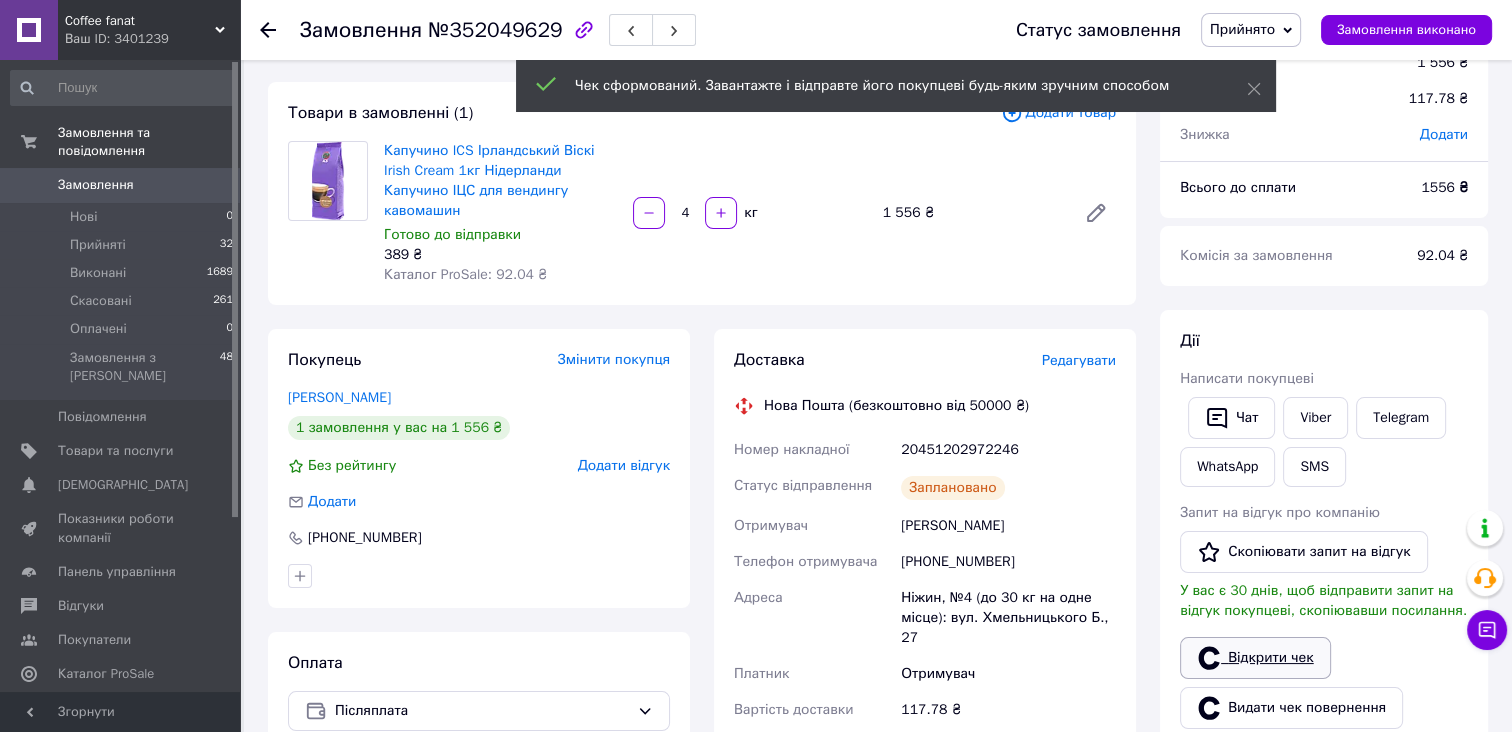 click on "Відкрити чек" at bounding box center (1255, 658) 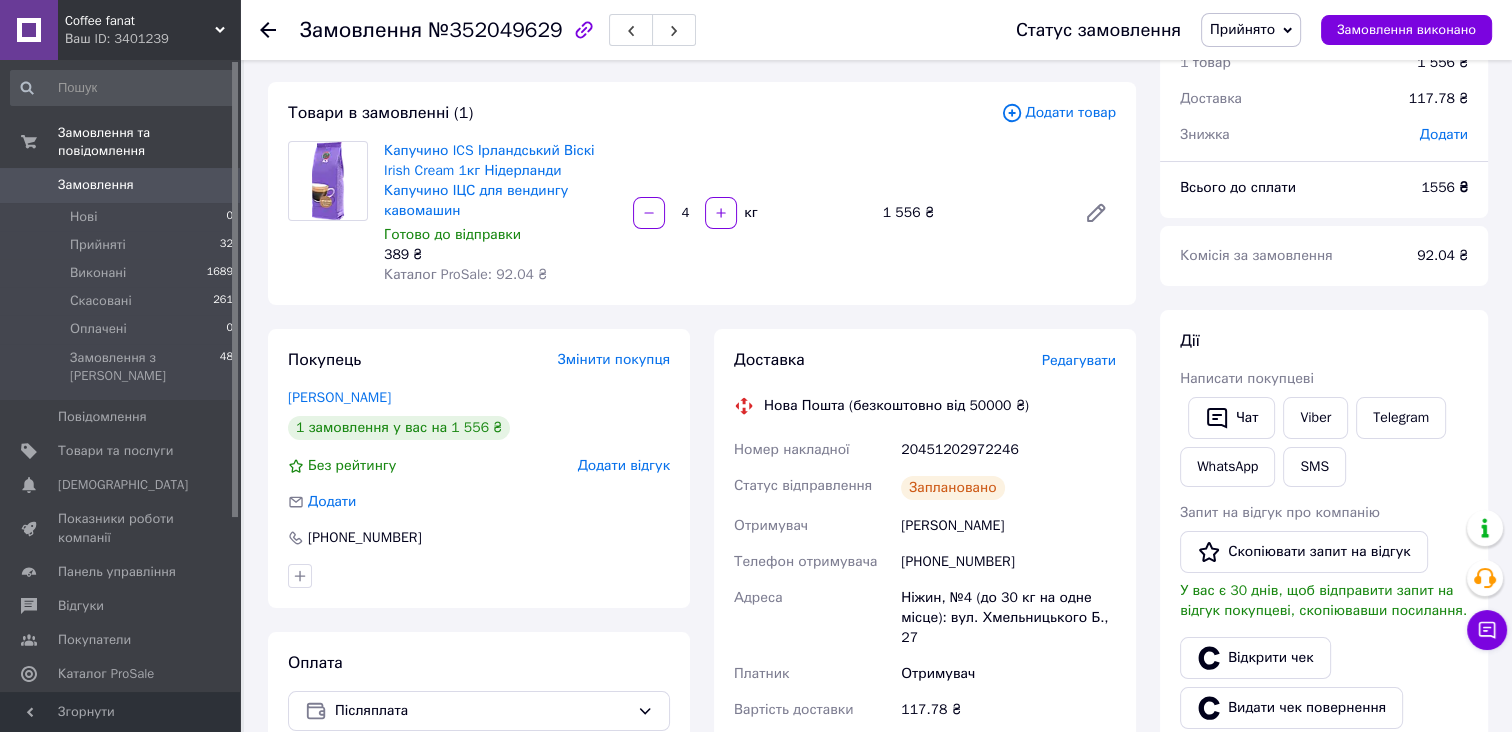 click 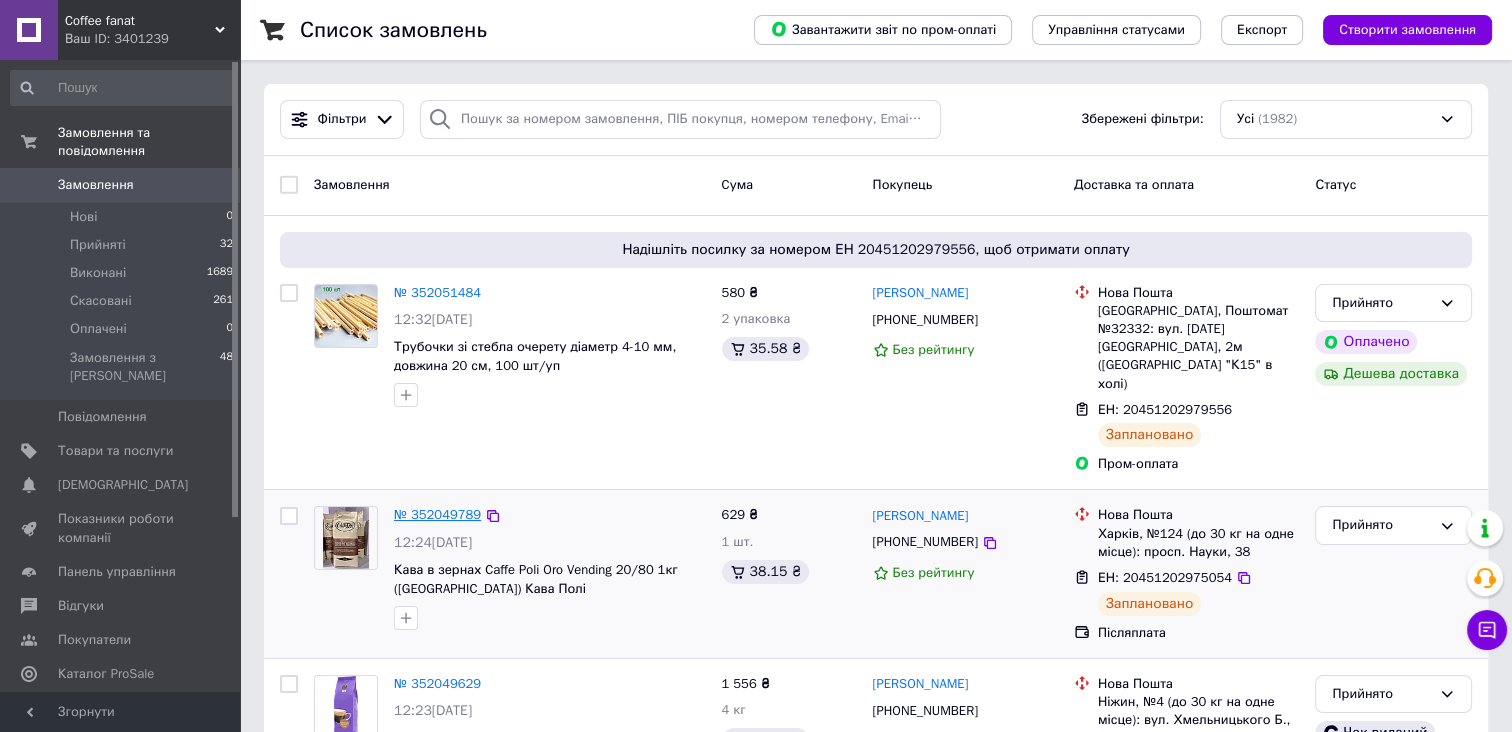click on "№ 352049789" at bounding box center [437, 514] 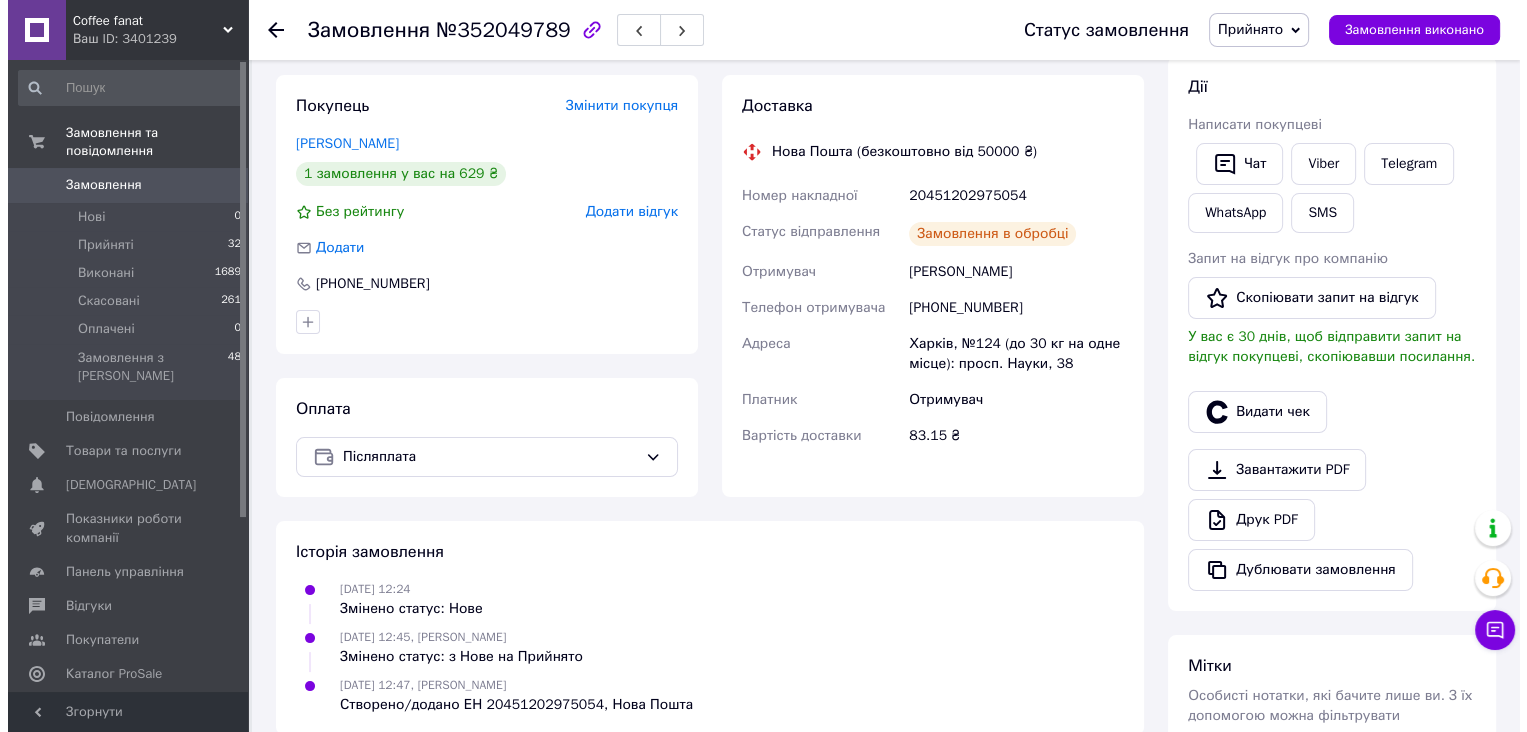 scroll, scrollTop: 363, scrollLeft: 0, axis: vertical 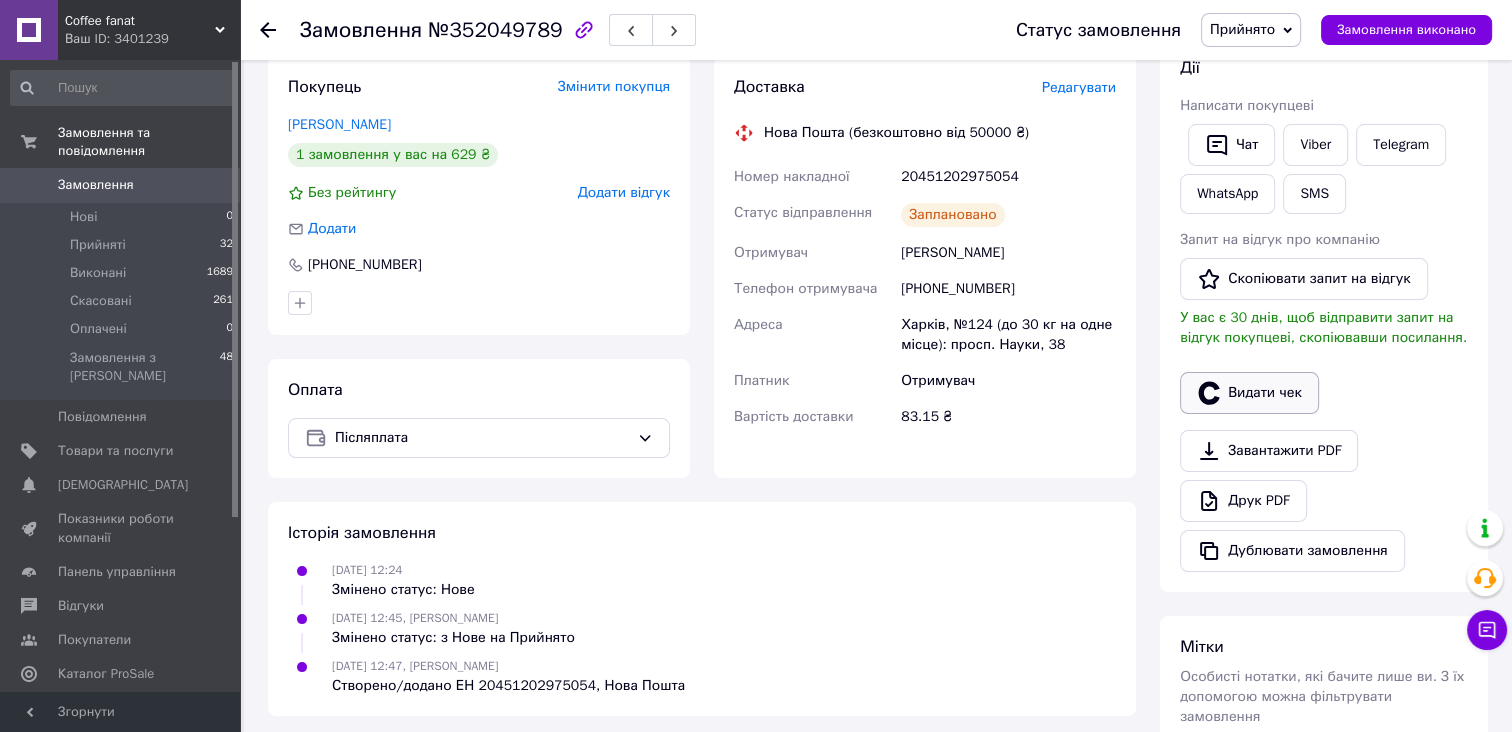 click on "Видати чек" at bounding box center (1249, 393) 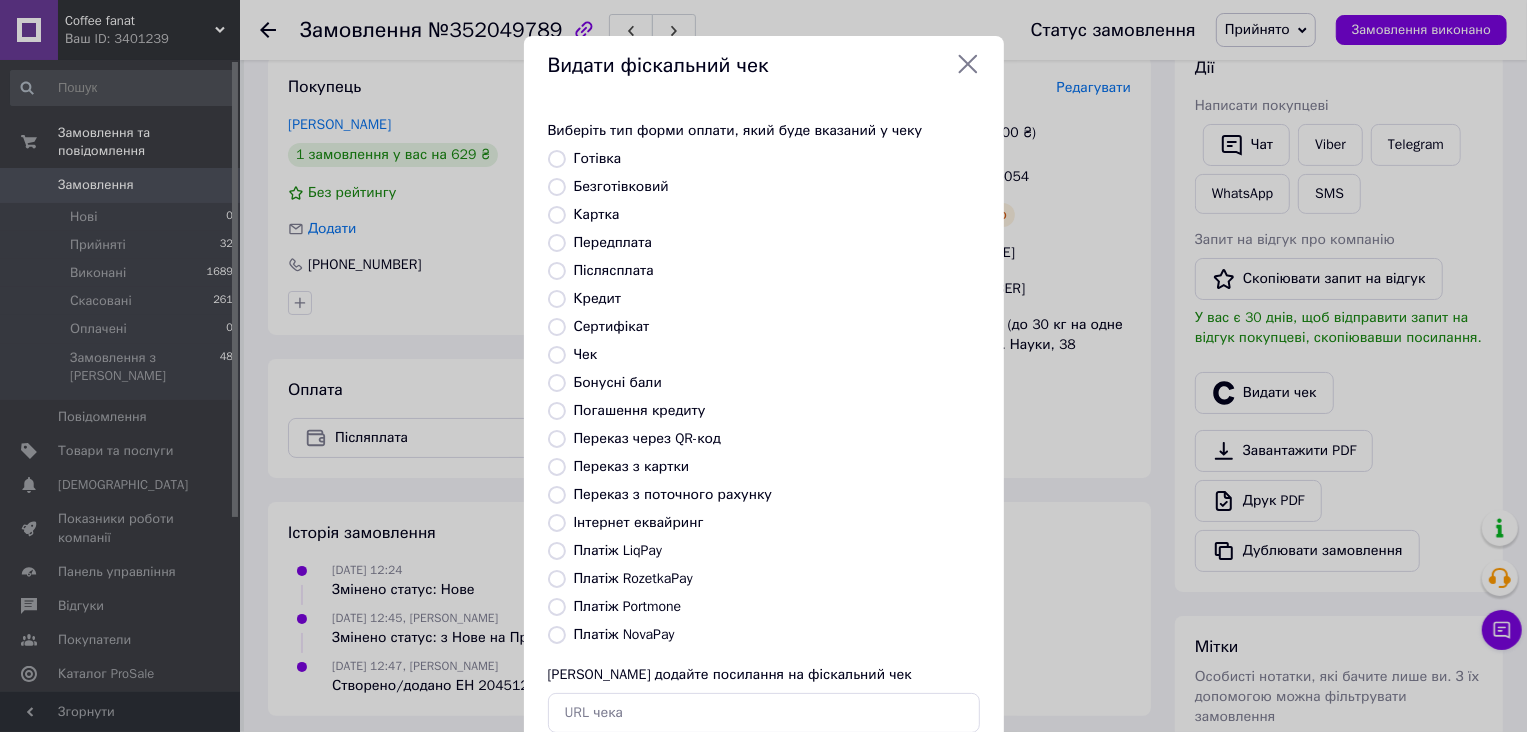 click on "Платіж NovaPay" at bounding box center [557, 635] 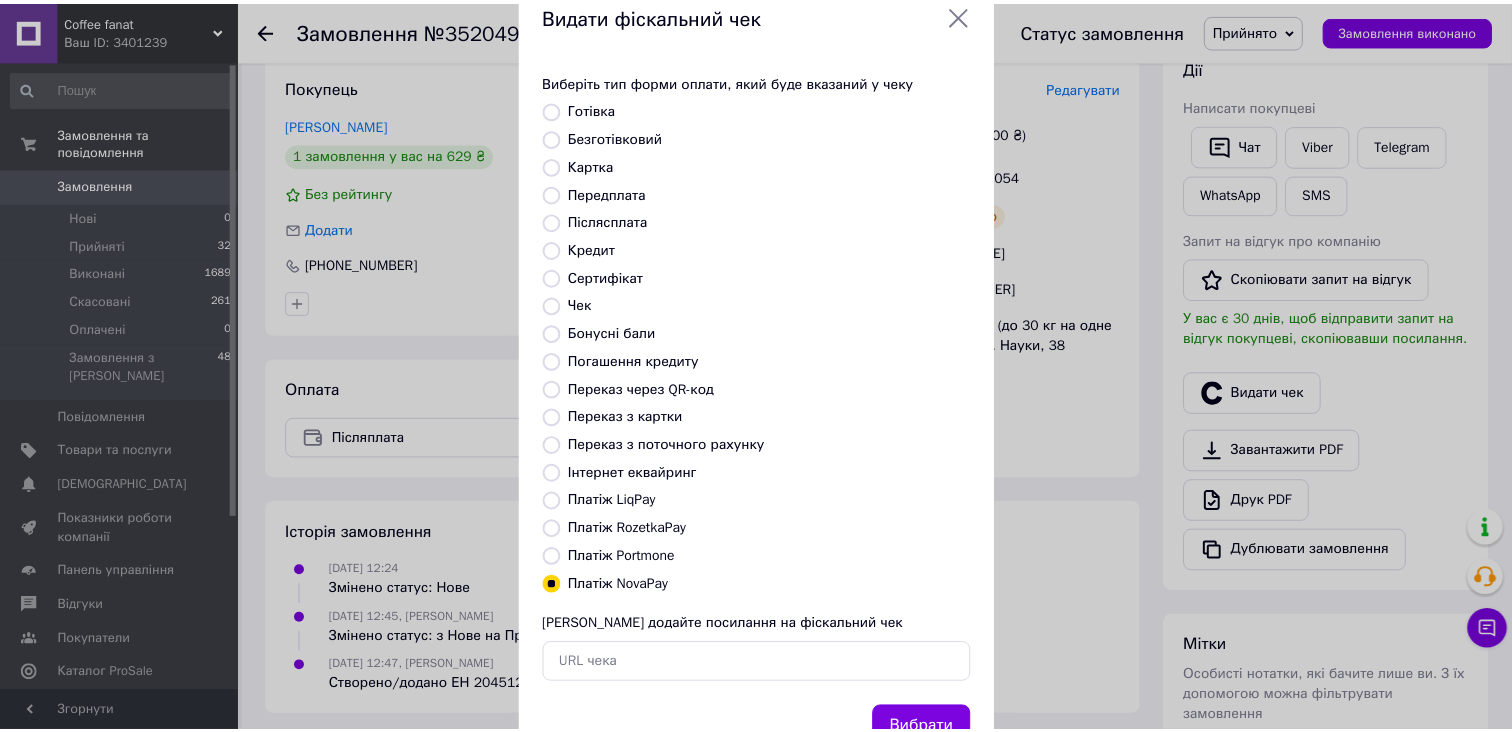 scroll, scrollTop: 127, scrollLeft: 0, axis: vertical 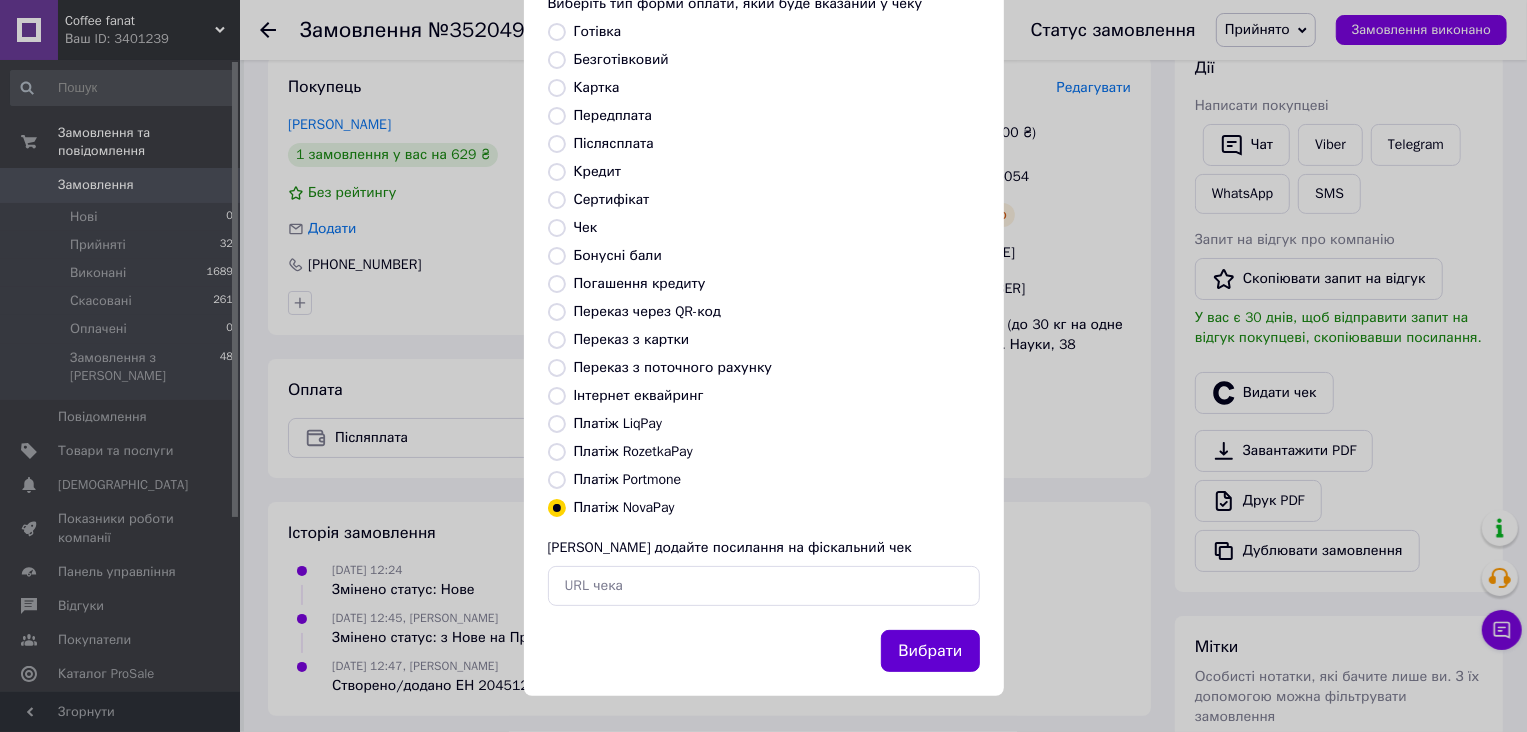 click on "Вибрати" at bounding box center [930, 651] 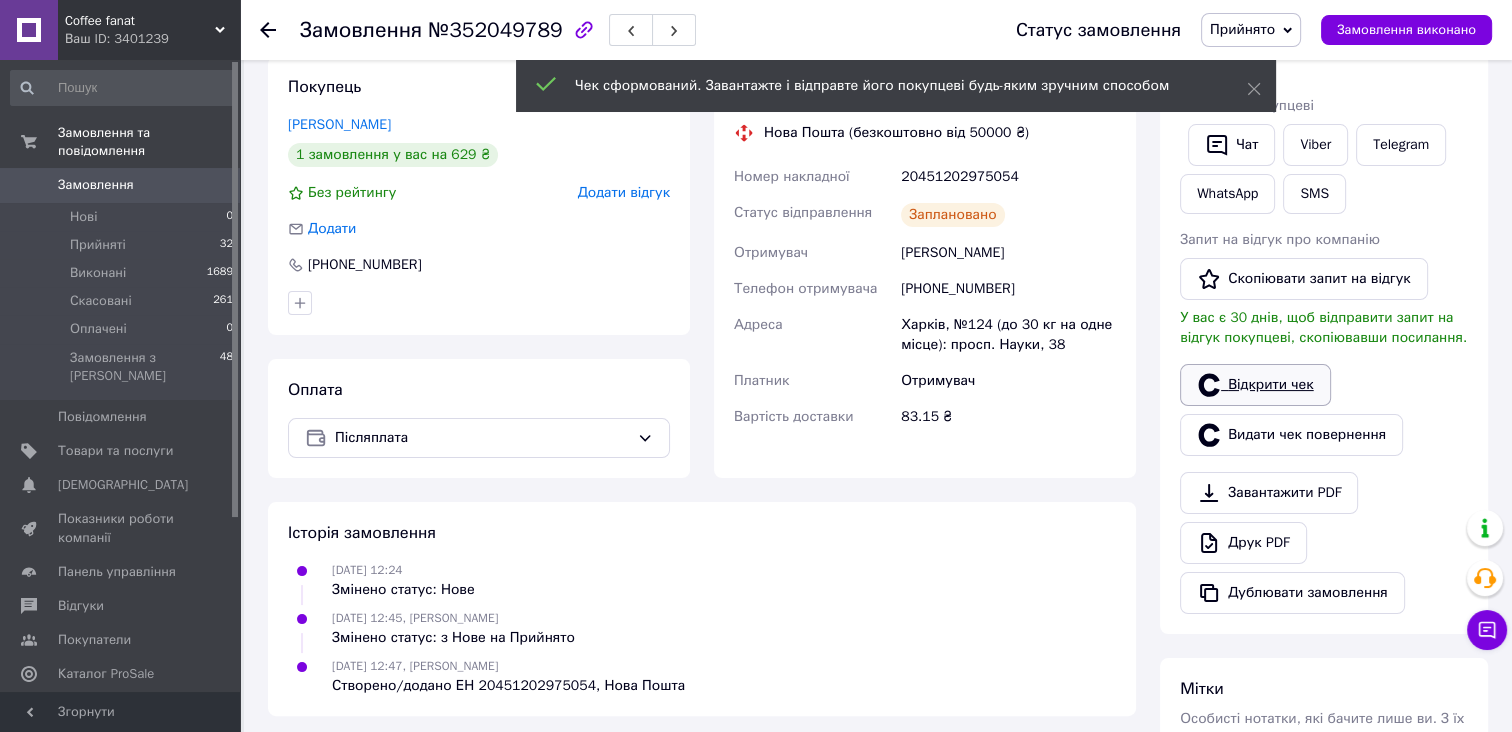 click on "Відкрити чек" at bounding box center (1255, 385) 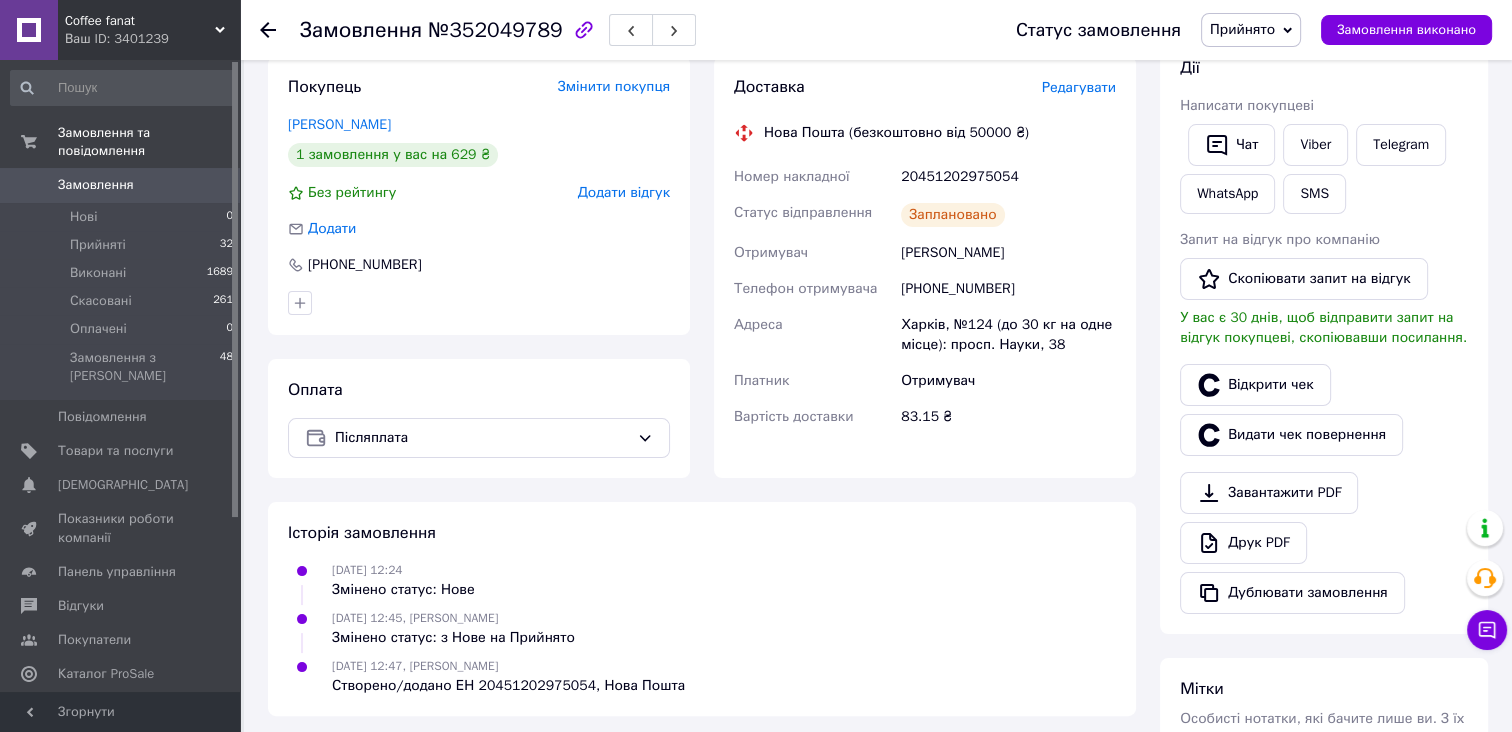 click 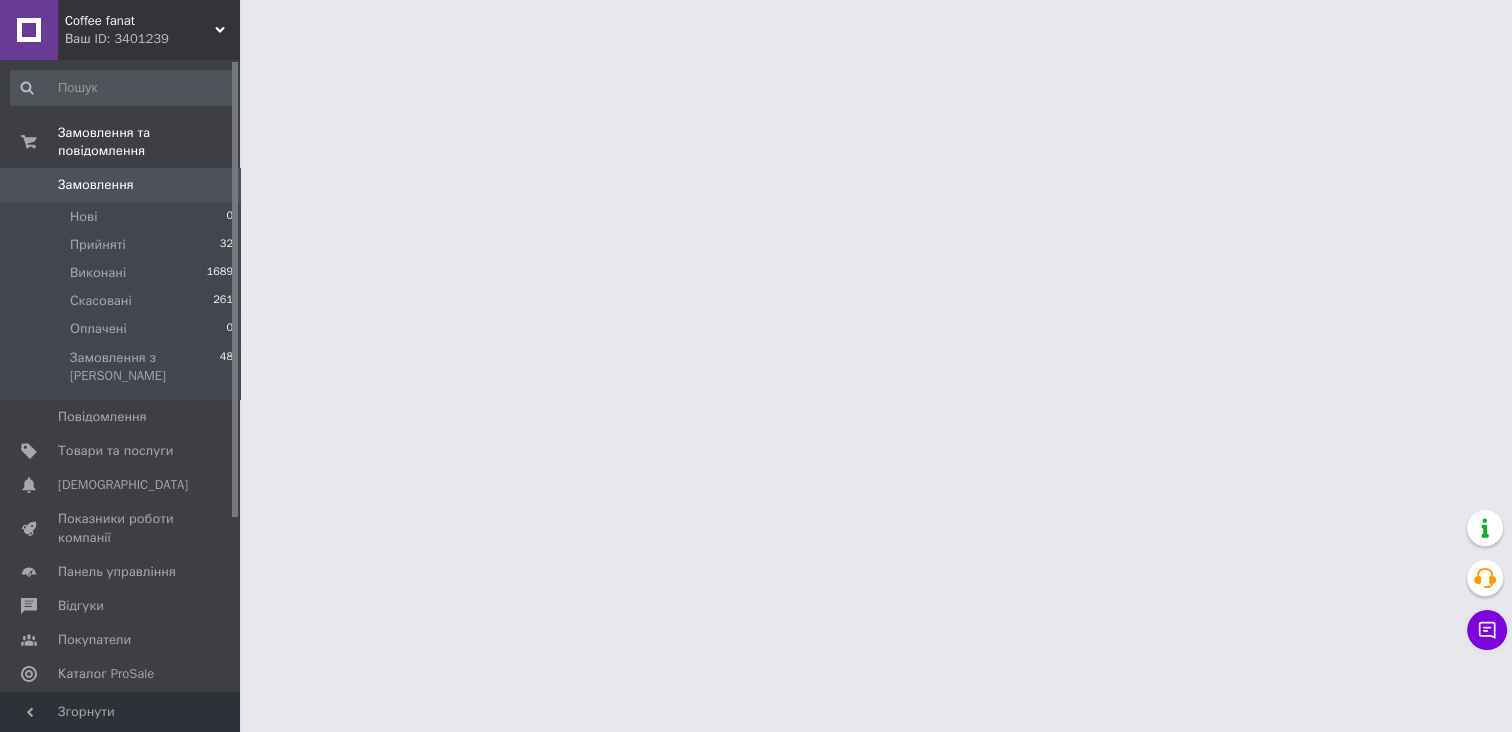 scroll, scrollTop: 0, scrollLeft: 0, axis: both 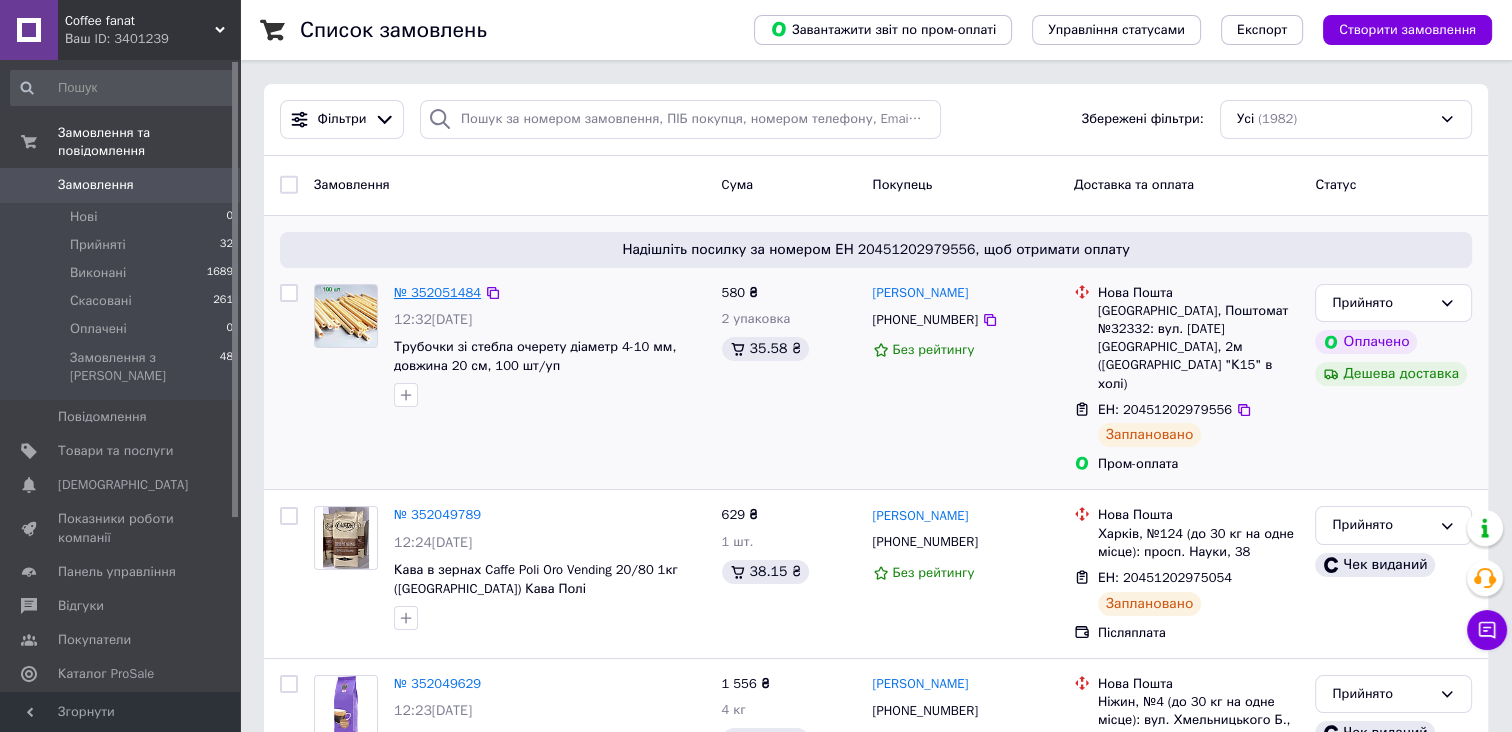 click on "№ 352051484" at bounding box center [437, 292] 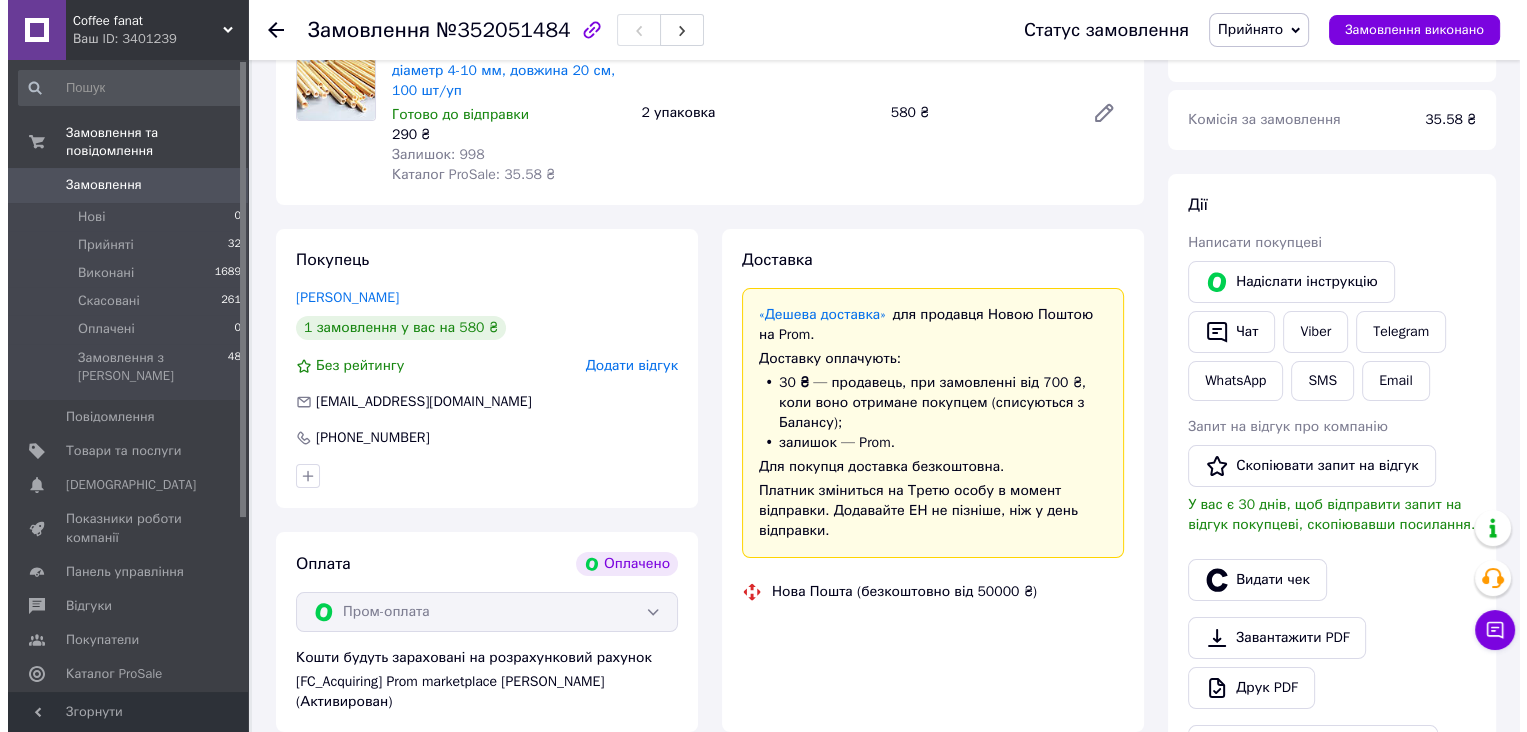 scroll, scrollTop: 272, scrollLeft: 0, axis: vertical 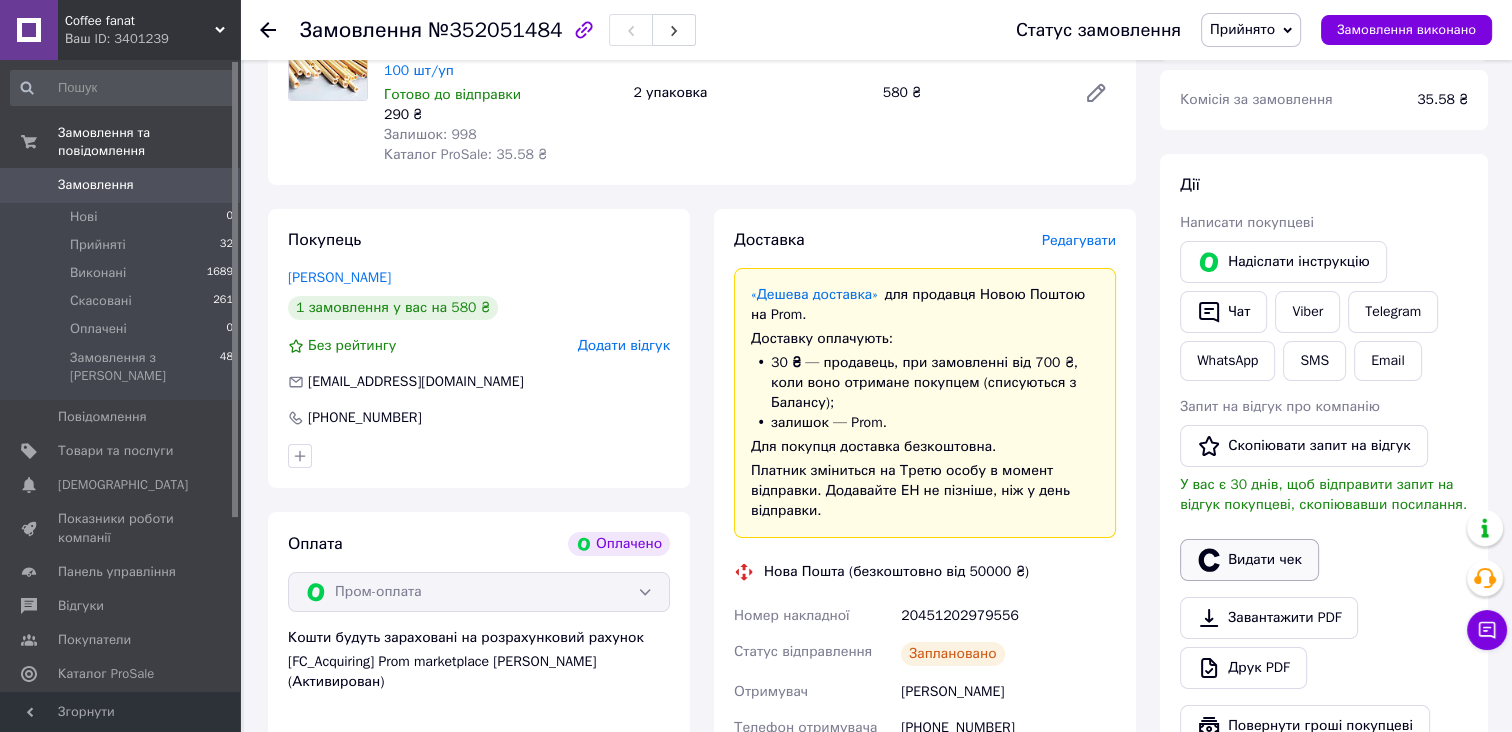 click on "Видати чек" at bounding box center [1249, 560] 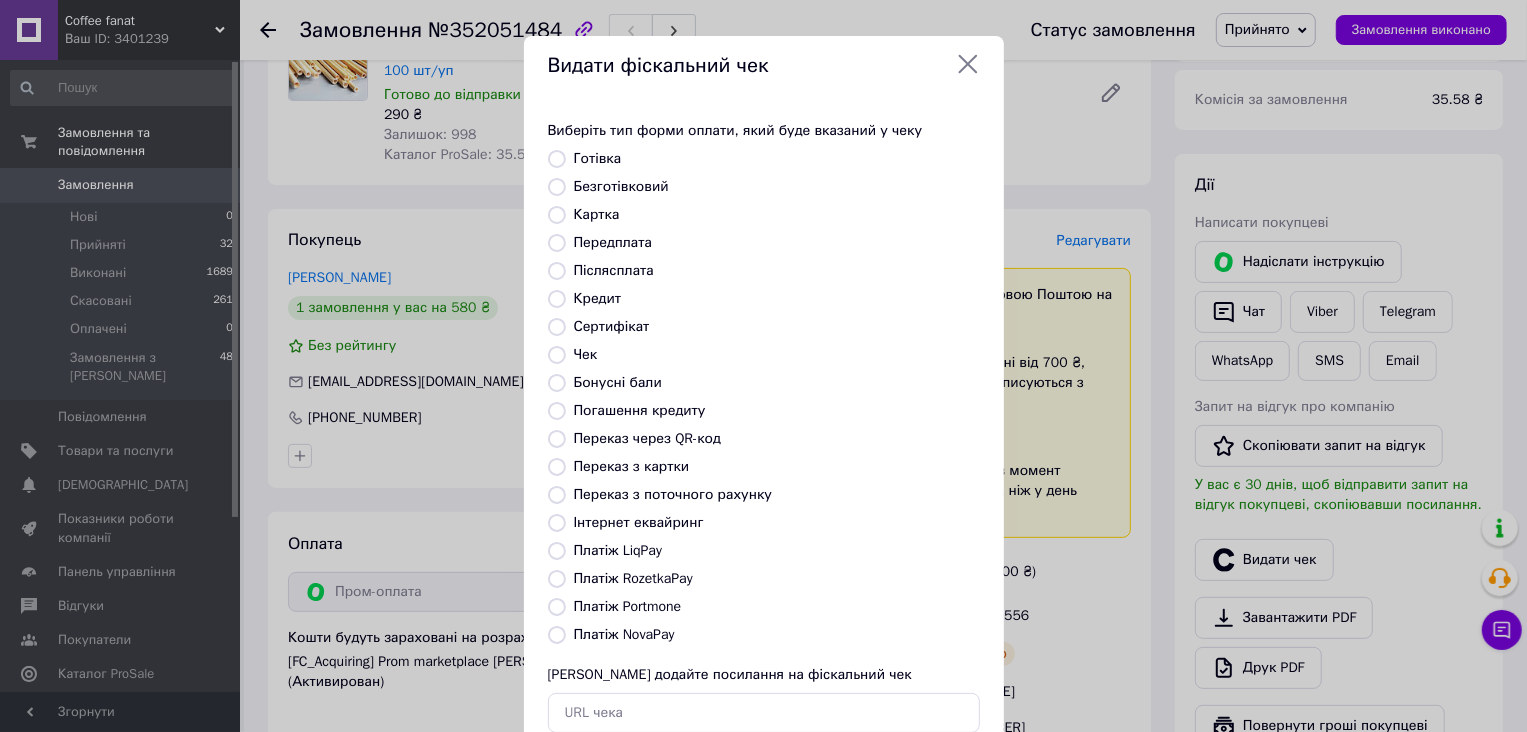 click on "Платіж RozetkaPay" at bounding box center (557, 579) 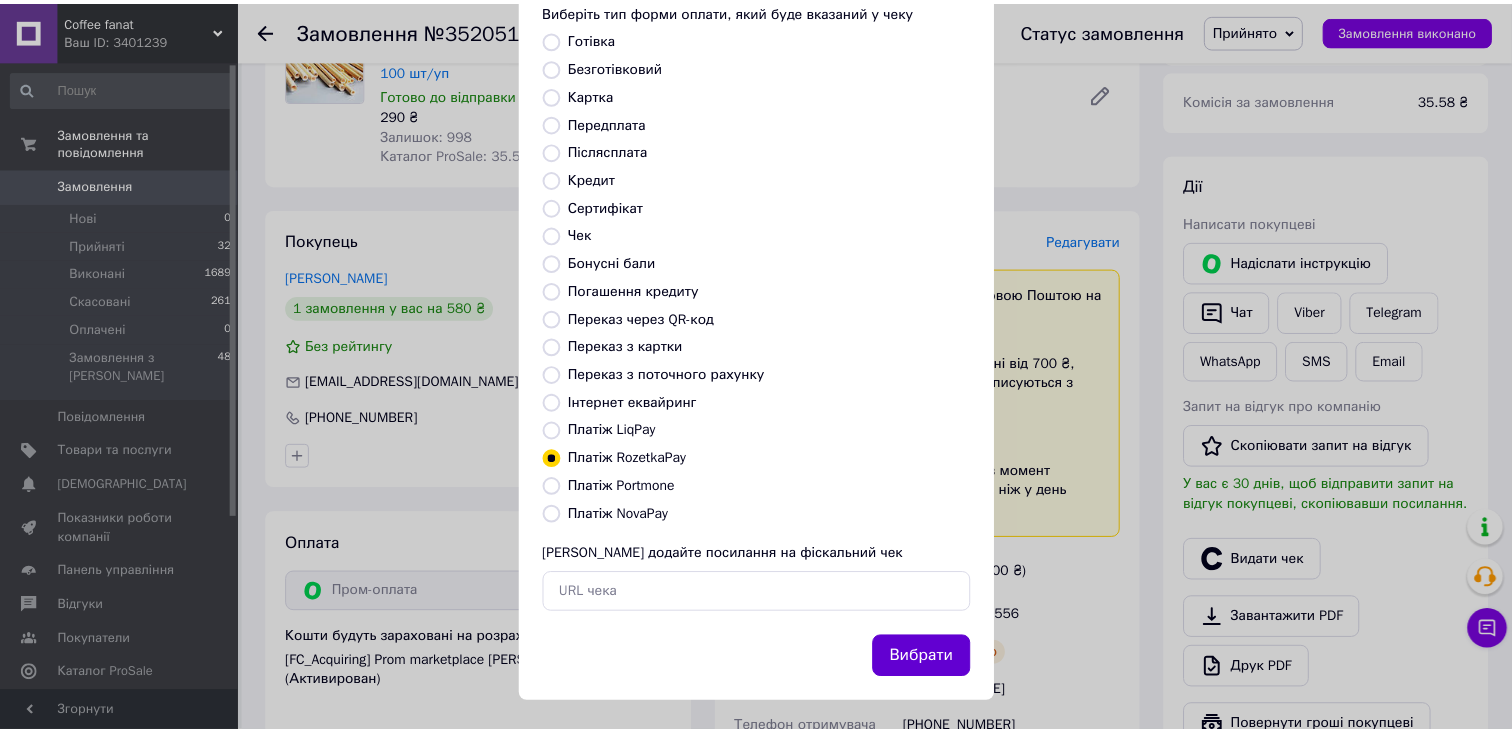 scroll, scrollTop: 127, scrollLeft: 0, axis: vertical 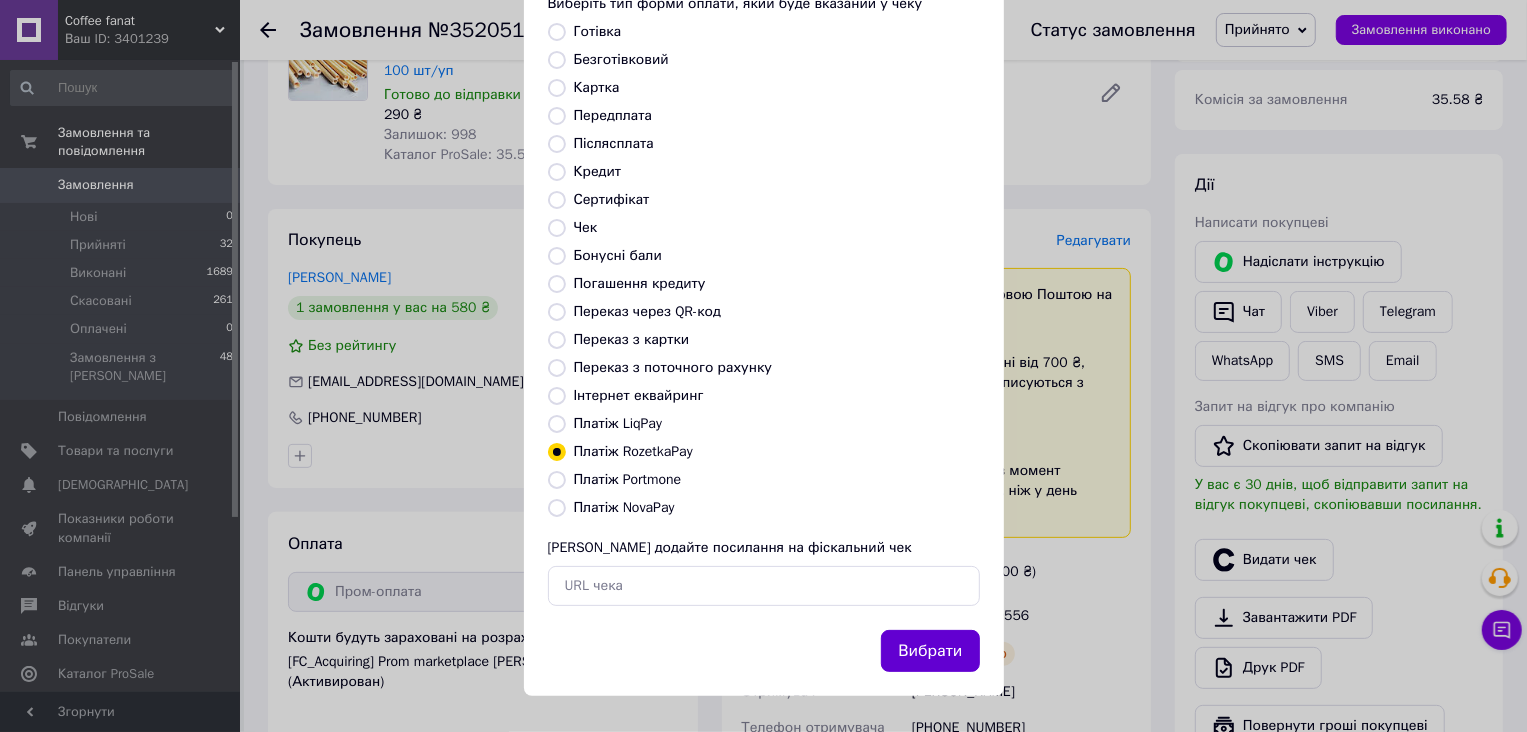 click on "Вибрати" at bounding box center (930, 651) 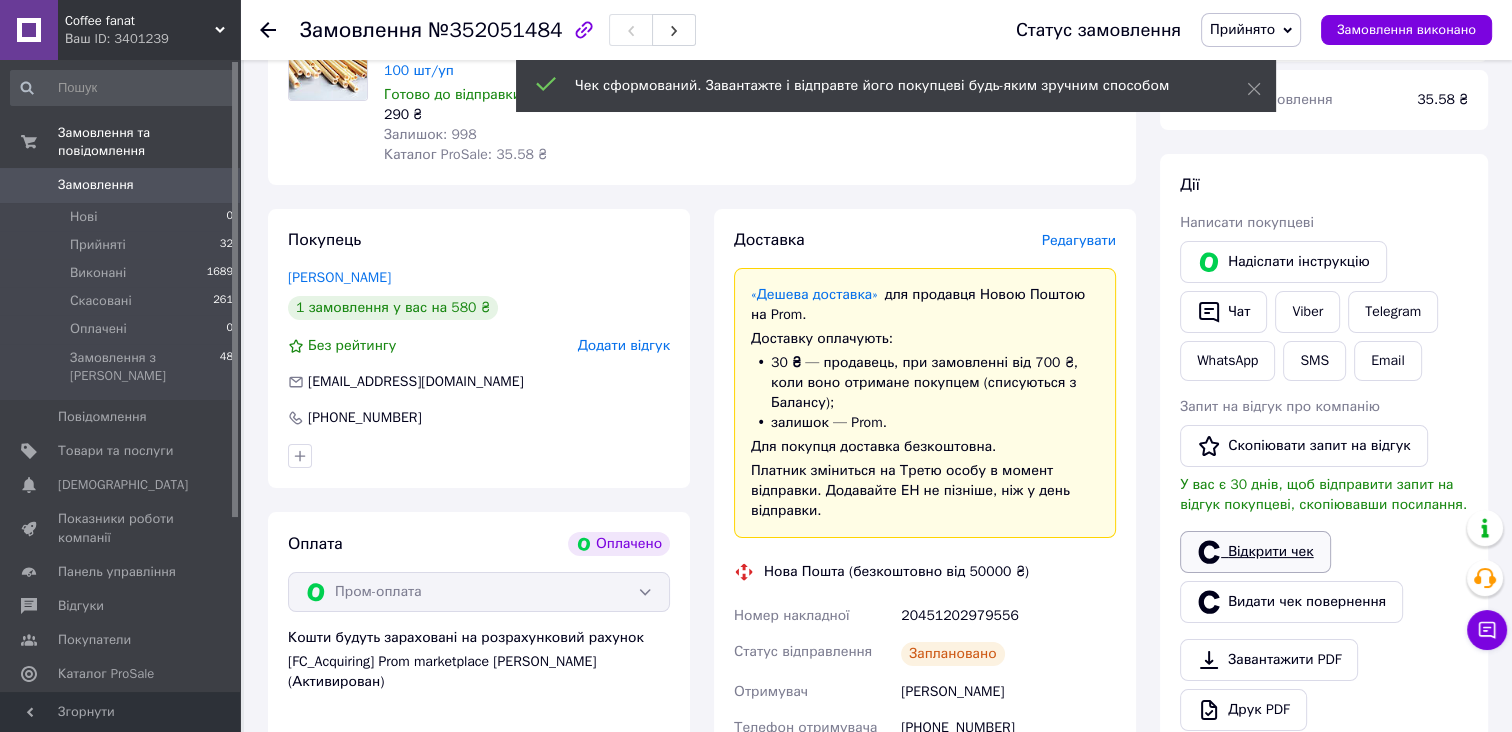 click on "Відкрити чек" at bounding box center [1255, 552] 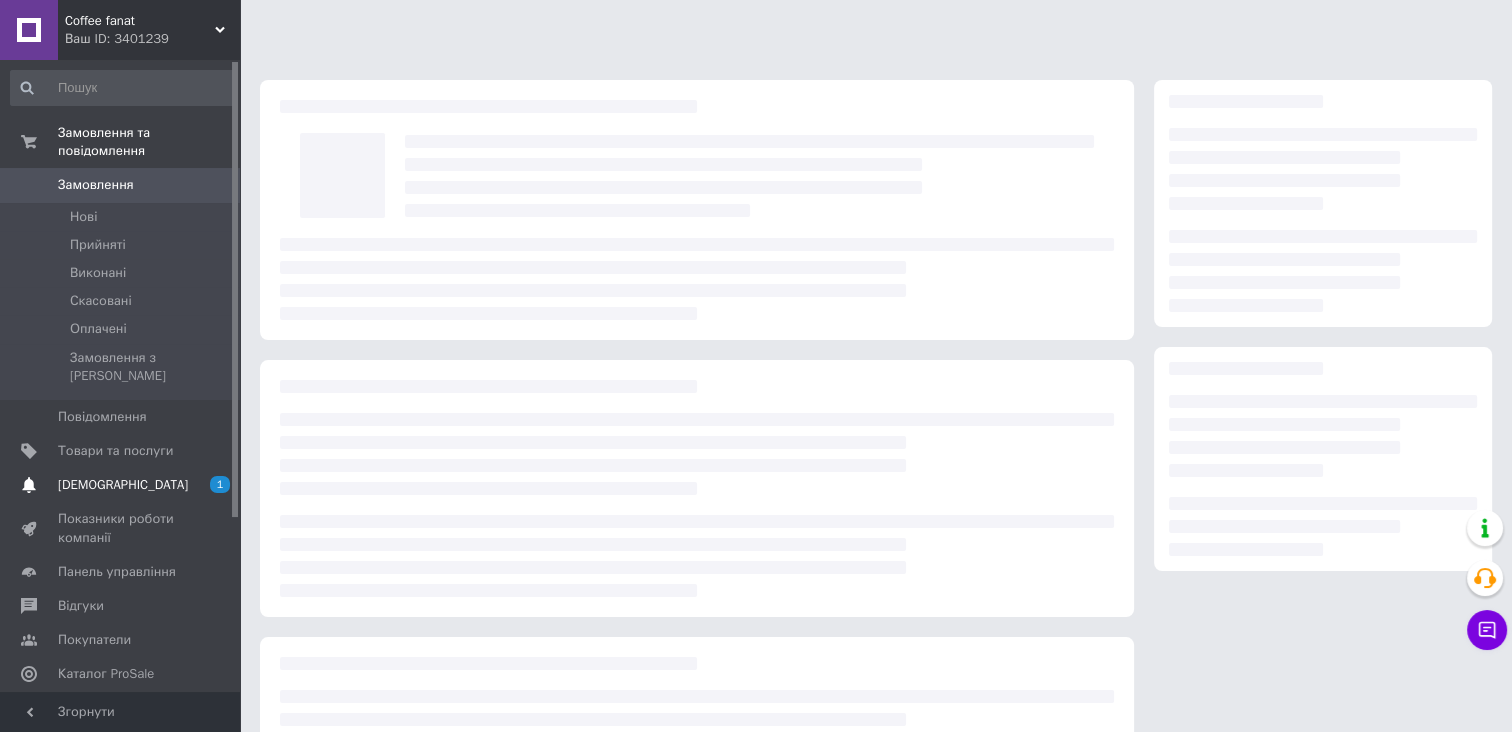 scroll, scrollTop: 181, scrollLeft: 0, axis: vertical 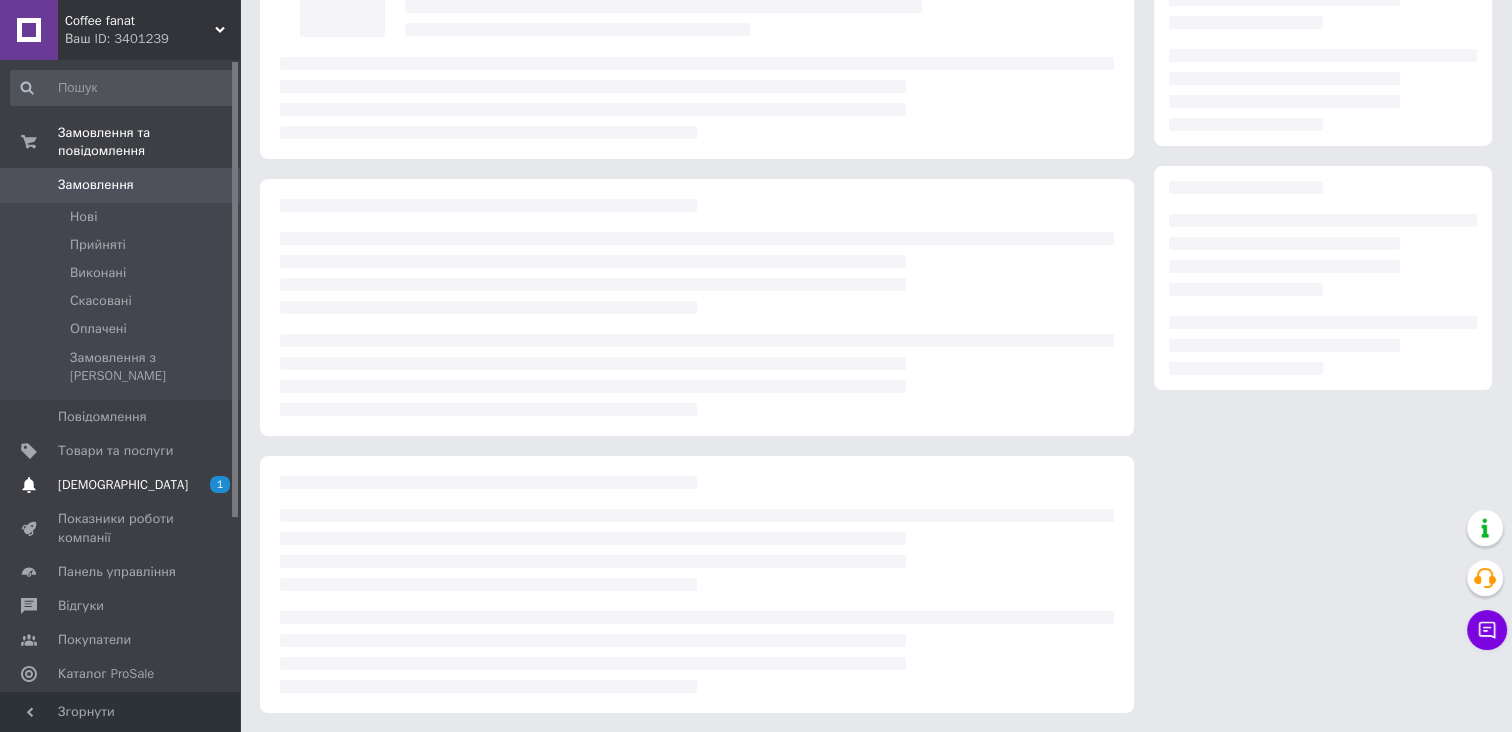 click on "[DEMOGRAPHIC_DATA]" at bounding box center [121, 485] 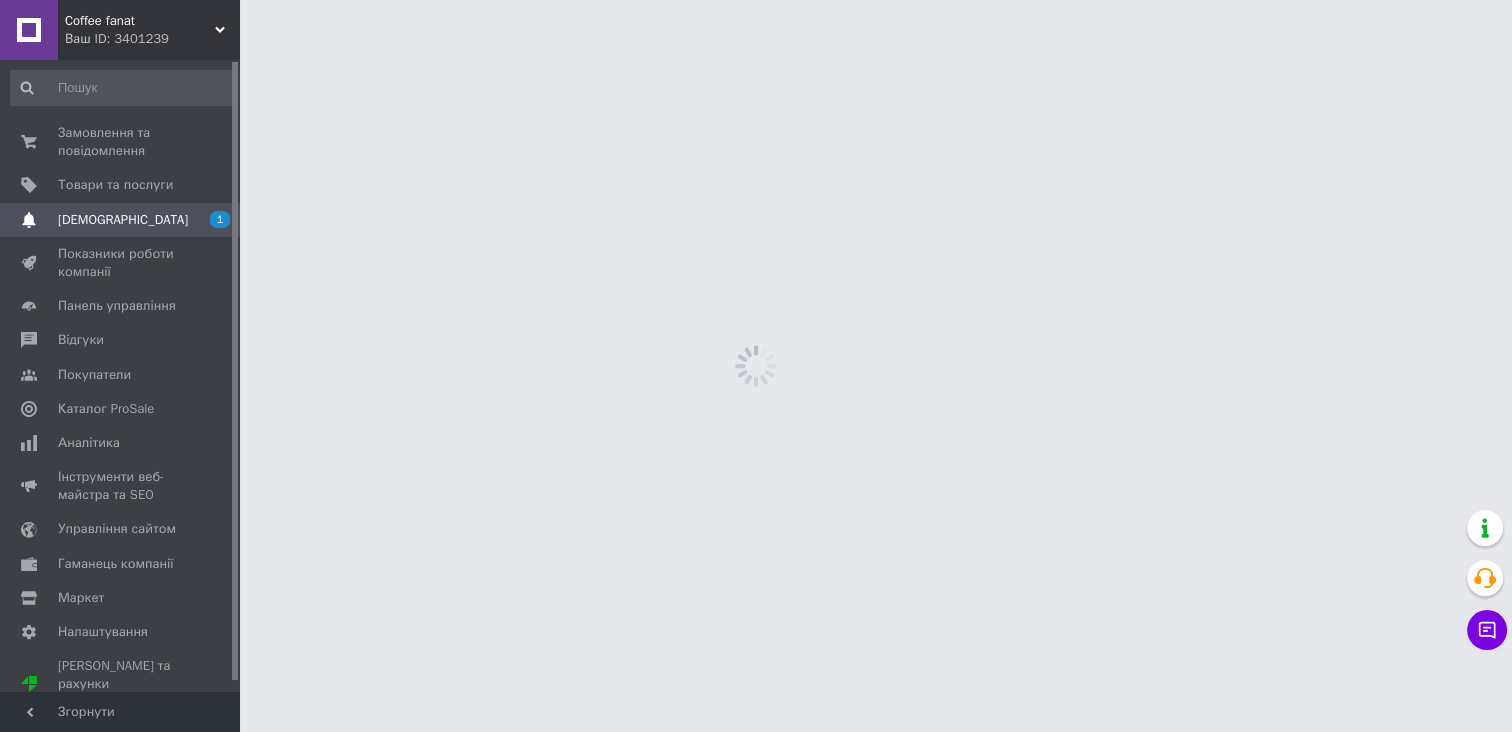 scroll, scrollTop: 0, scrollLeft: 0, axis: both 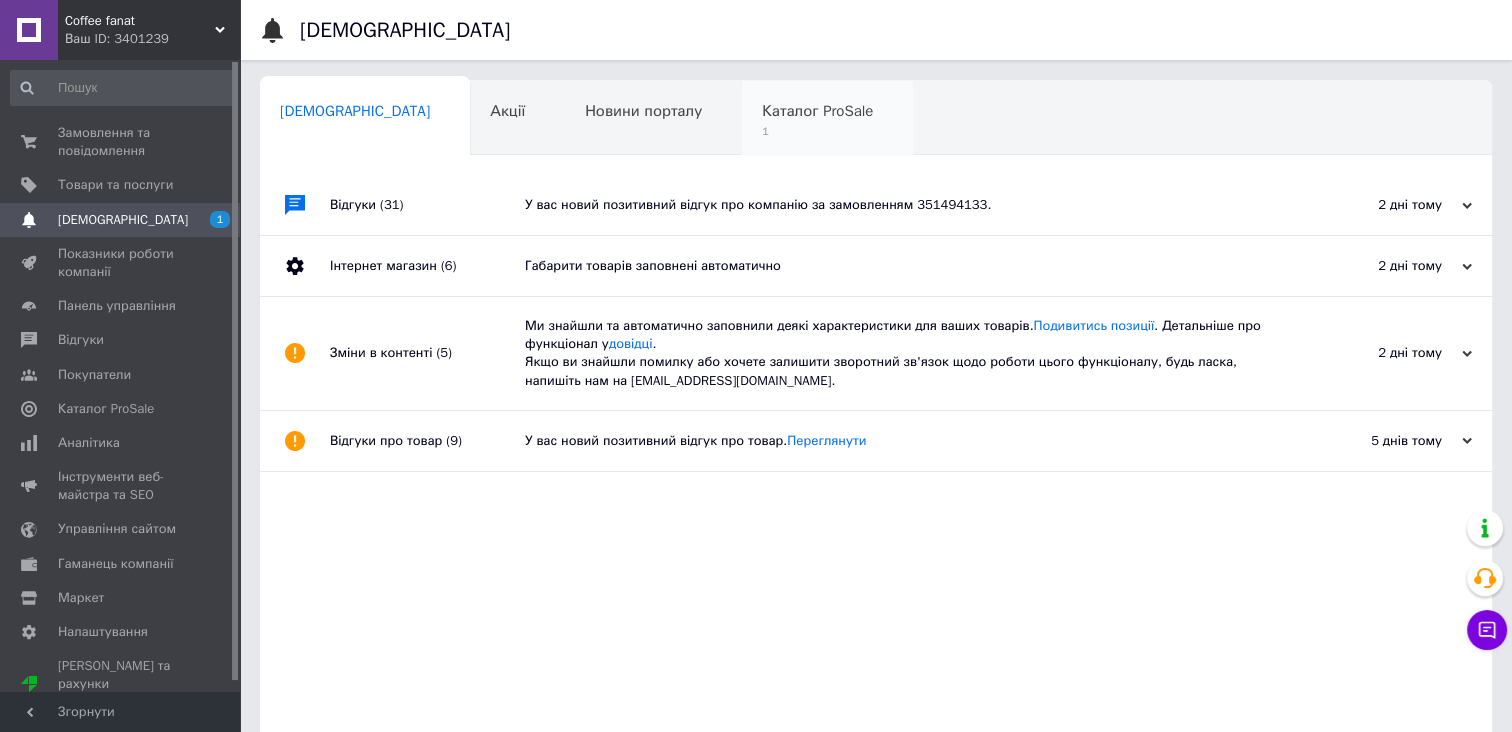 click on "Каталог ProSale" at bounding box center (817, 111) 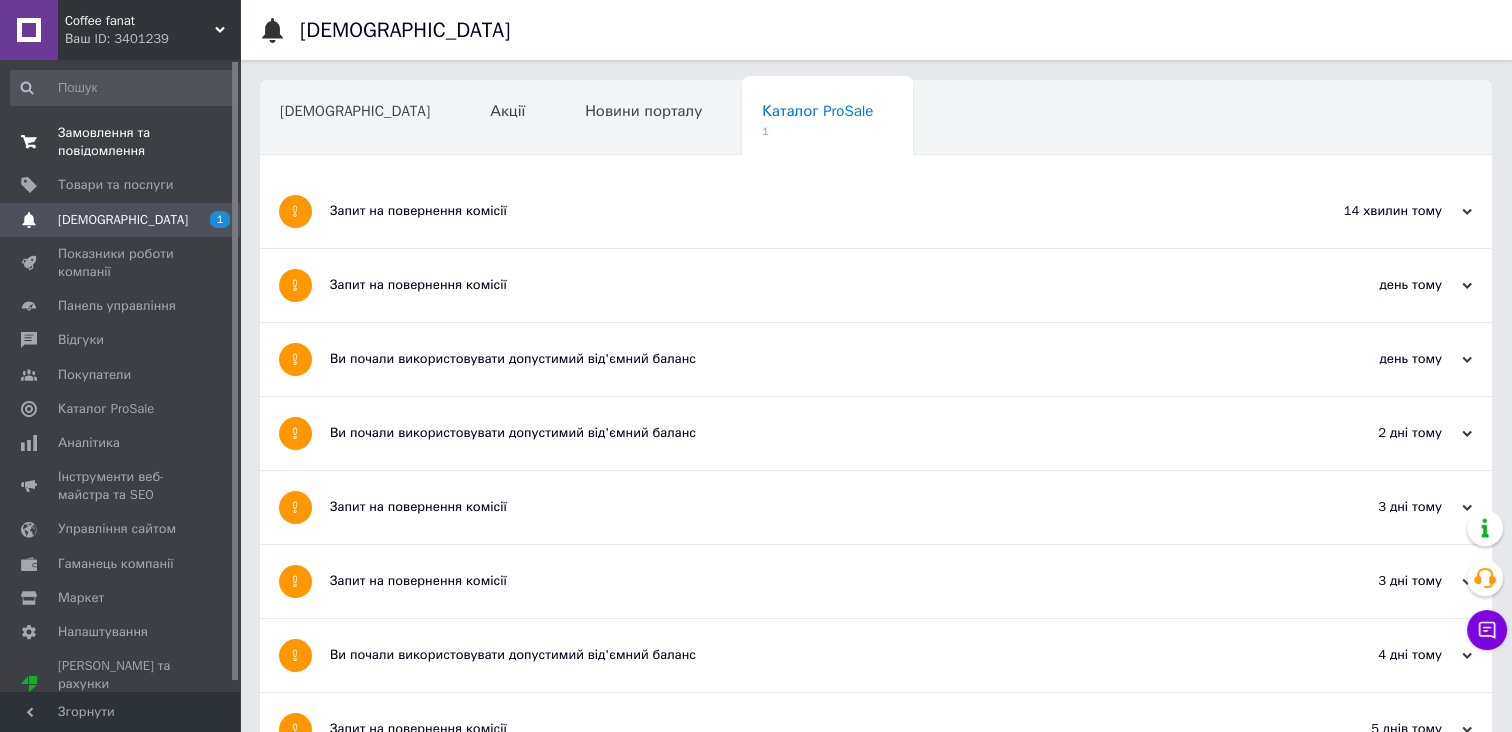 click on "Замовлення та повідомлення" at bounding box center (121, 142) 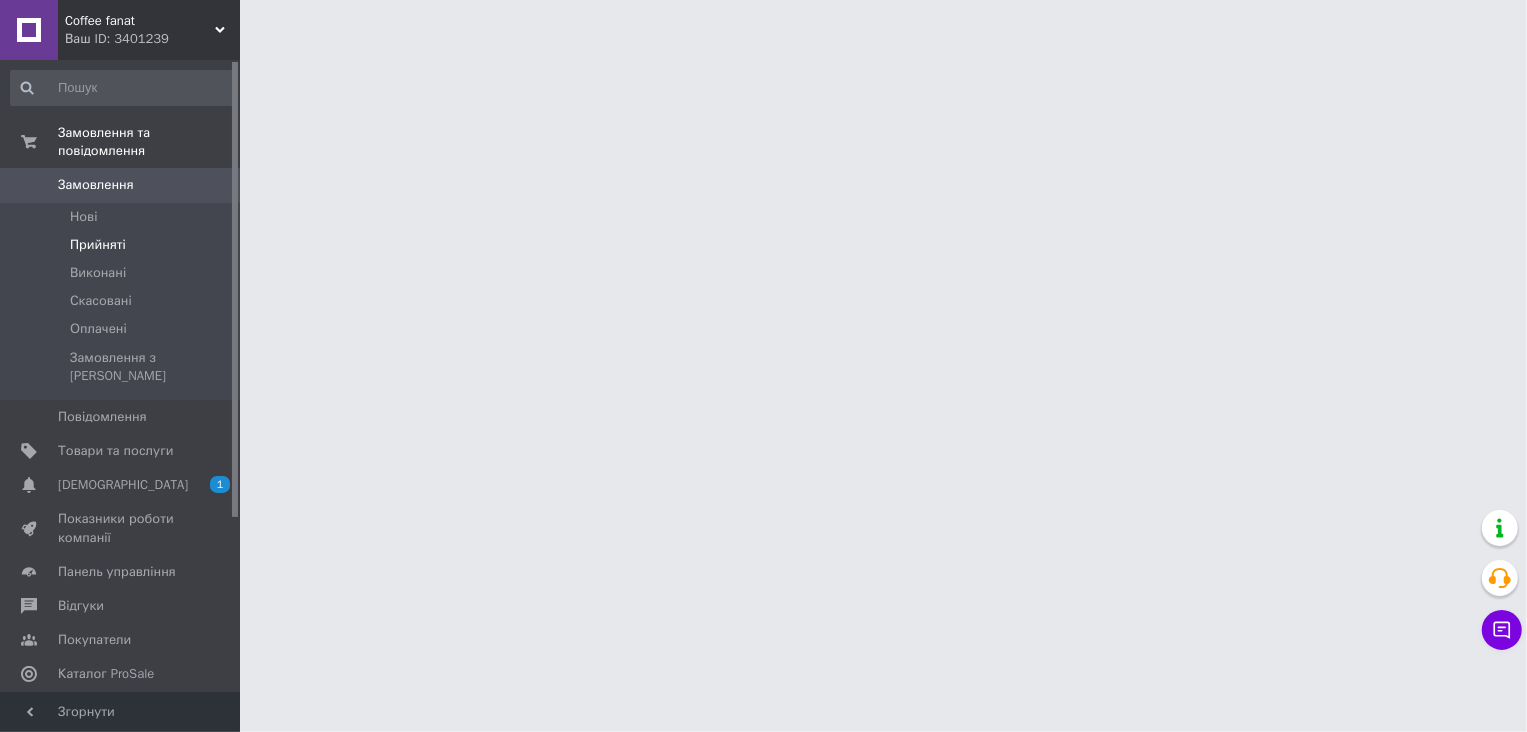 click on "Прийняті" at bounding box center [122, 245] 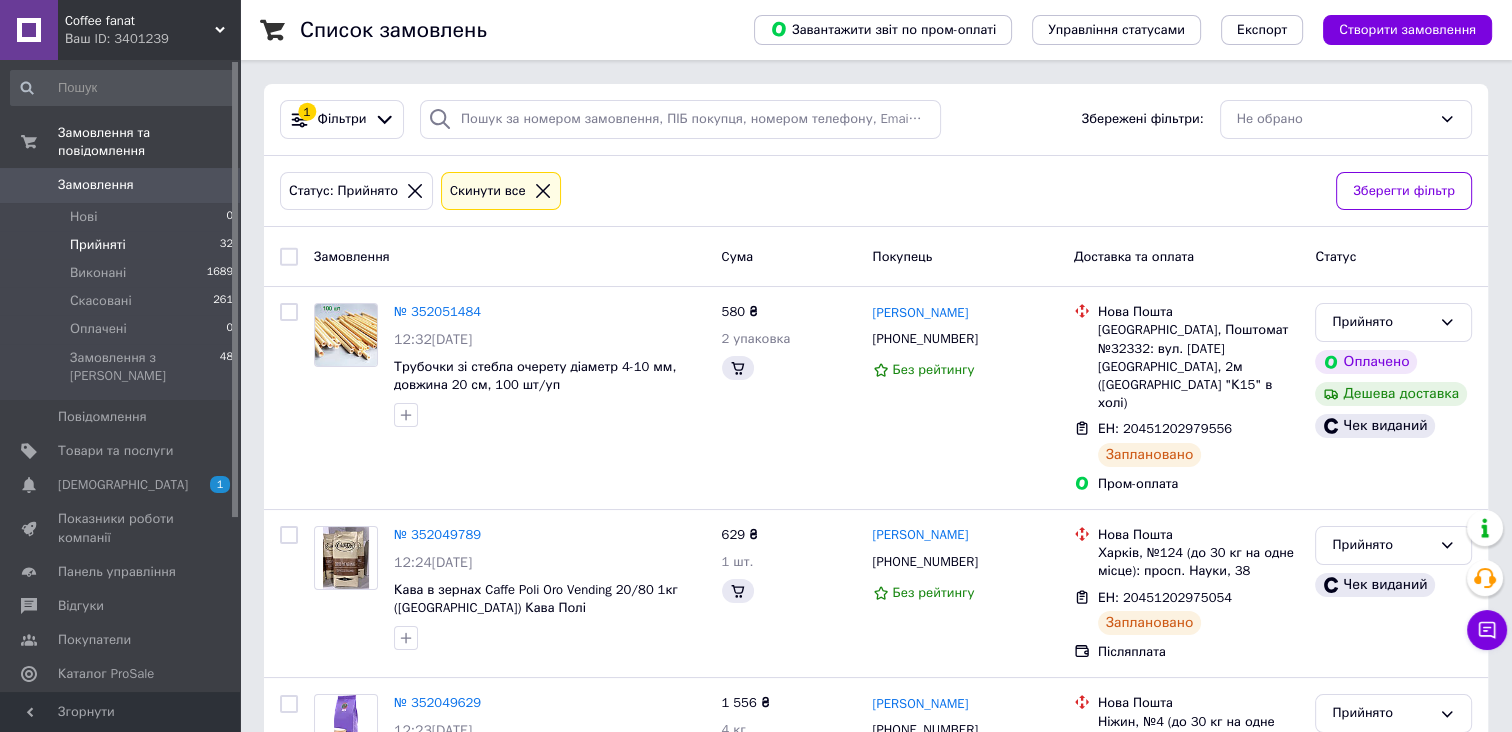 click on "Прийняті" at bounding box center [98, 245] 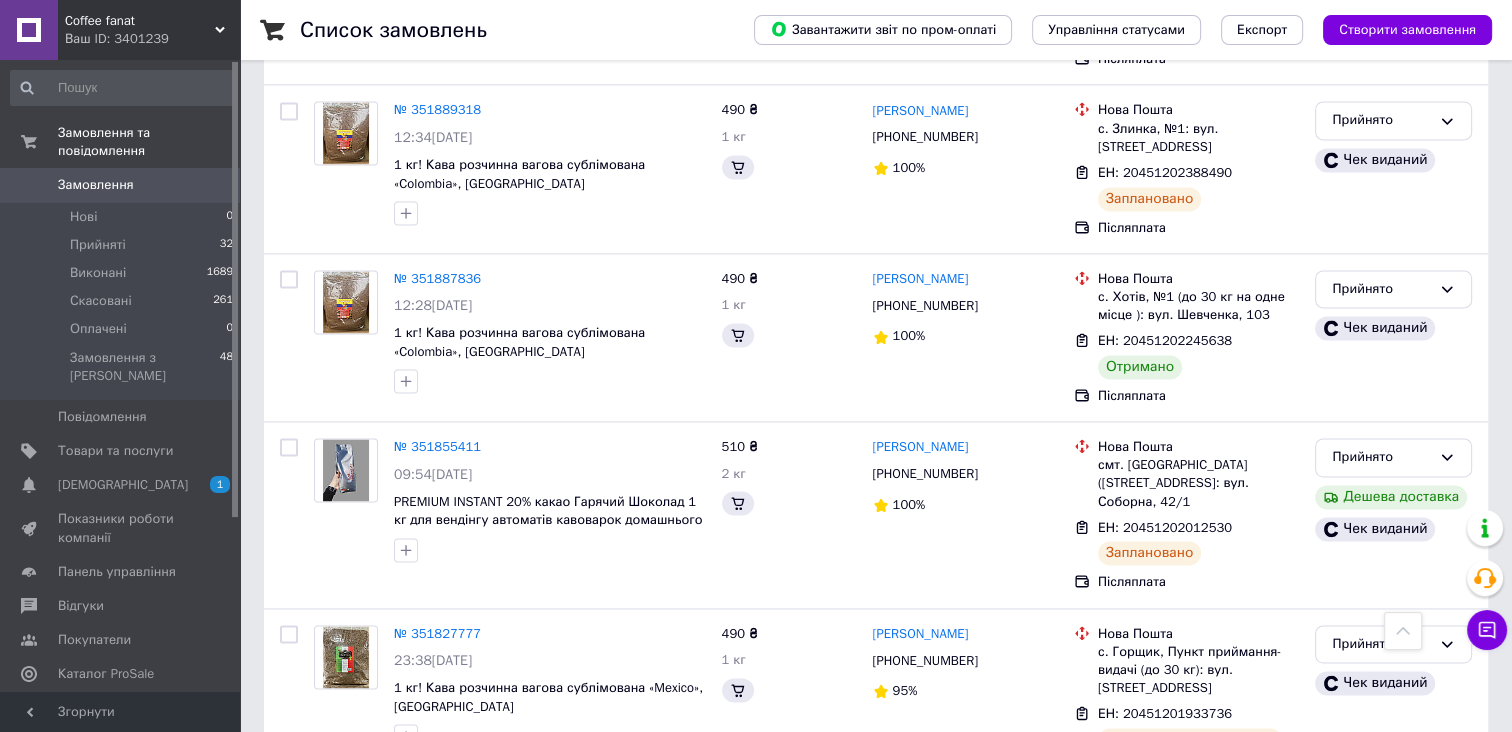 scroll, scrollTop: 0, scrollLeft: 0, axis: both 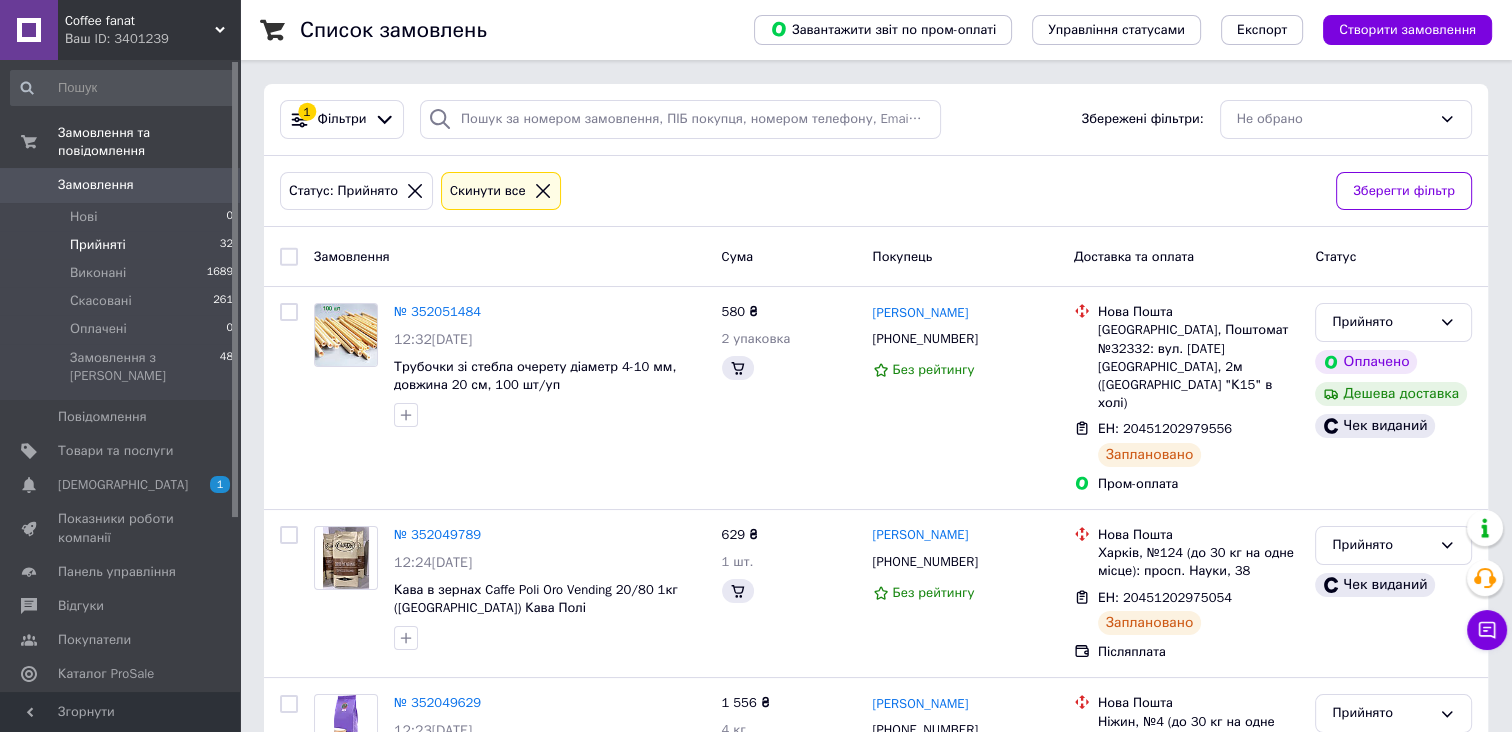 click on "Прийняті" at bounding box center (98, 245) 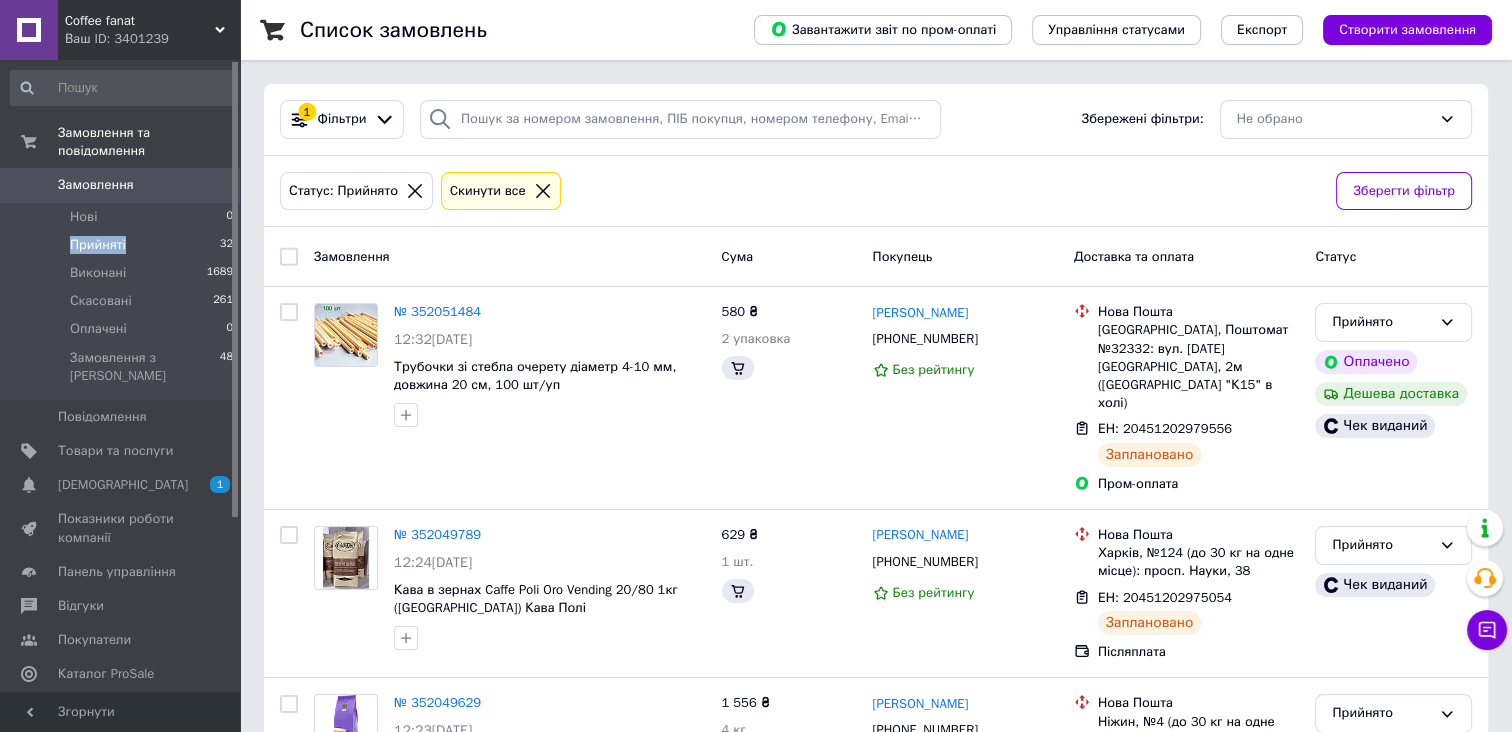 click on "Прийняті" at bounding box center [98, 245] 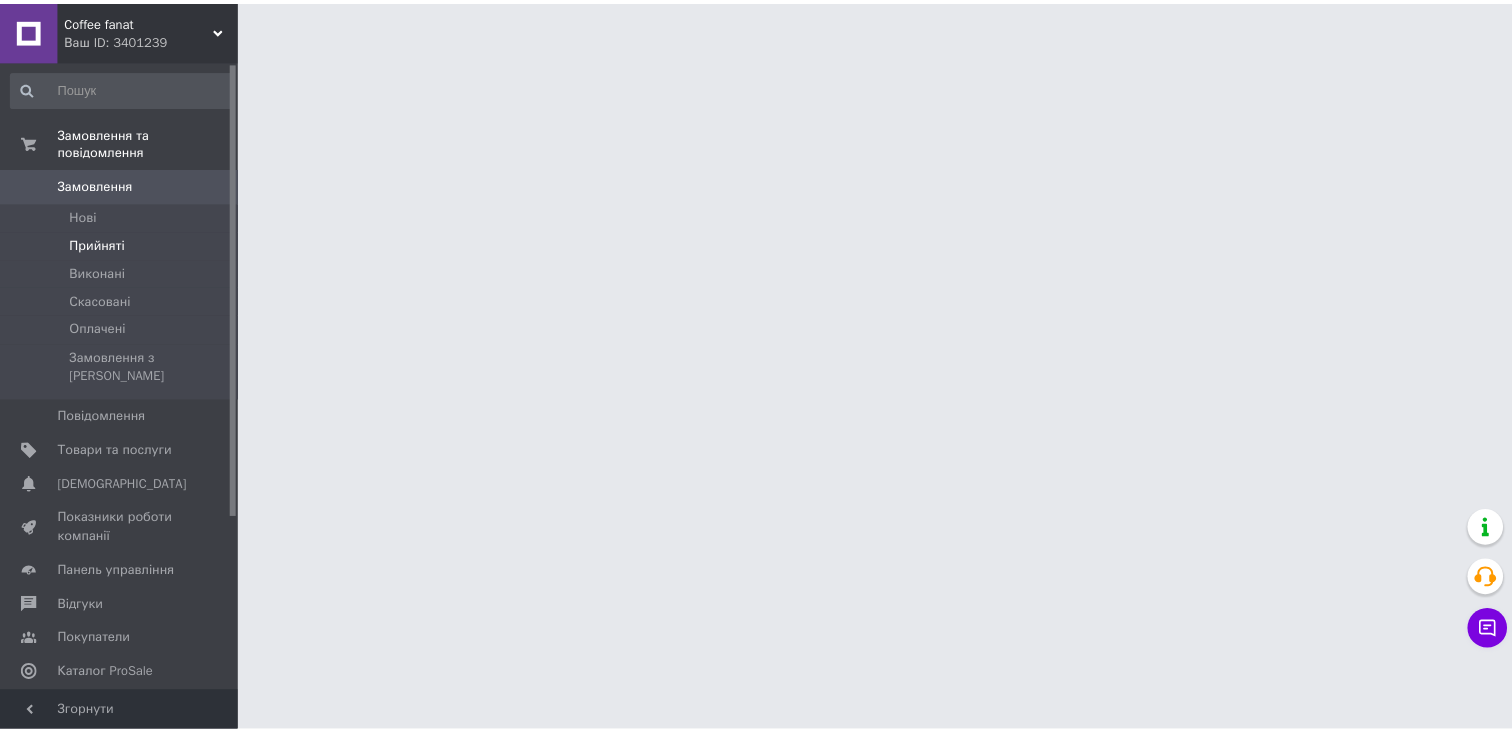scroll, scrollTop: 0, scrollLeft: 0, axis: both 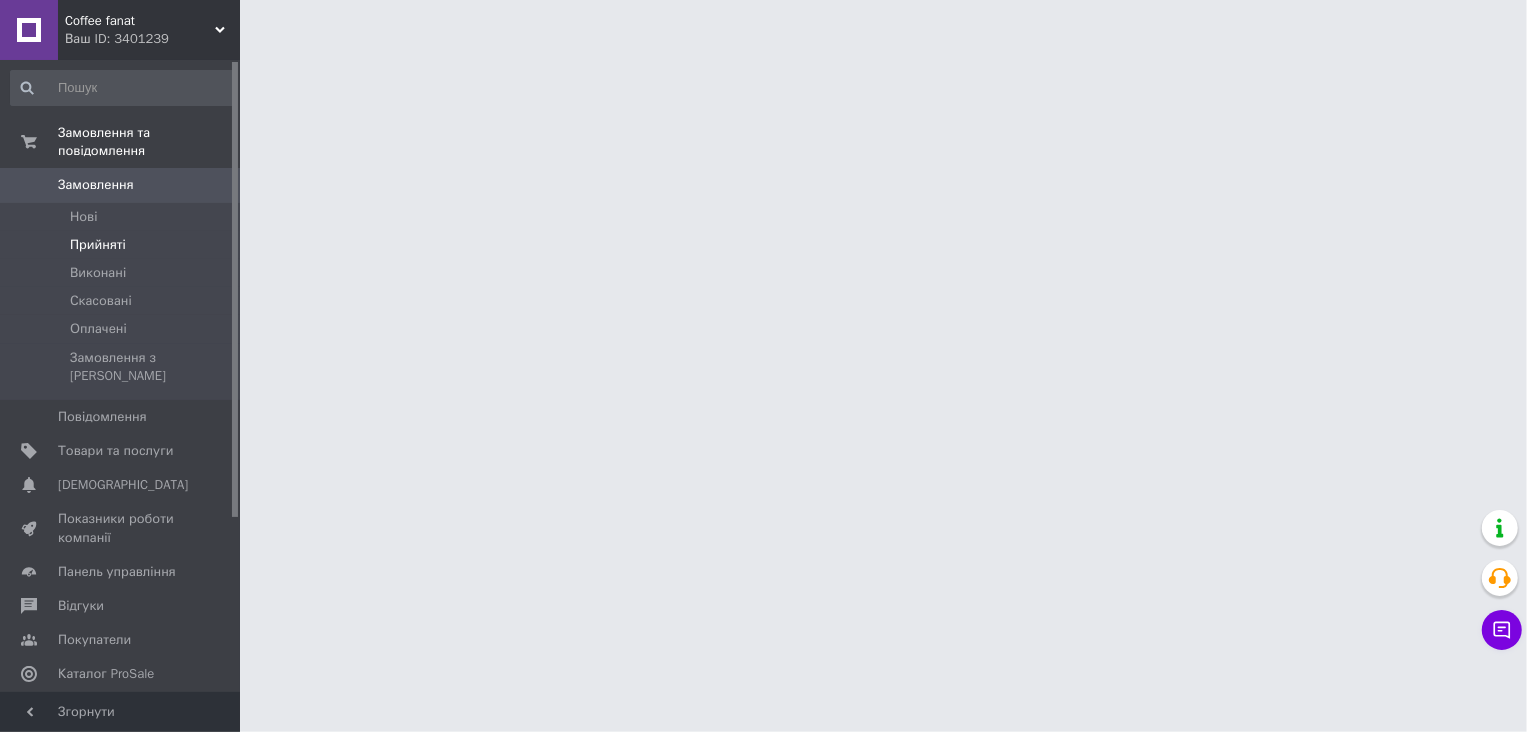 click on "Прийняті" at bounding box center [98, 245] 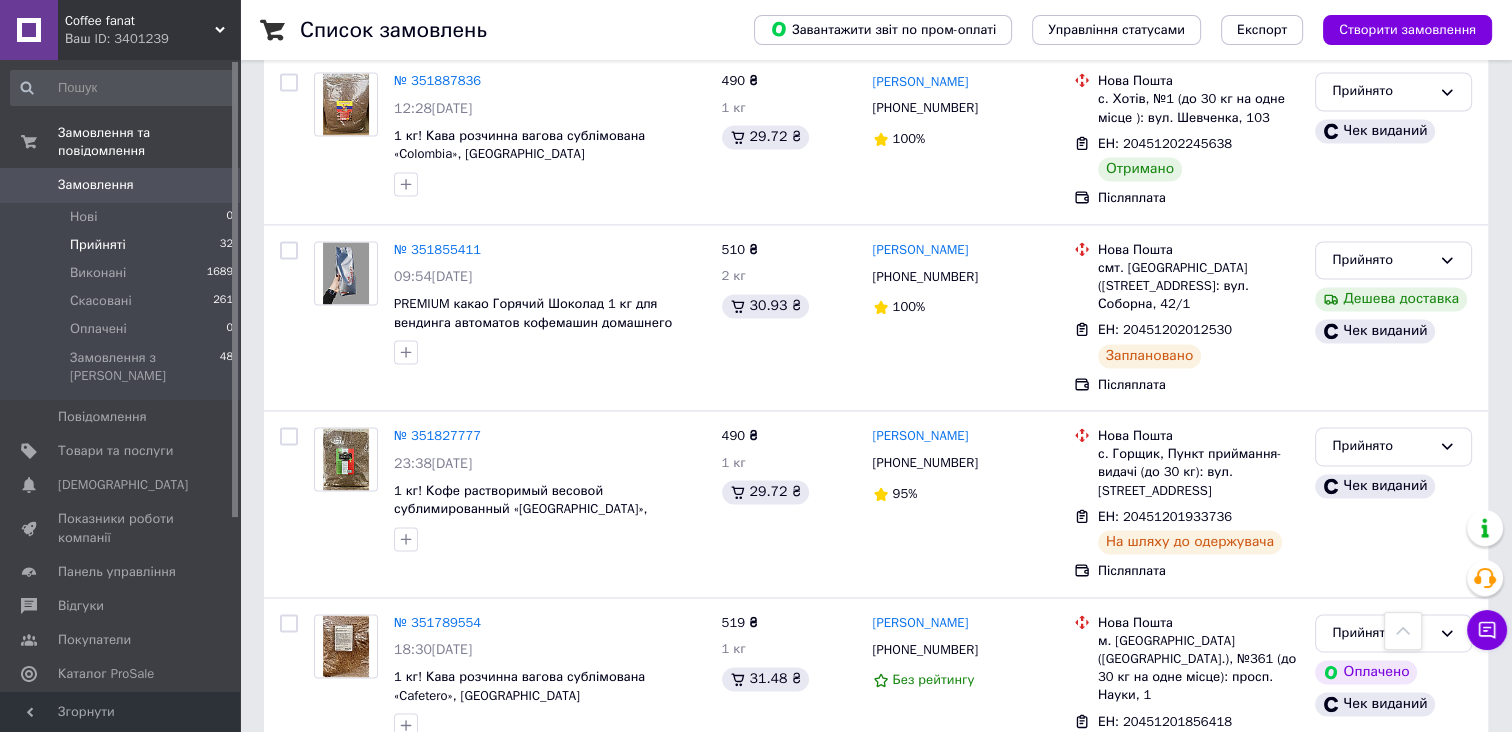 scroll, scrollTop: 3305, scrollLeft: 0, axis: vertical 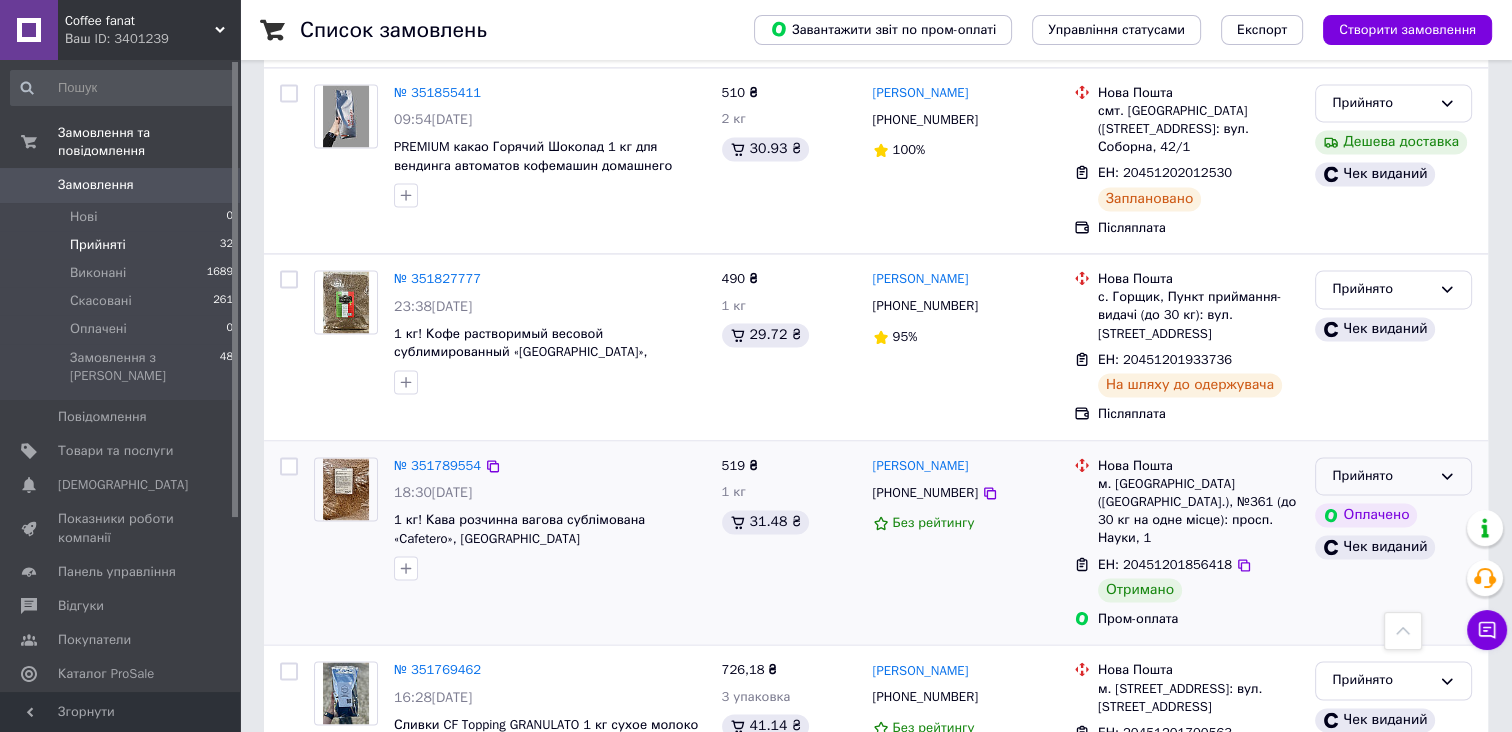 click 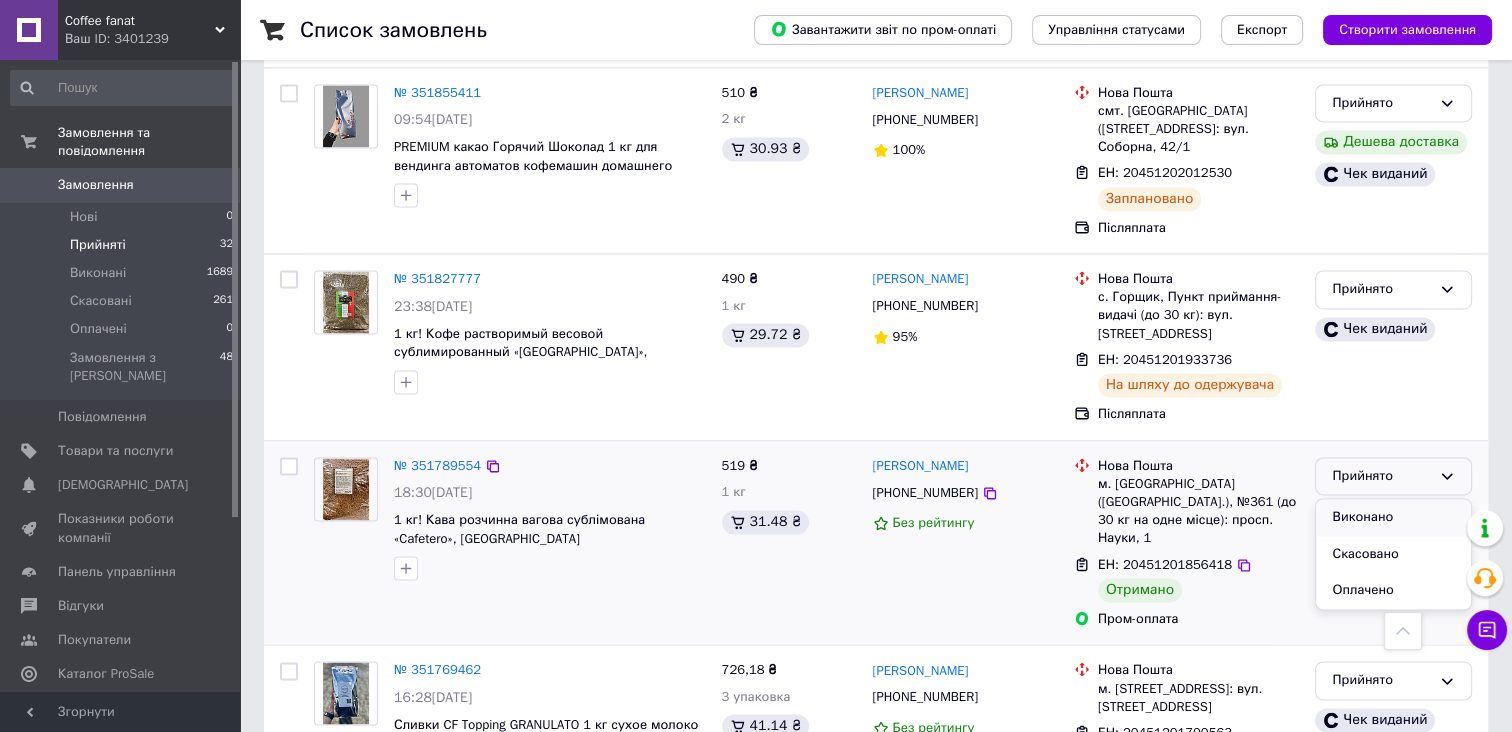 click on "Виконано" at bounding box center (1393, 517) 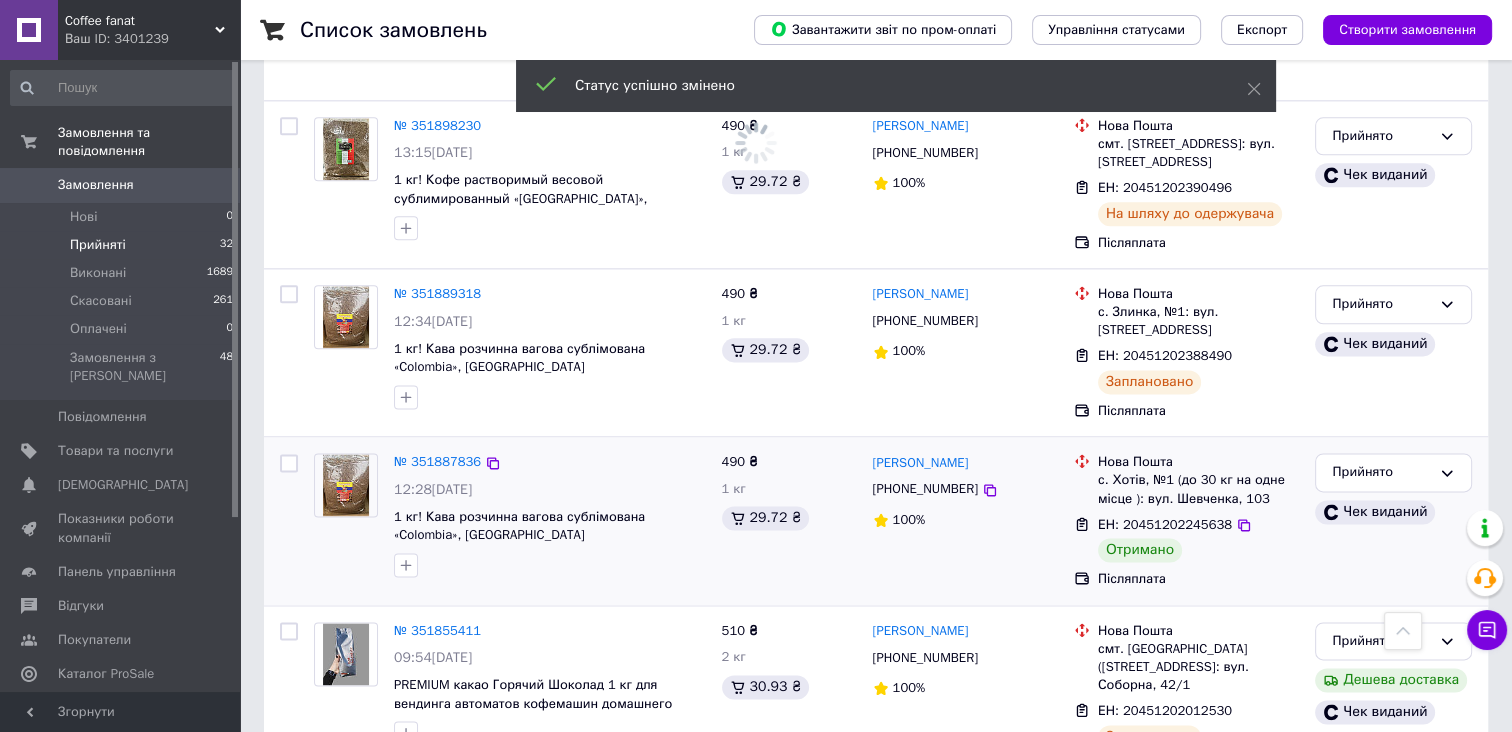 scroll, scrollTop: 2760, scrollLeft: 0, axis: vertical 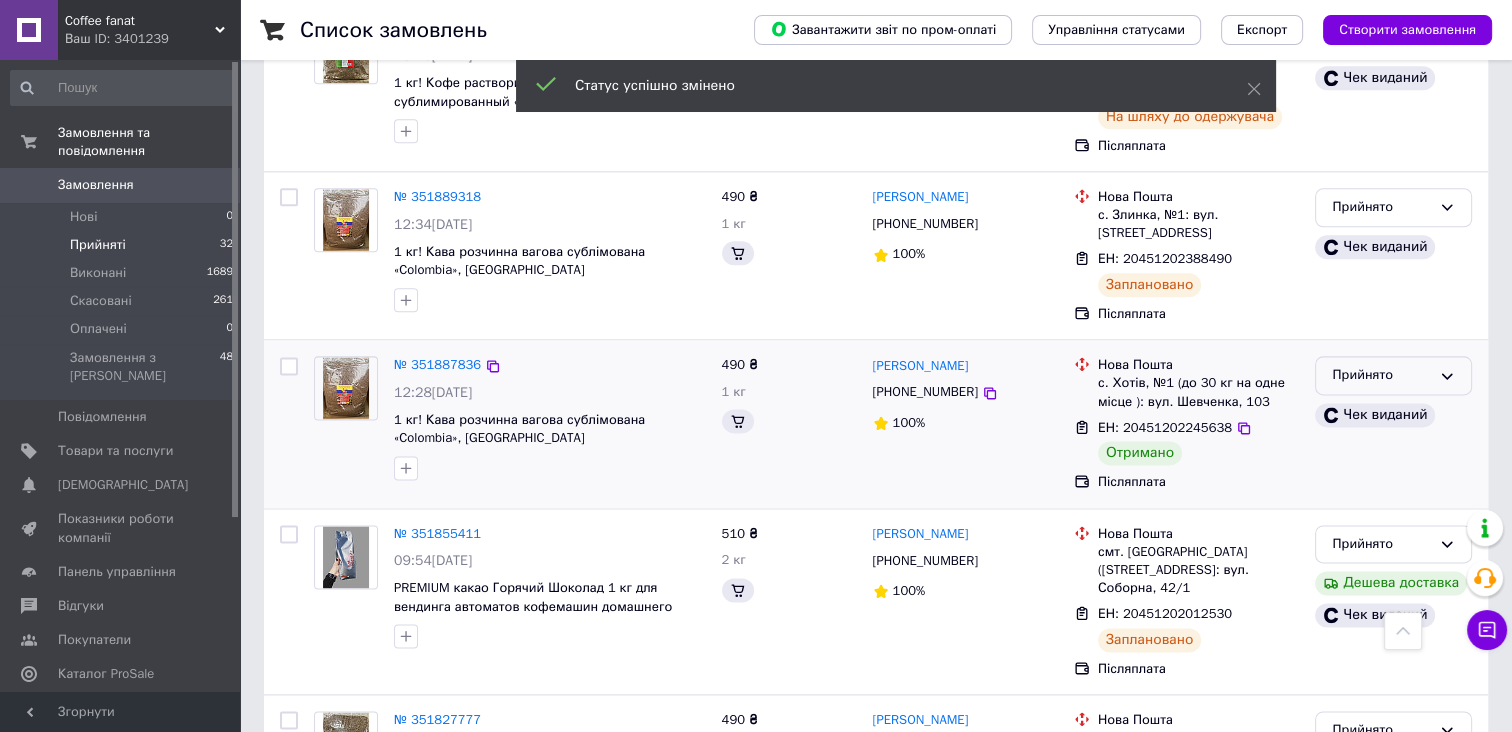 click 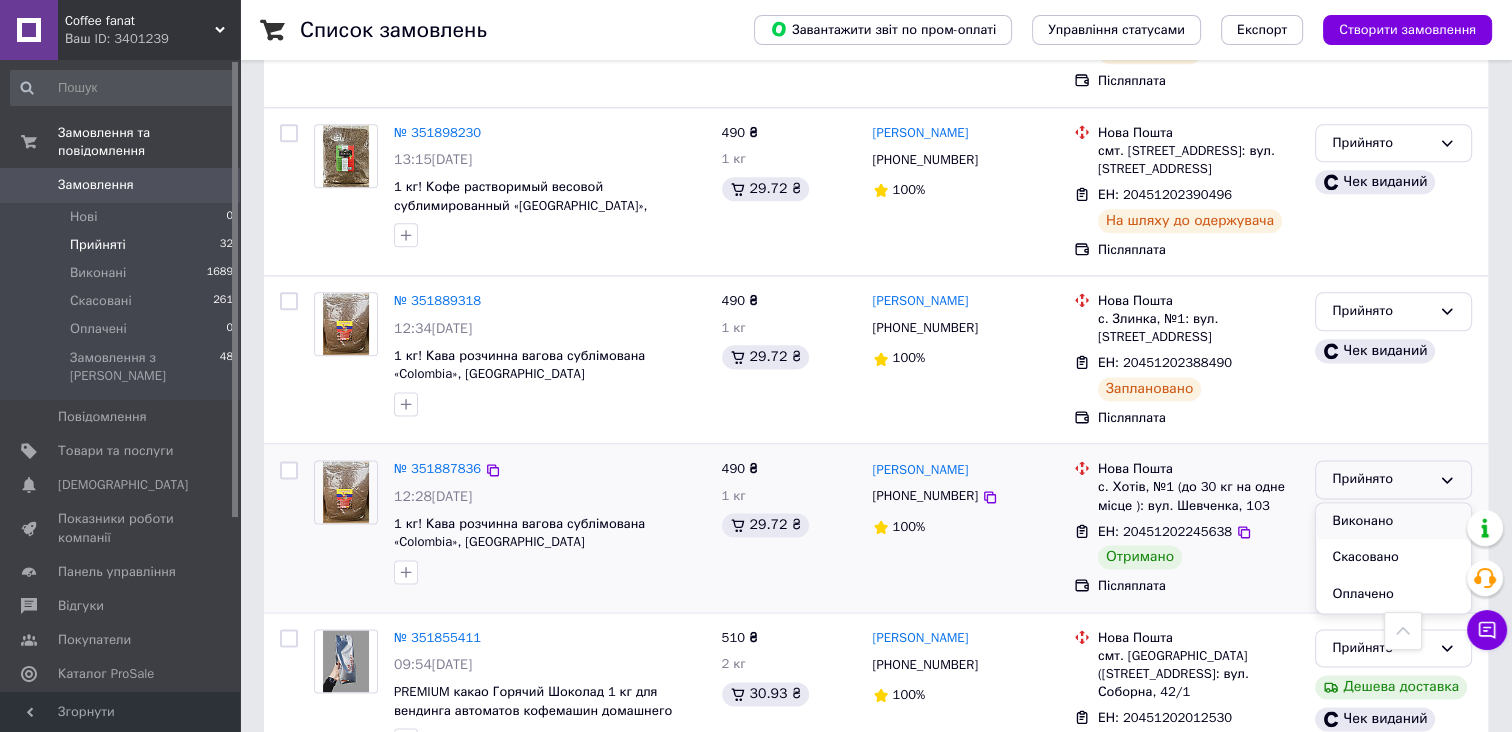 click on "Виконано" at bounding box center [1393, 521] 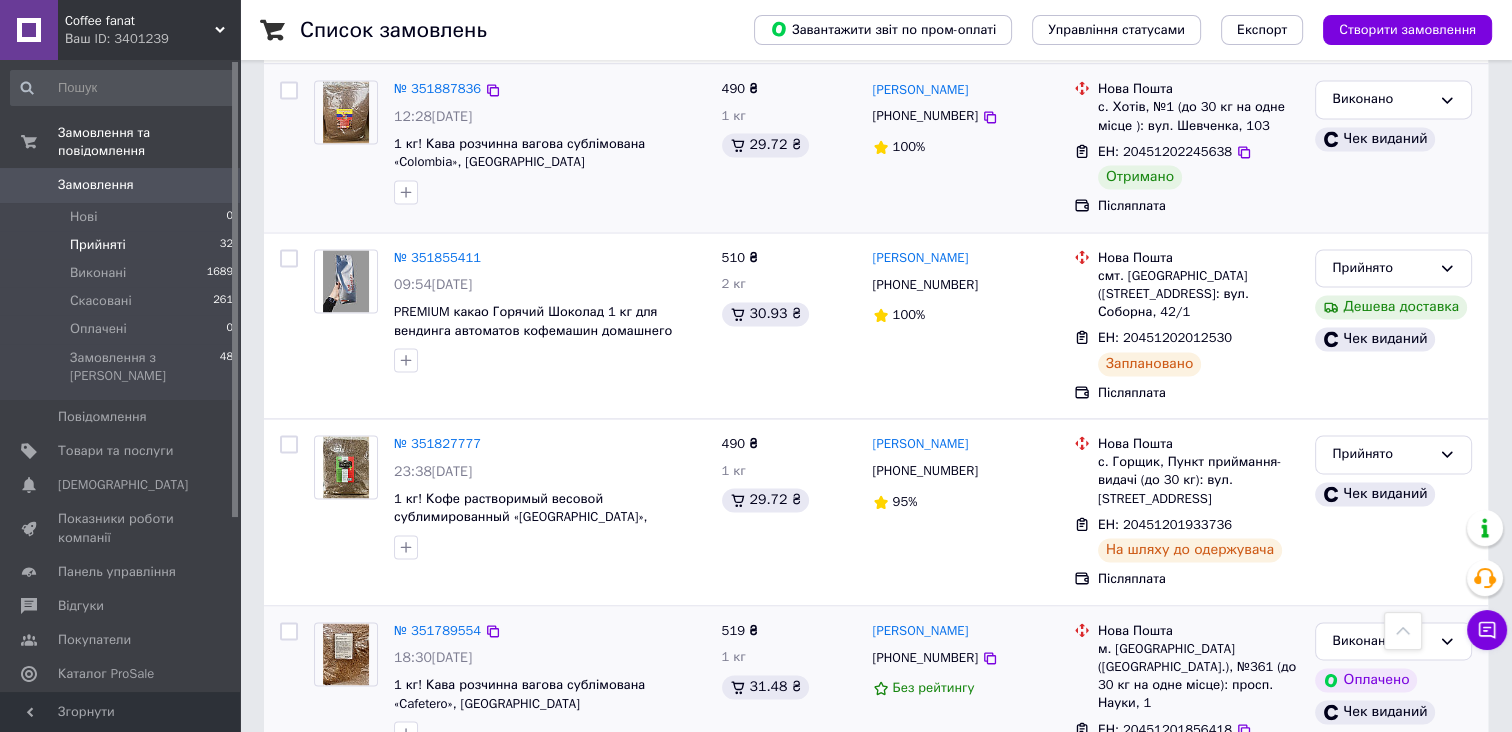 scroll, scrollTop: 3305, scrollLeft: 0, axis: vertical 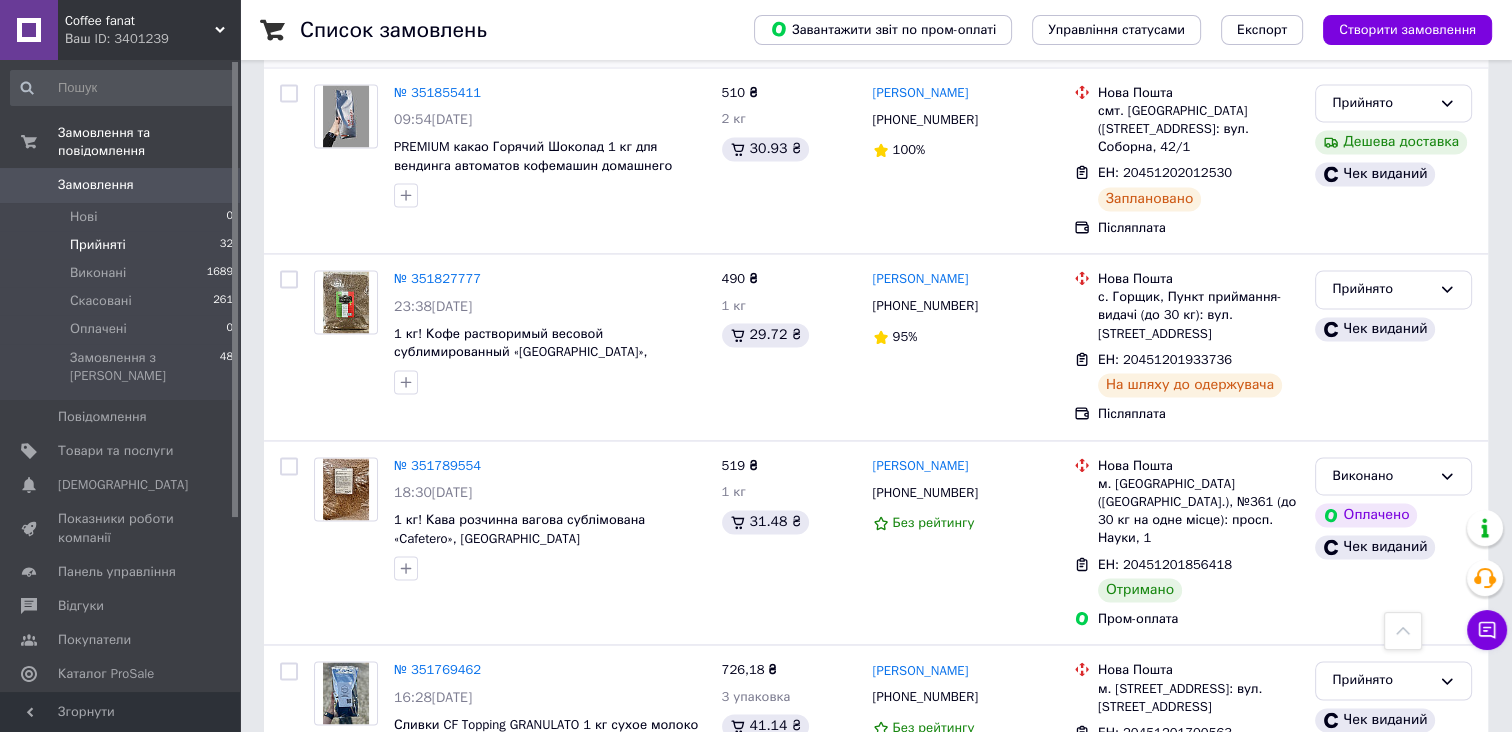 click on "2" at bounding box center (327, 858) 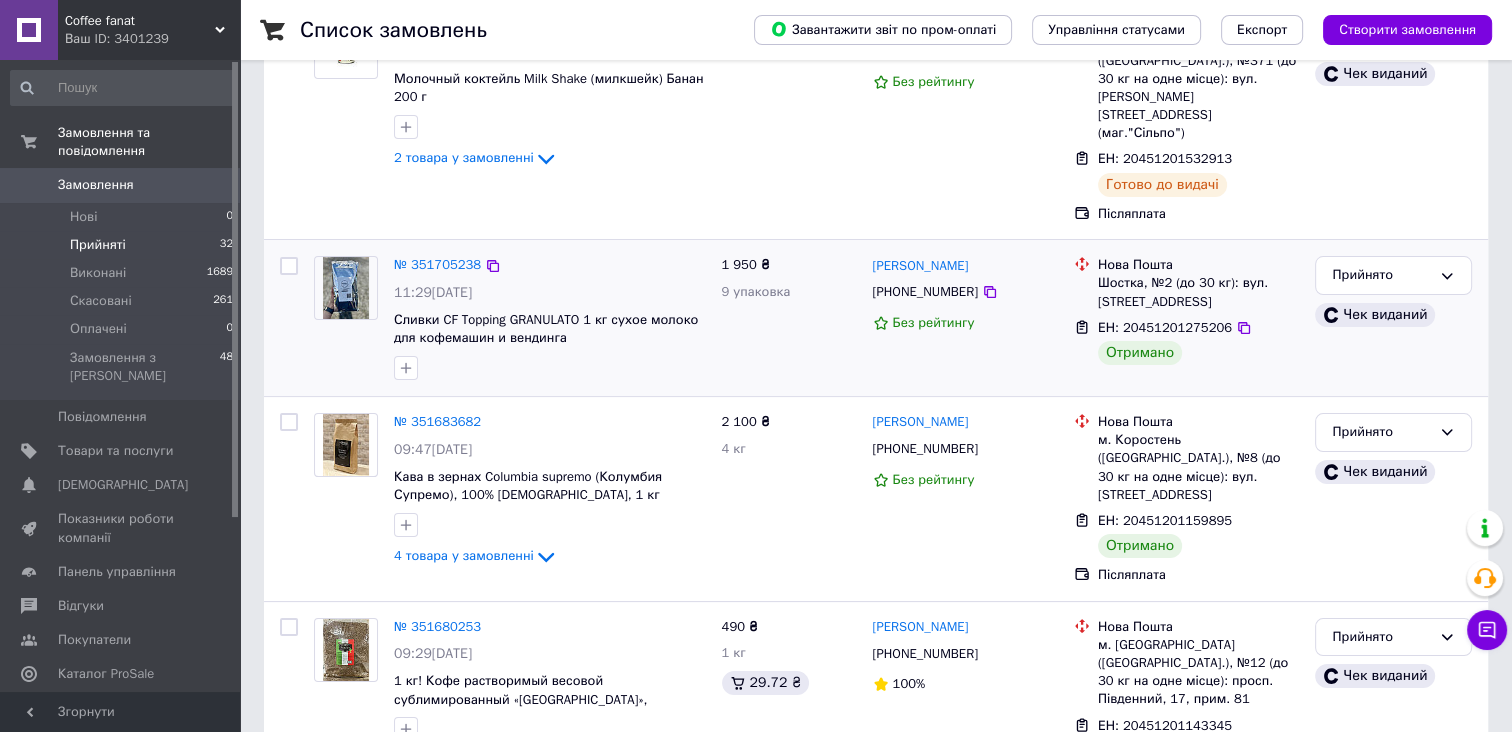 scroll, scrollTop: 181, scrollLeft: 0, axis: vertical 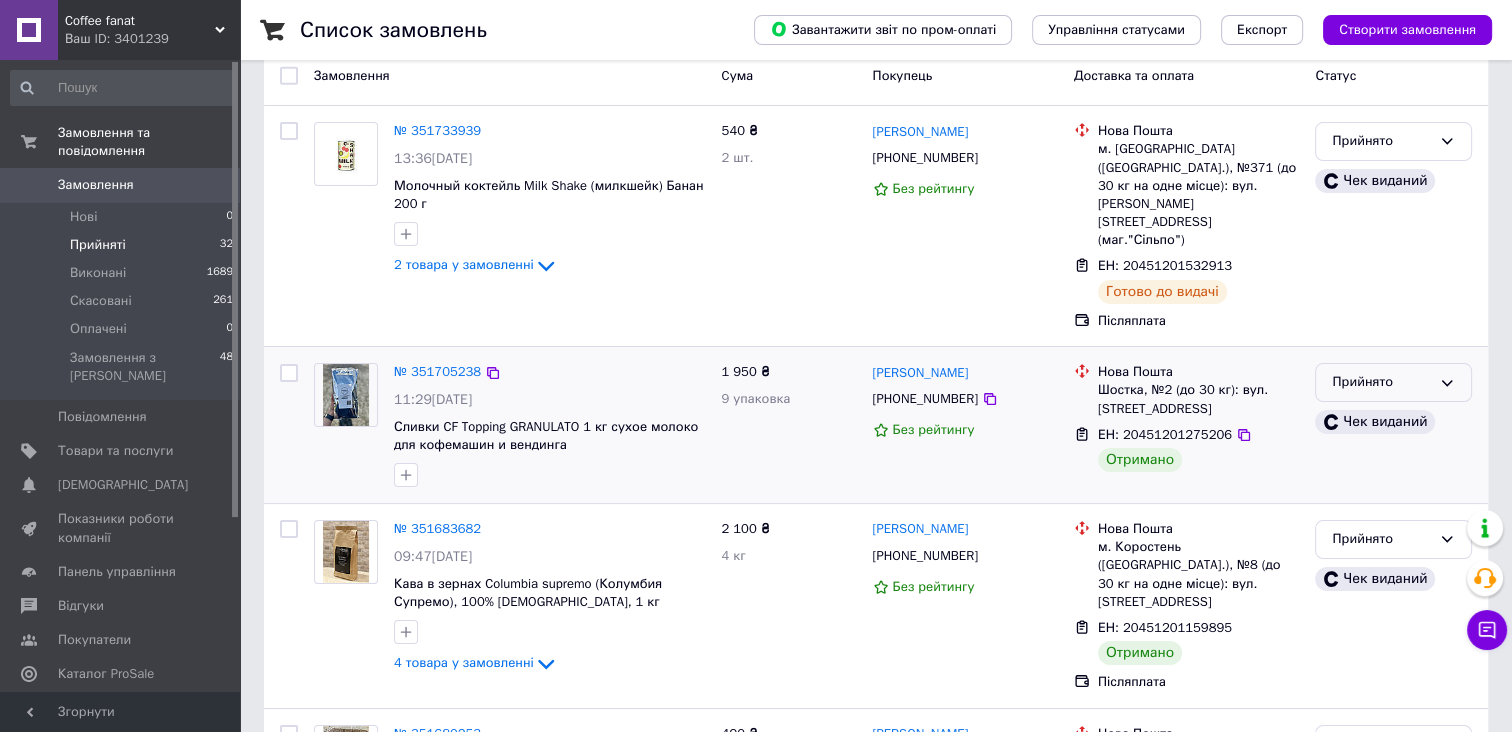 click 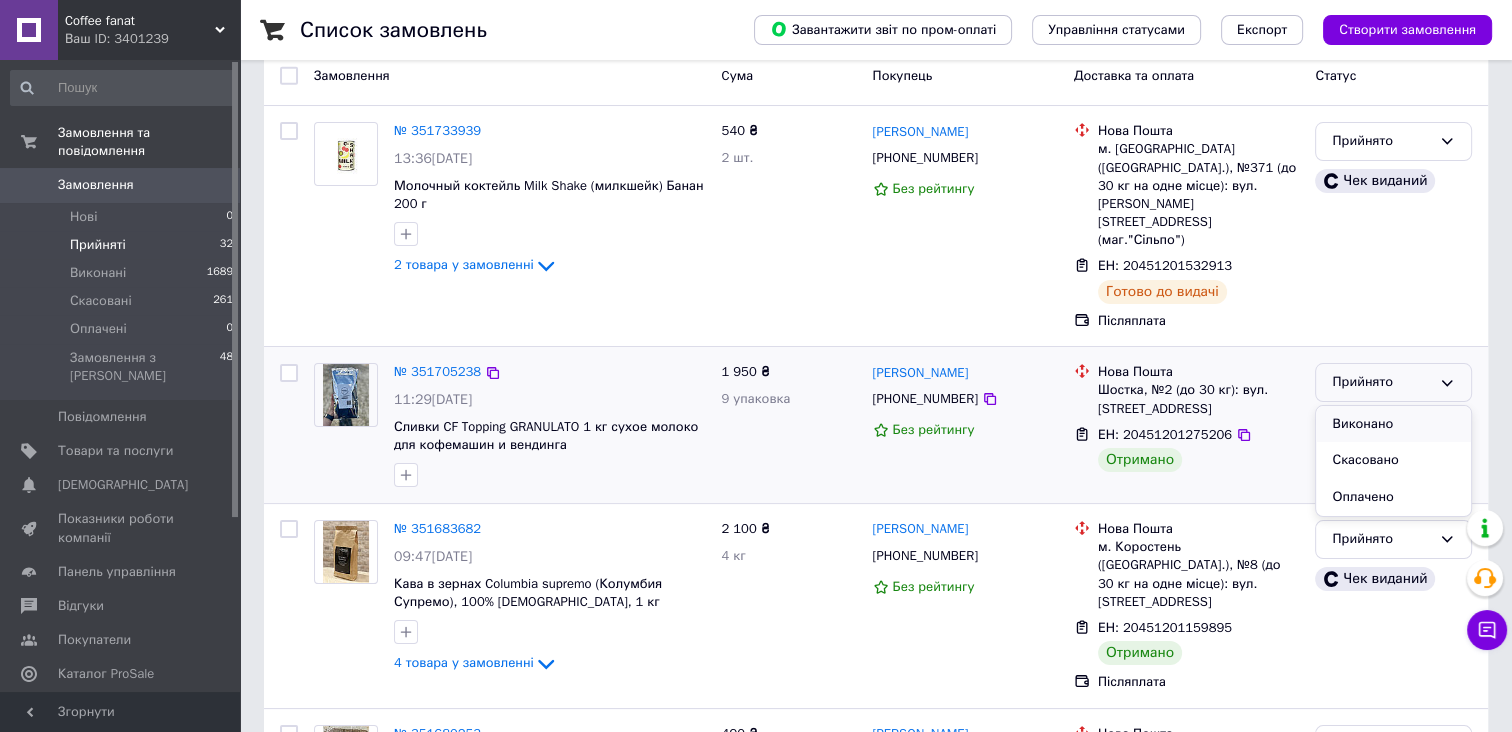 click on "Виконано" at bounding box center [1393, 424] 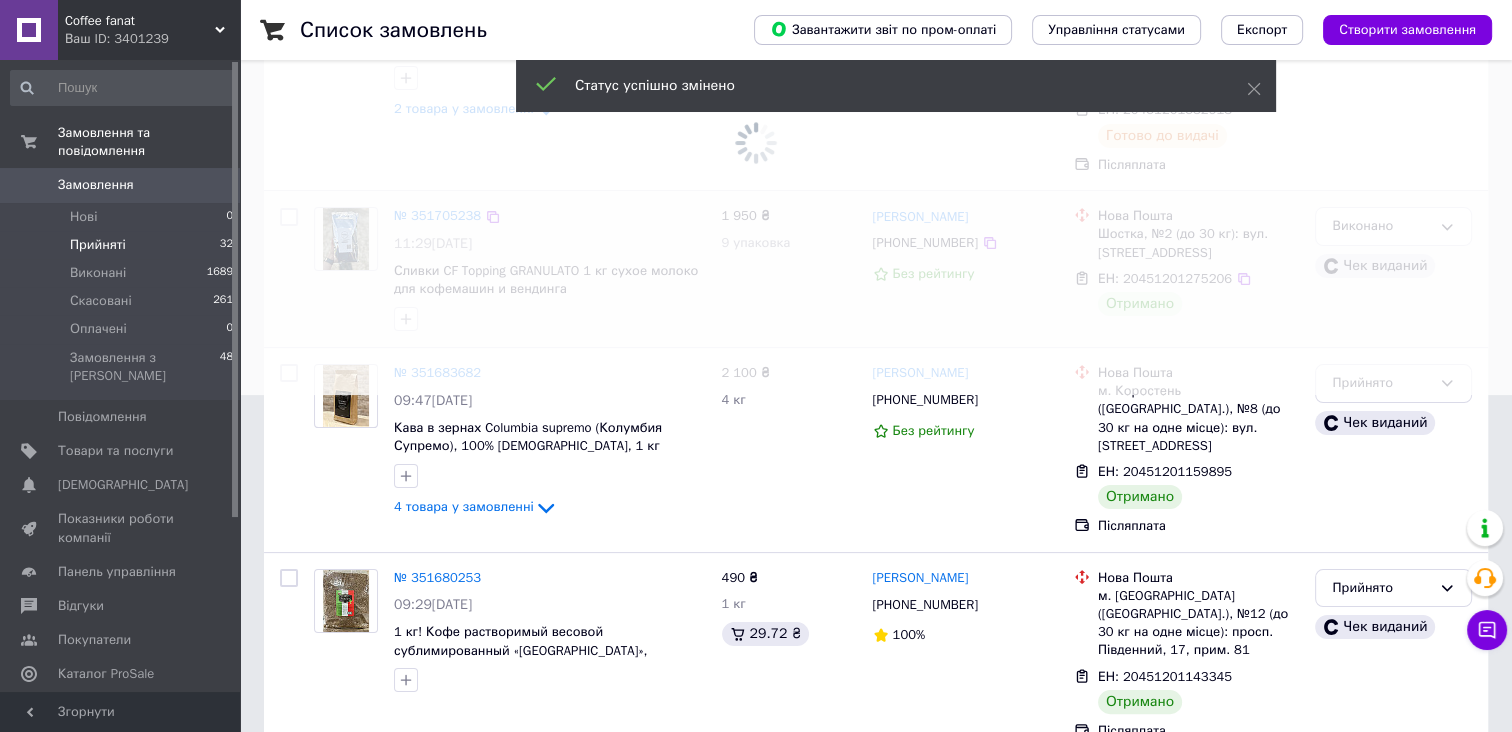 scroll, scrollTop: 363, scrollLeft: 0, axis: vertical 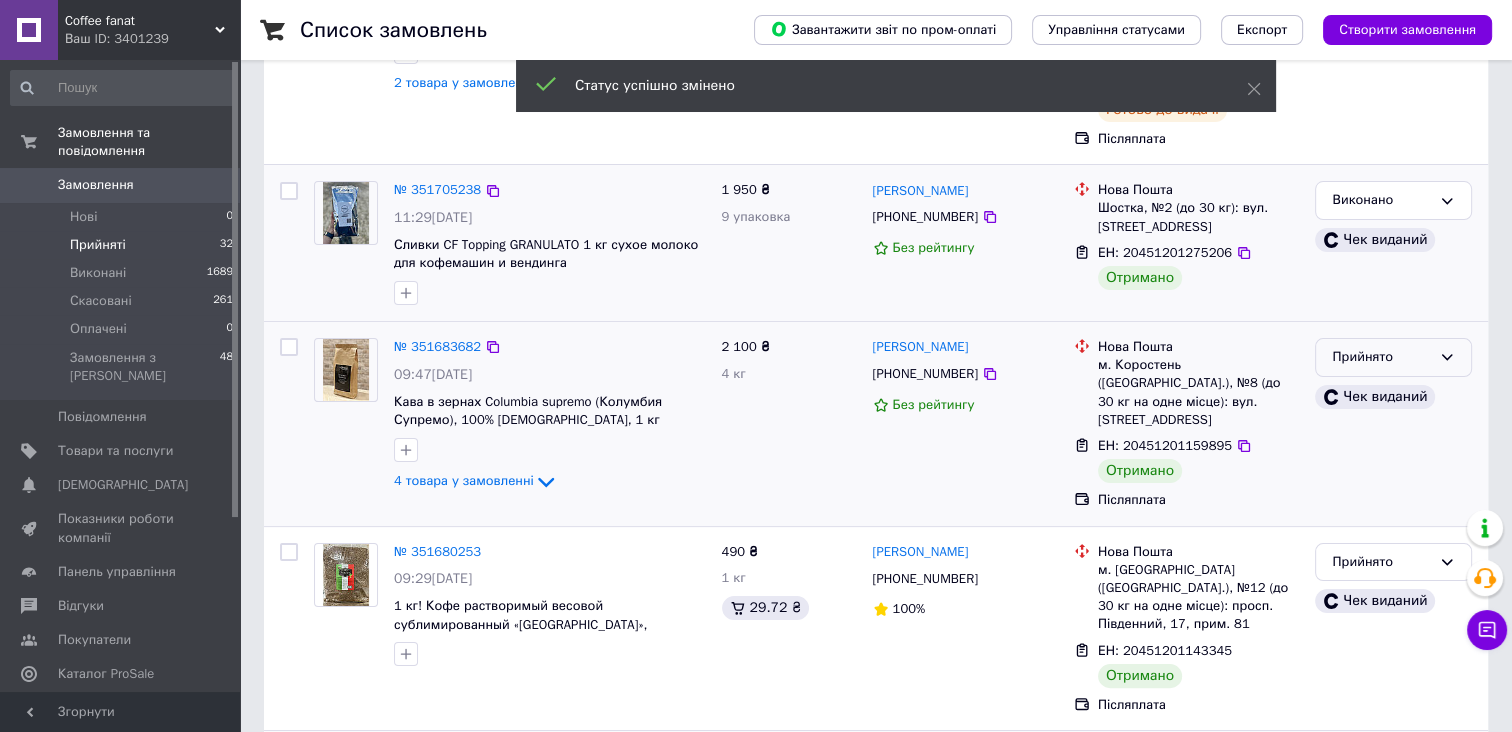 click on "Прийнято" at bounding box center (1393, 357) 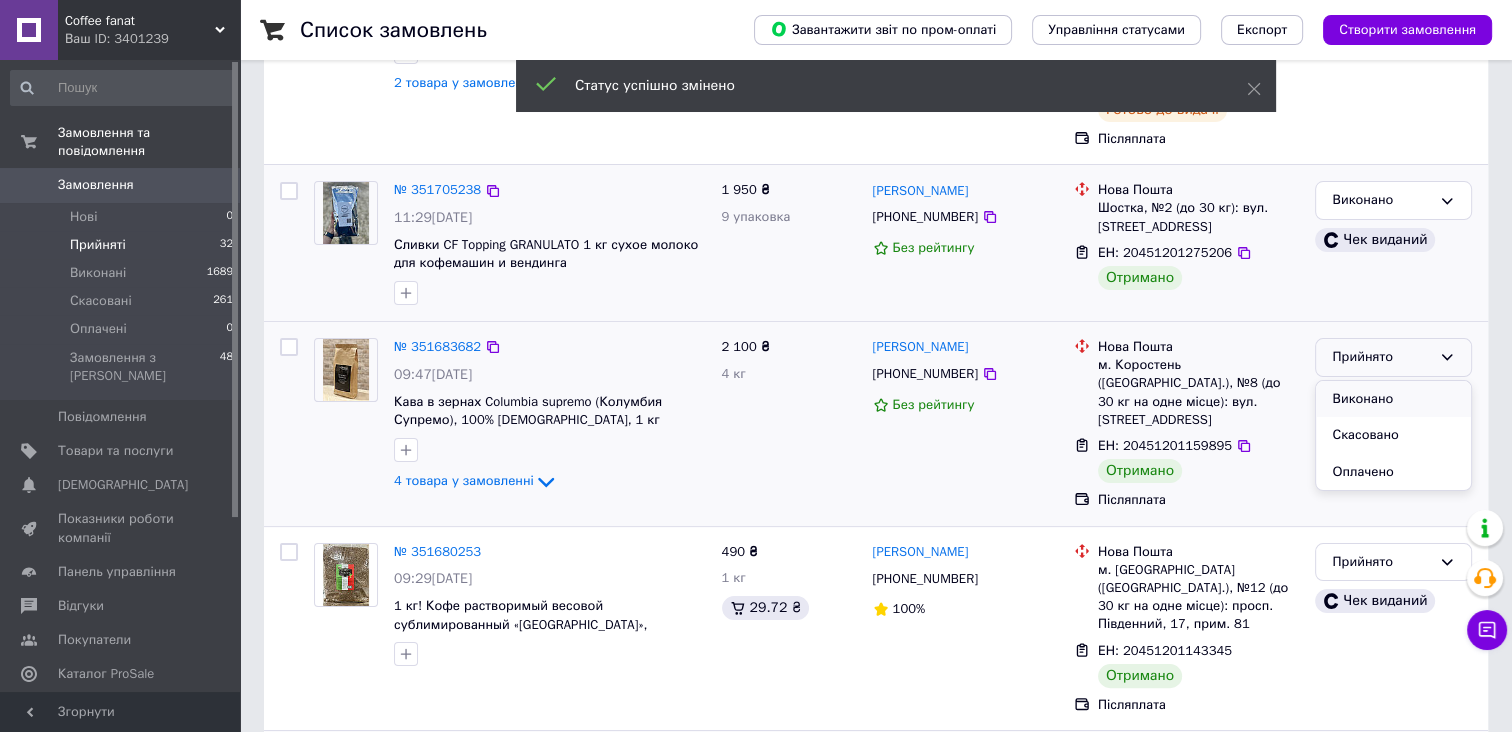 click on "Виконано" at bounding box center (1393, 399) 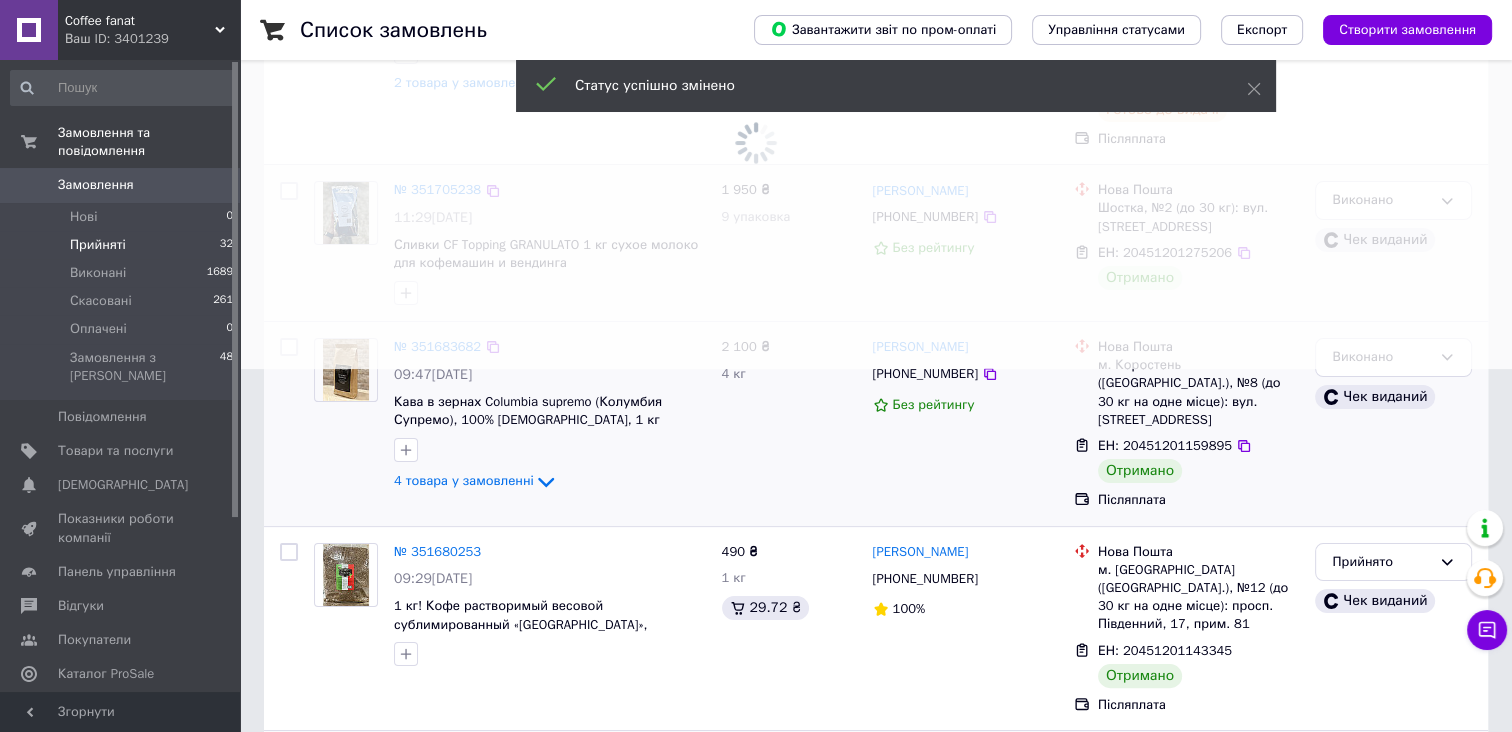 scroll, scrollTop: 545, scrollLeft: 0, axis: vertical 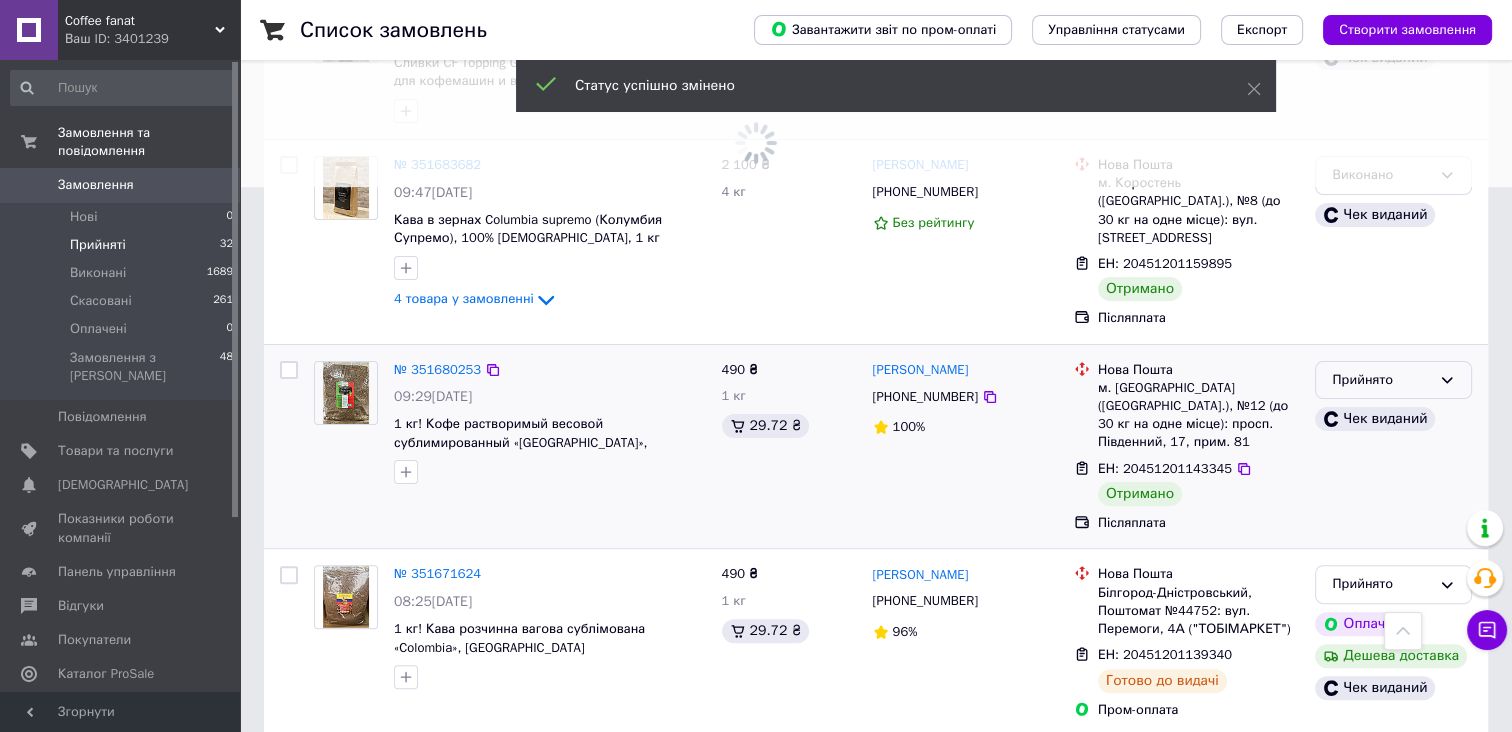 click 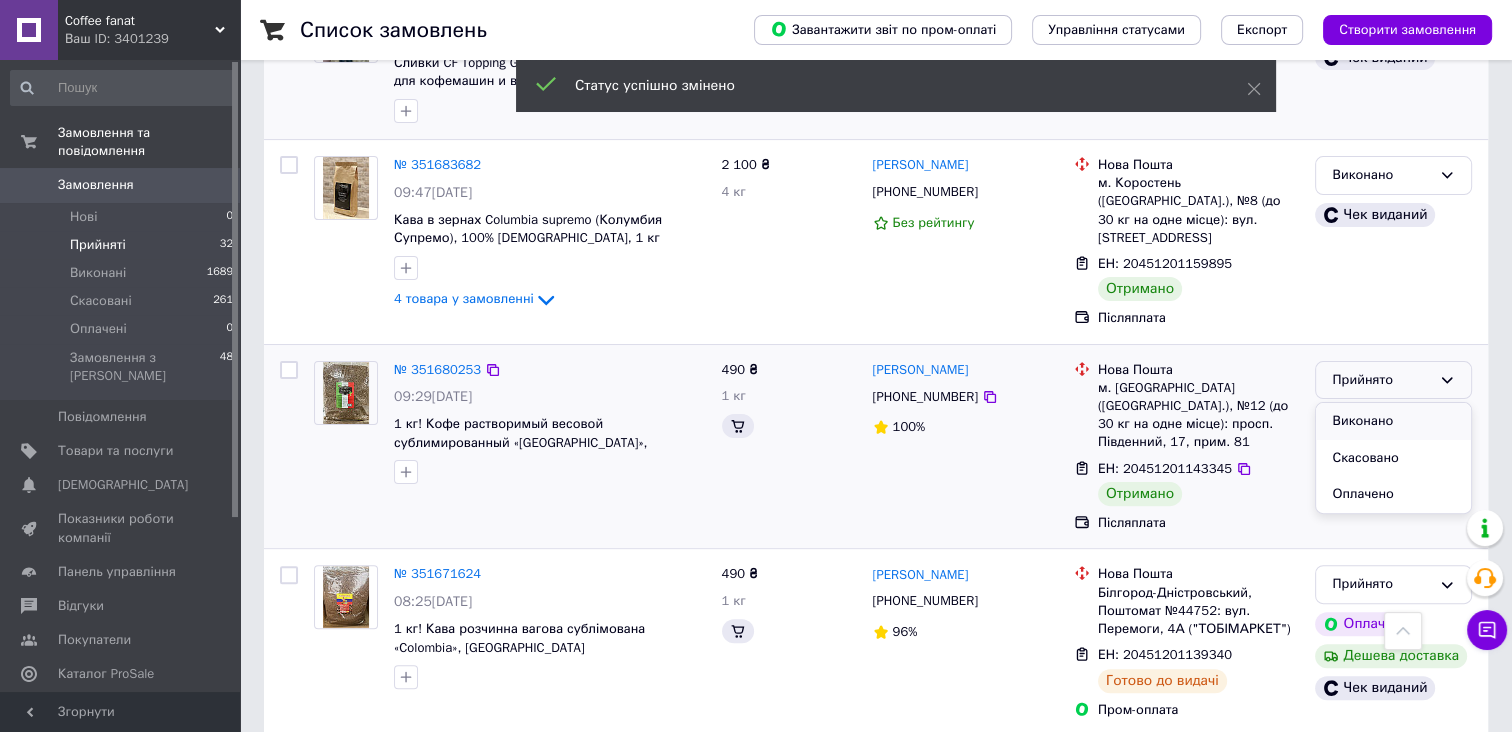 click on "Виконано" at bounding box center [1393, 421] 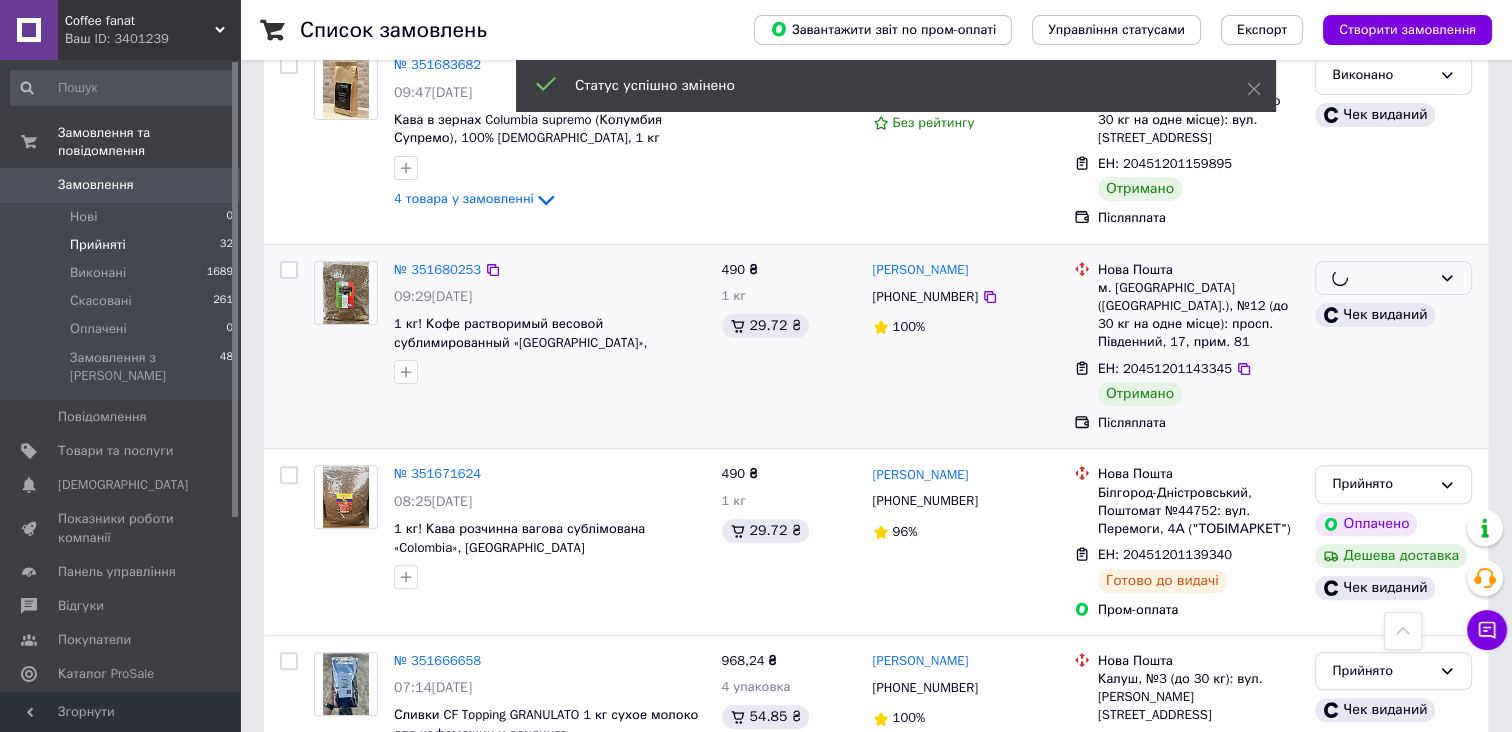 scroll, scrollTop: 1000, scrollLeft: 0, axis: vertical 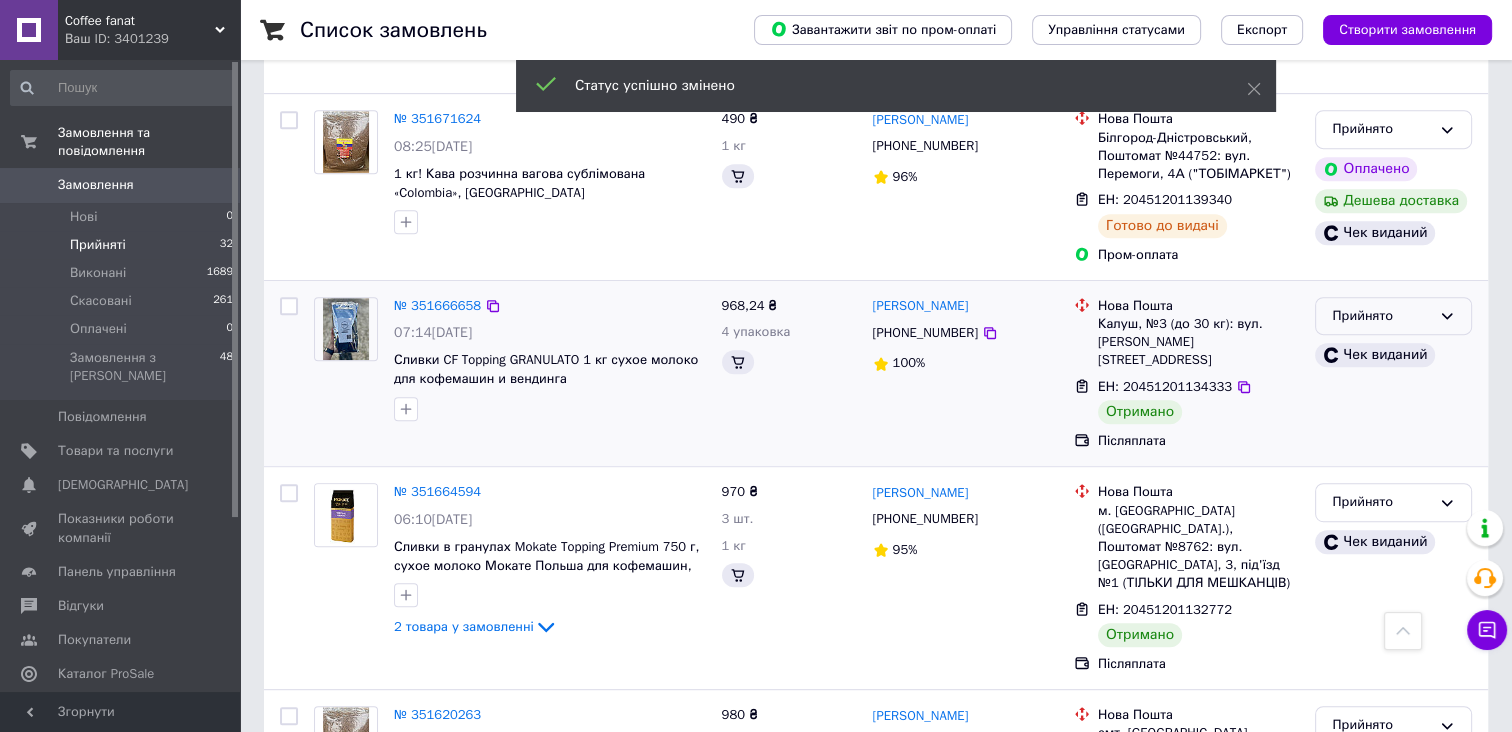 click 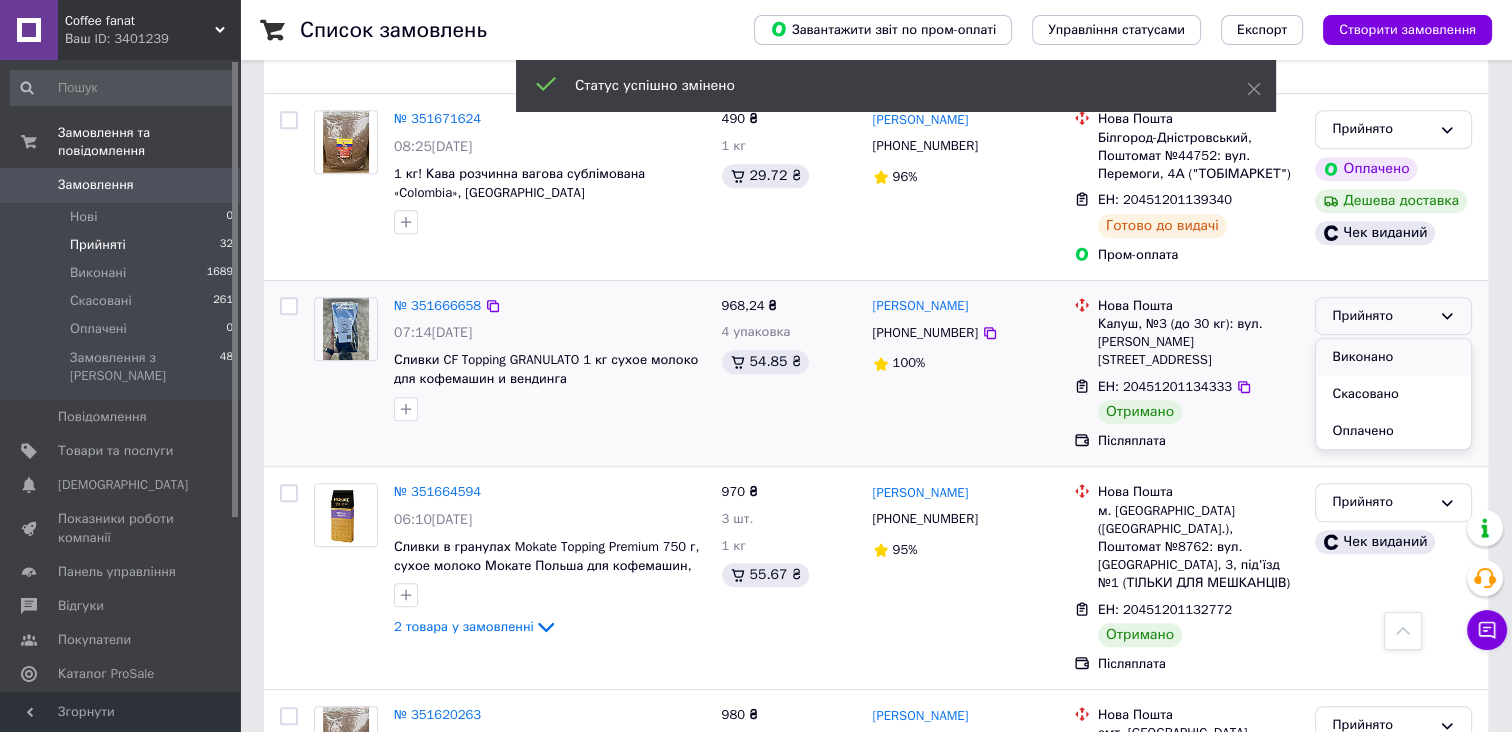 click on "Виконано" at bounding box center [1393, 357] 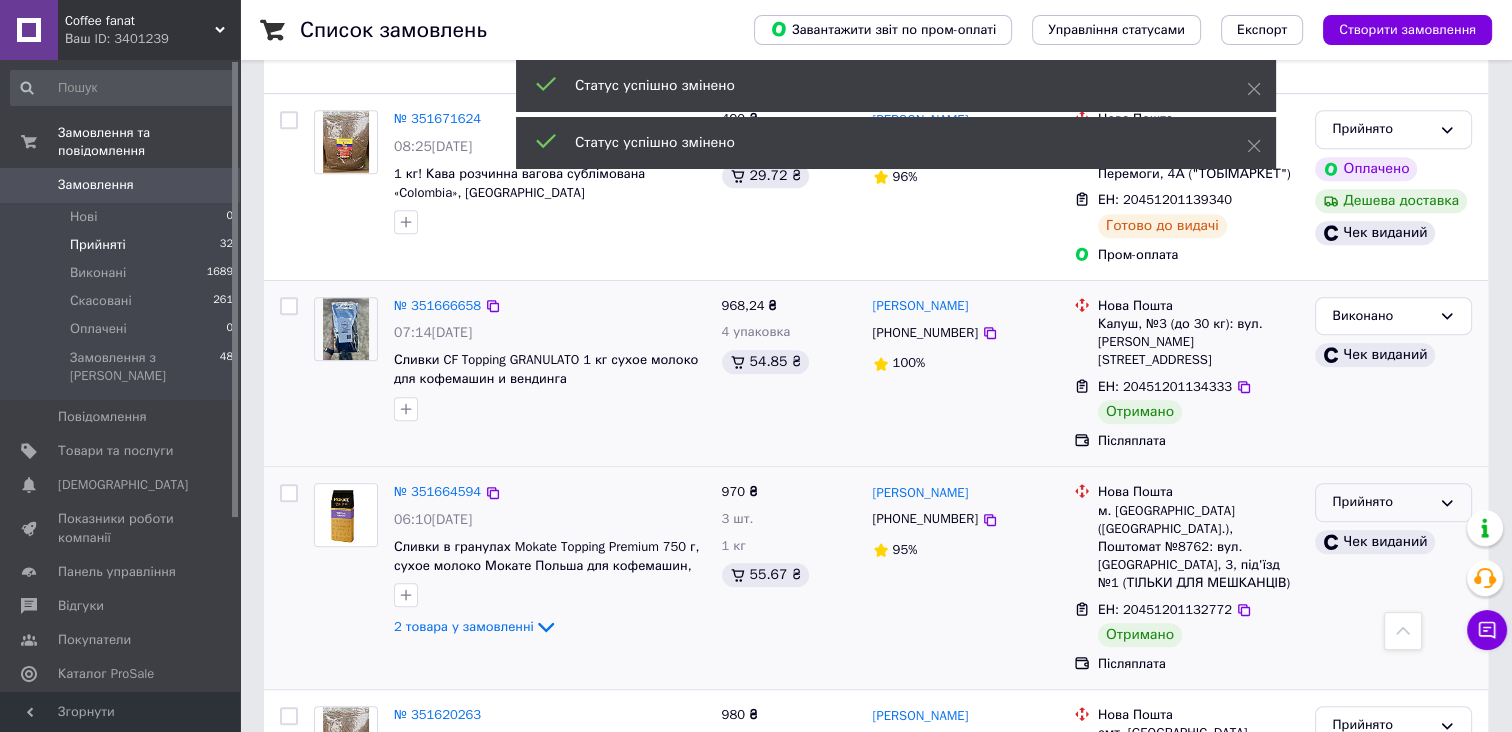 click 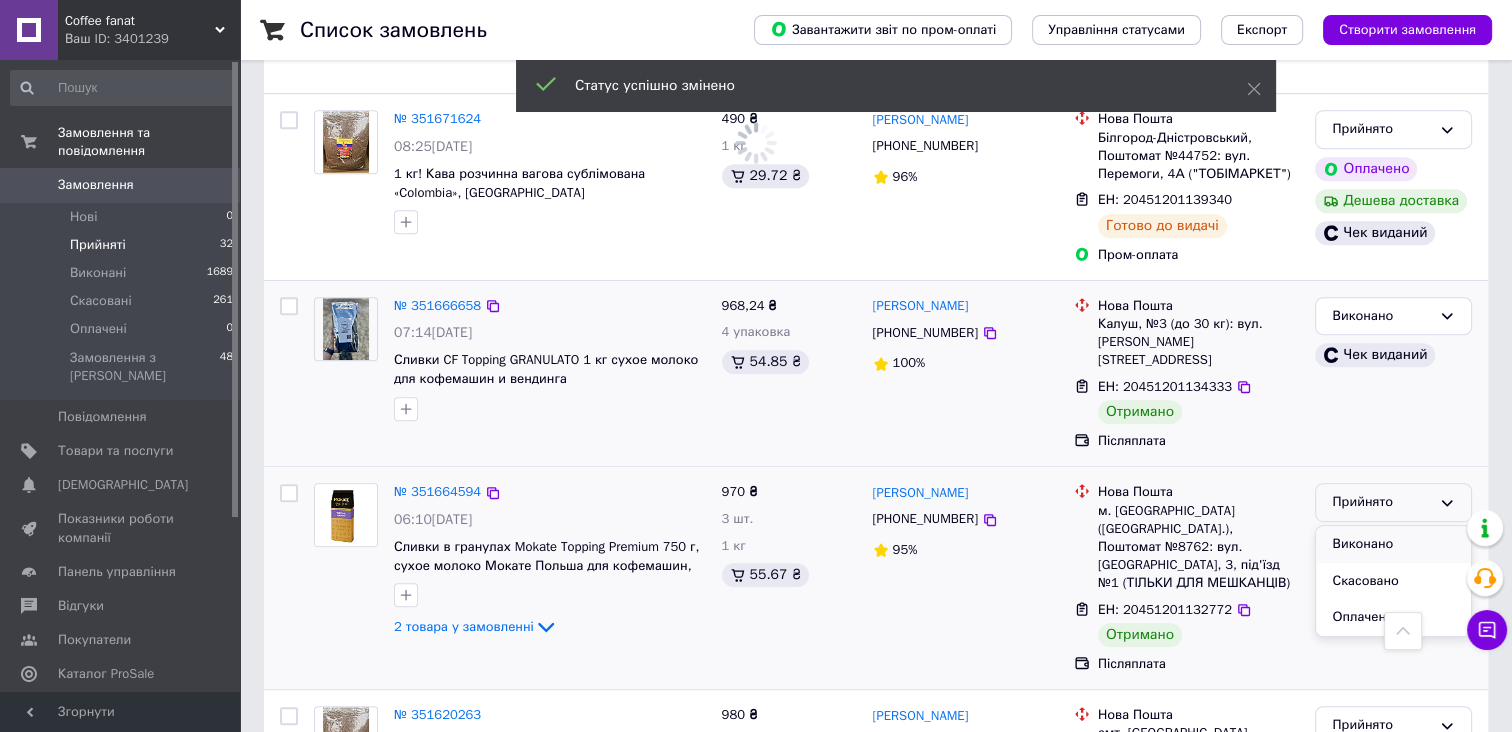 click on "Виконано" at bounding box center [1393, 544] 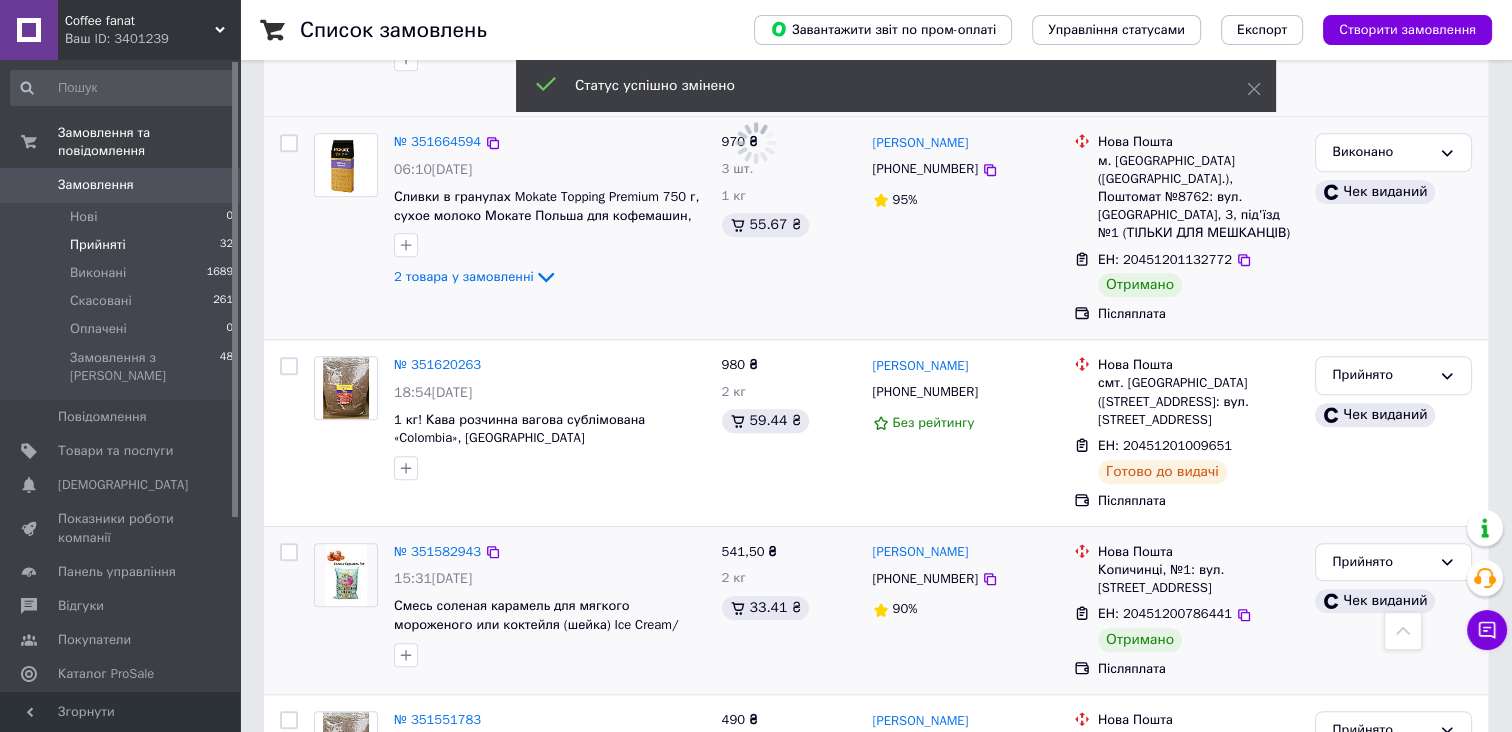scroll, scrollTop: 1454, scrollLeft: 0, axis: vertical 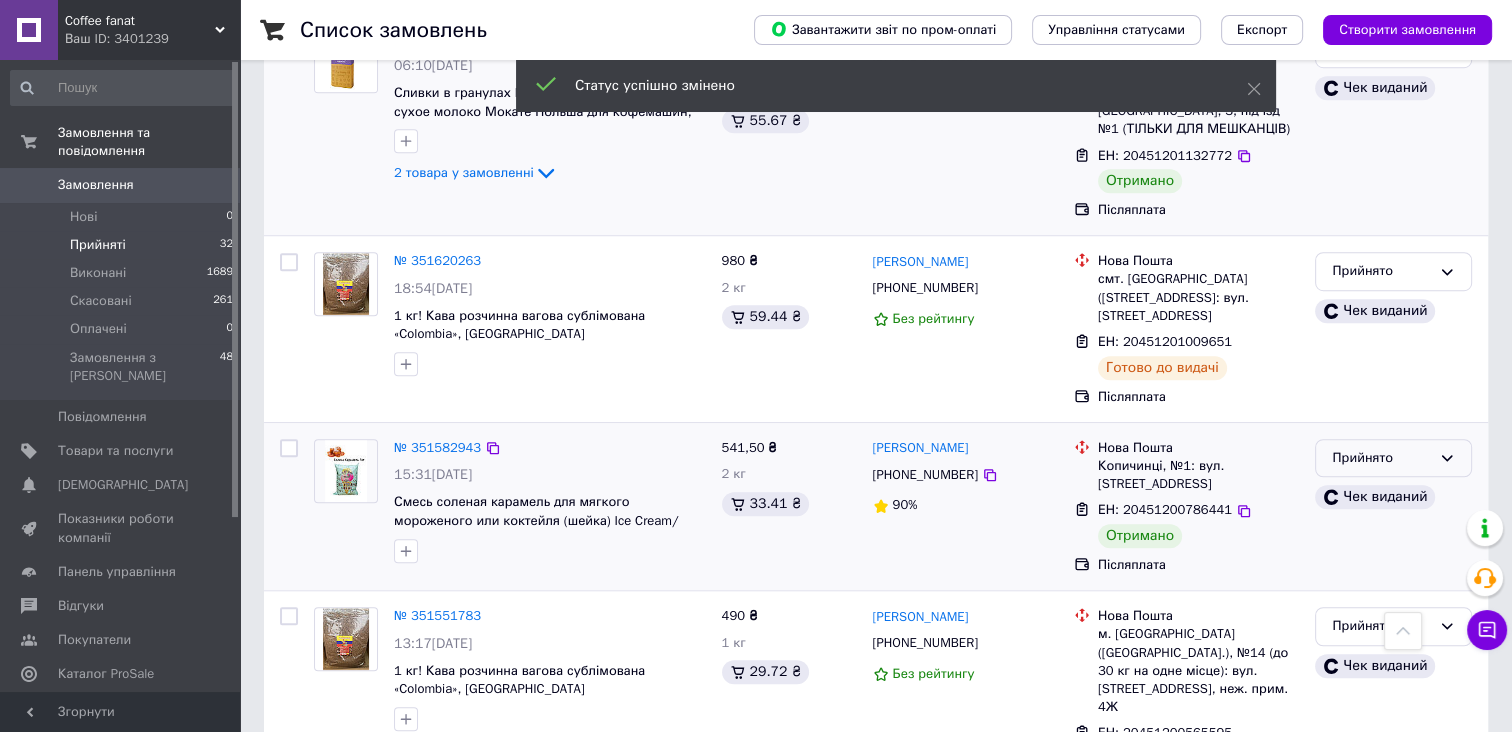 click 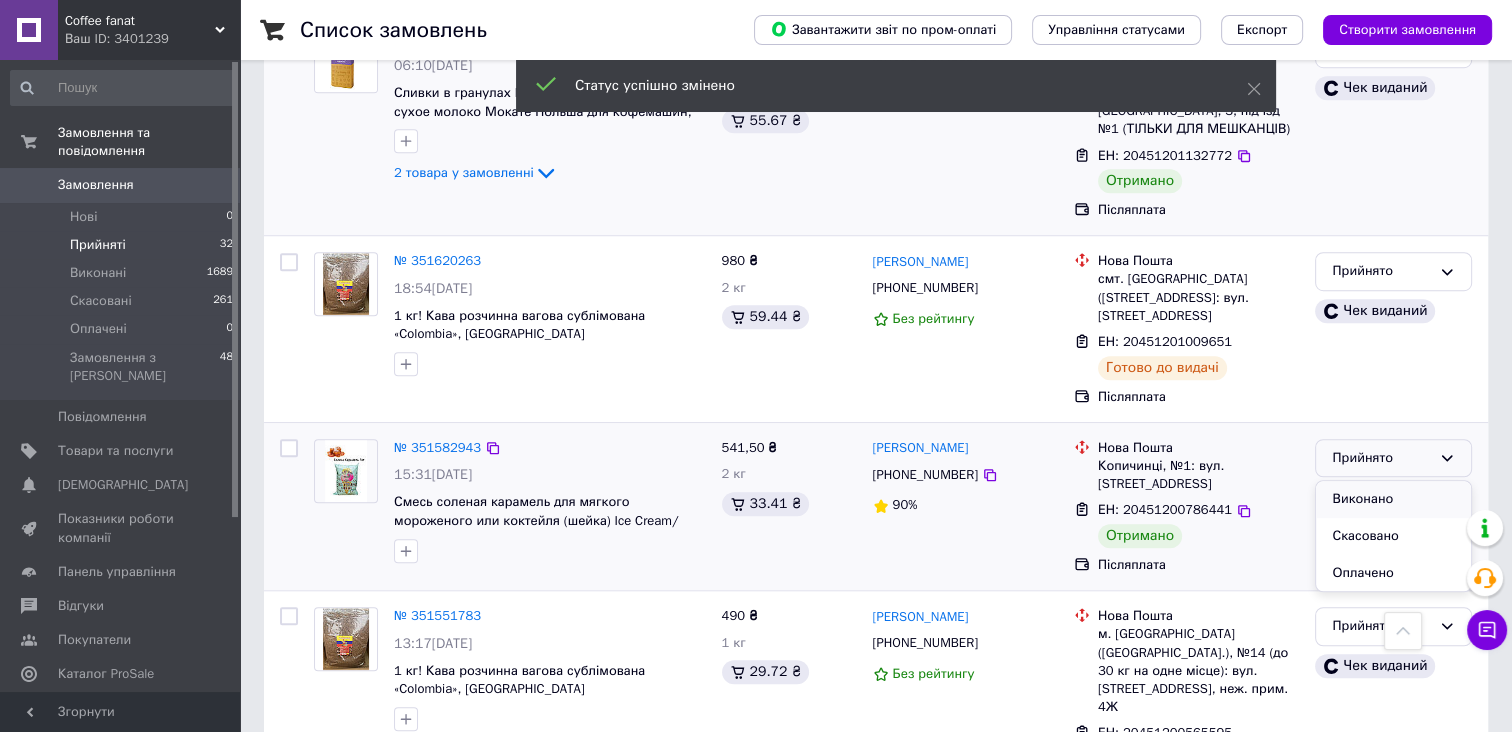 click on "Виконано" at bounding box center (1393, 499) 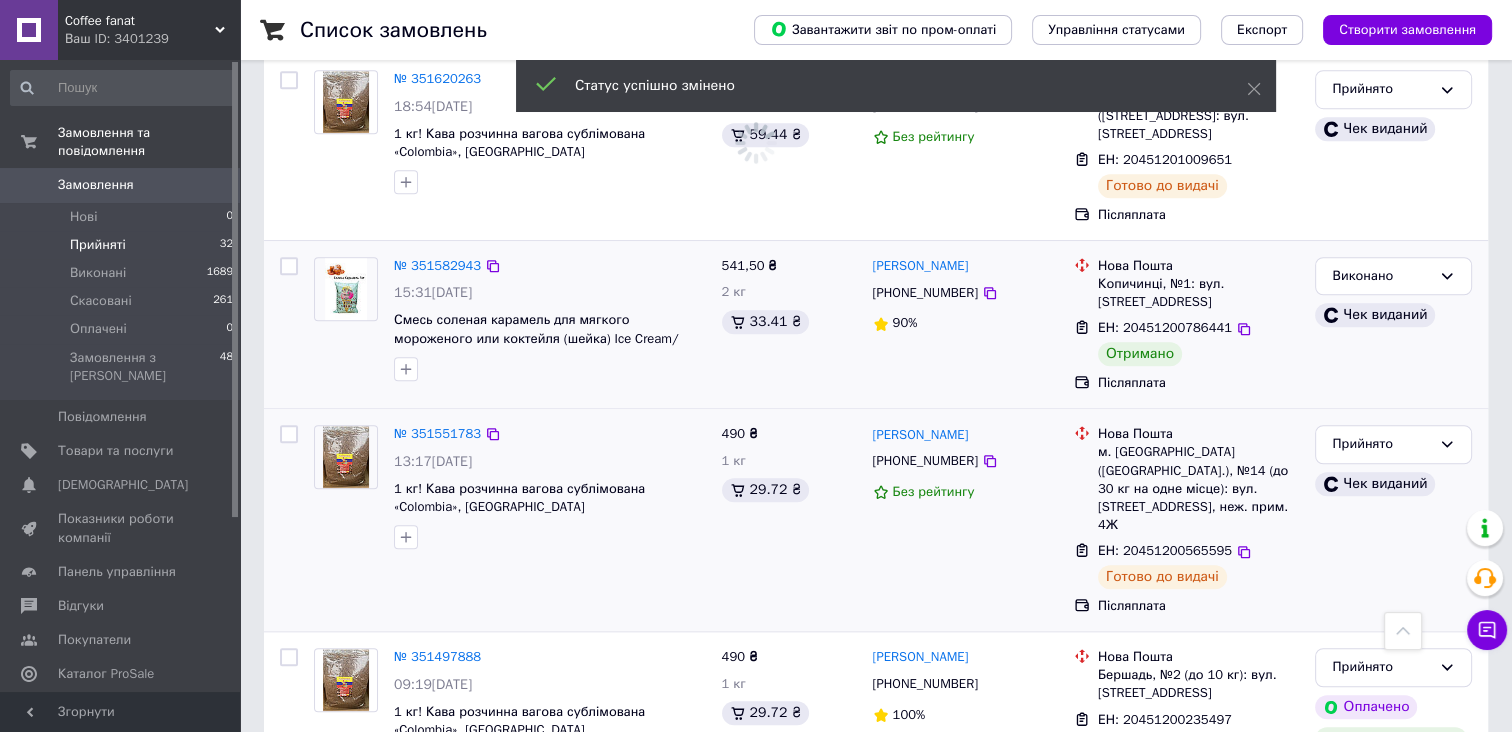 scroll, scrollTop: 1830, scrollLeft: 0, axis: vertical 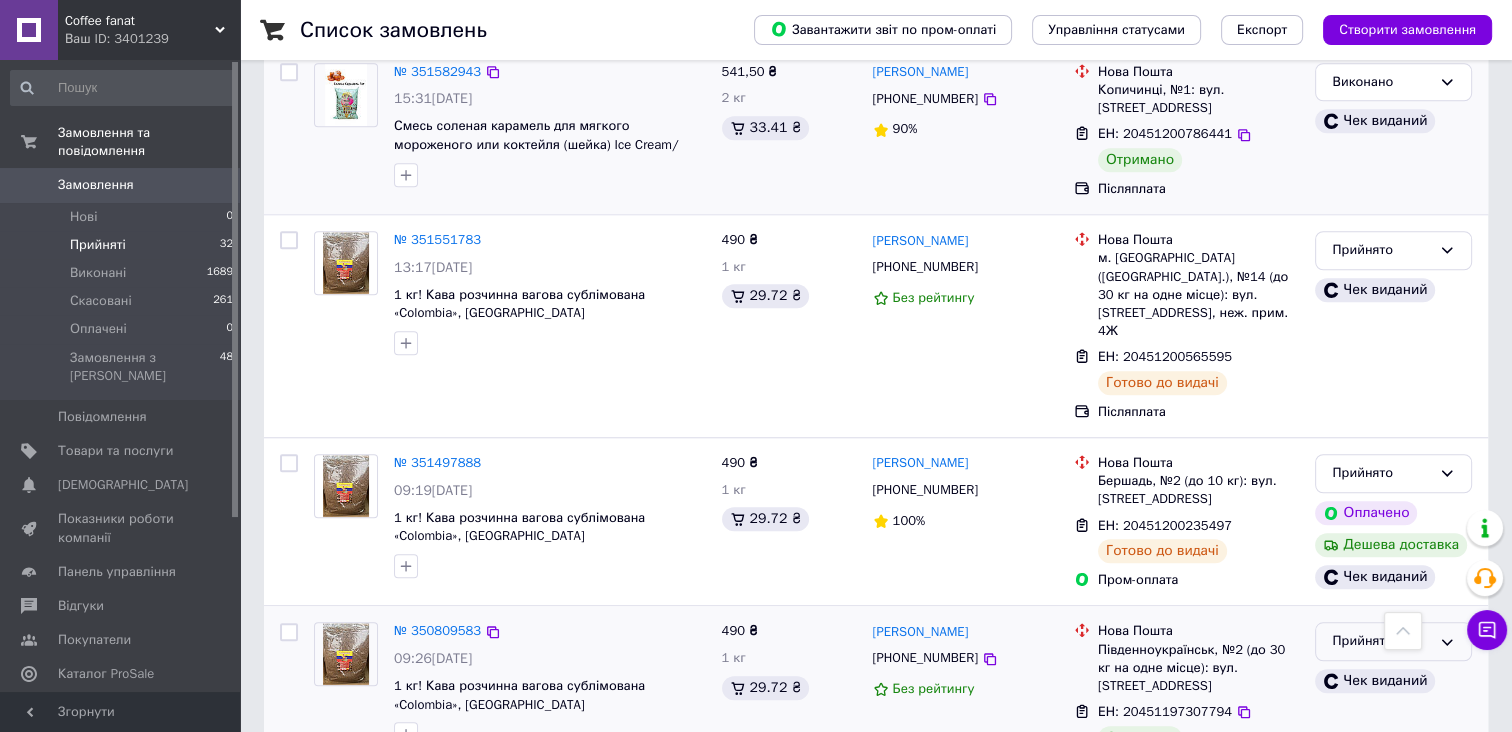 click 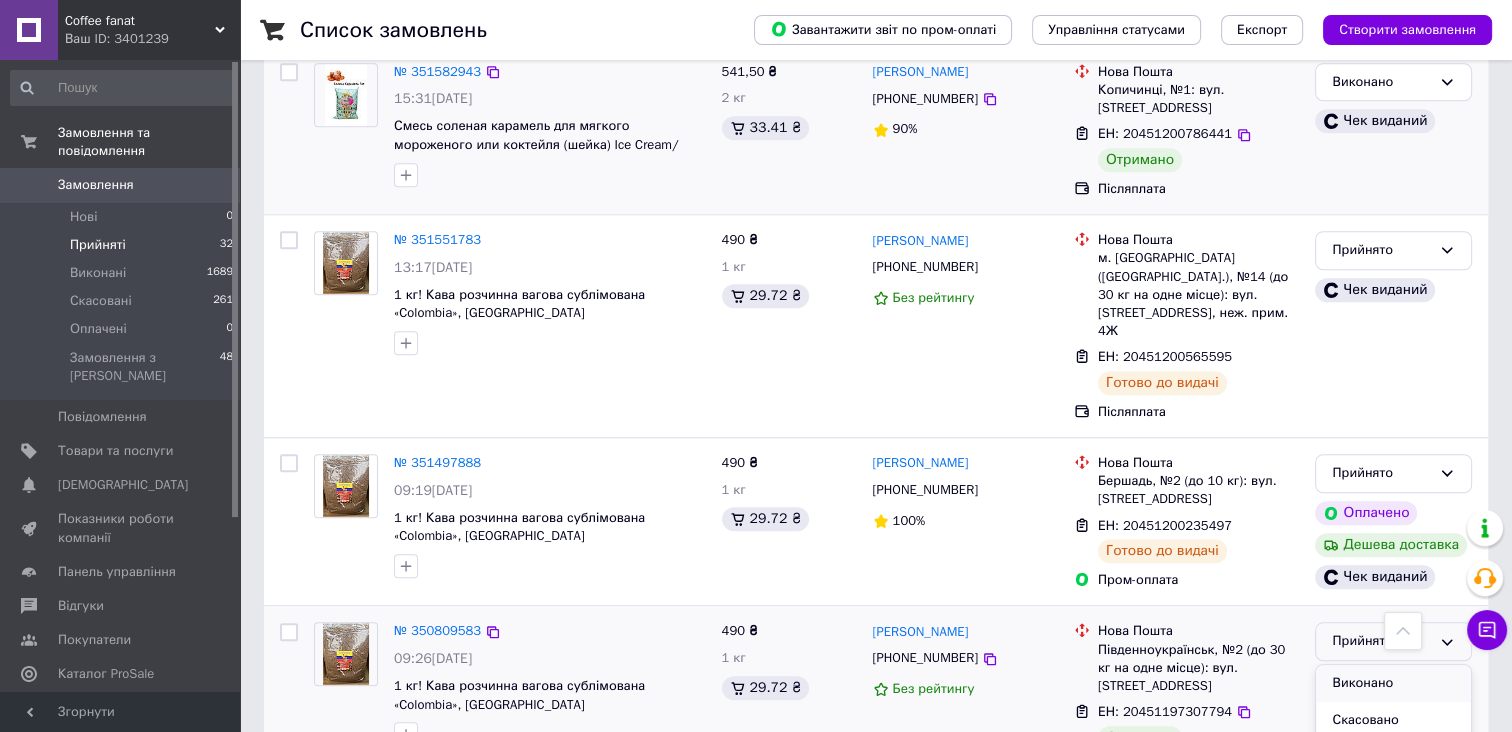 click on "Виконано" at bounding box center (1393, 683) 